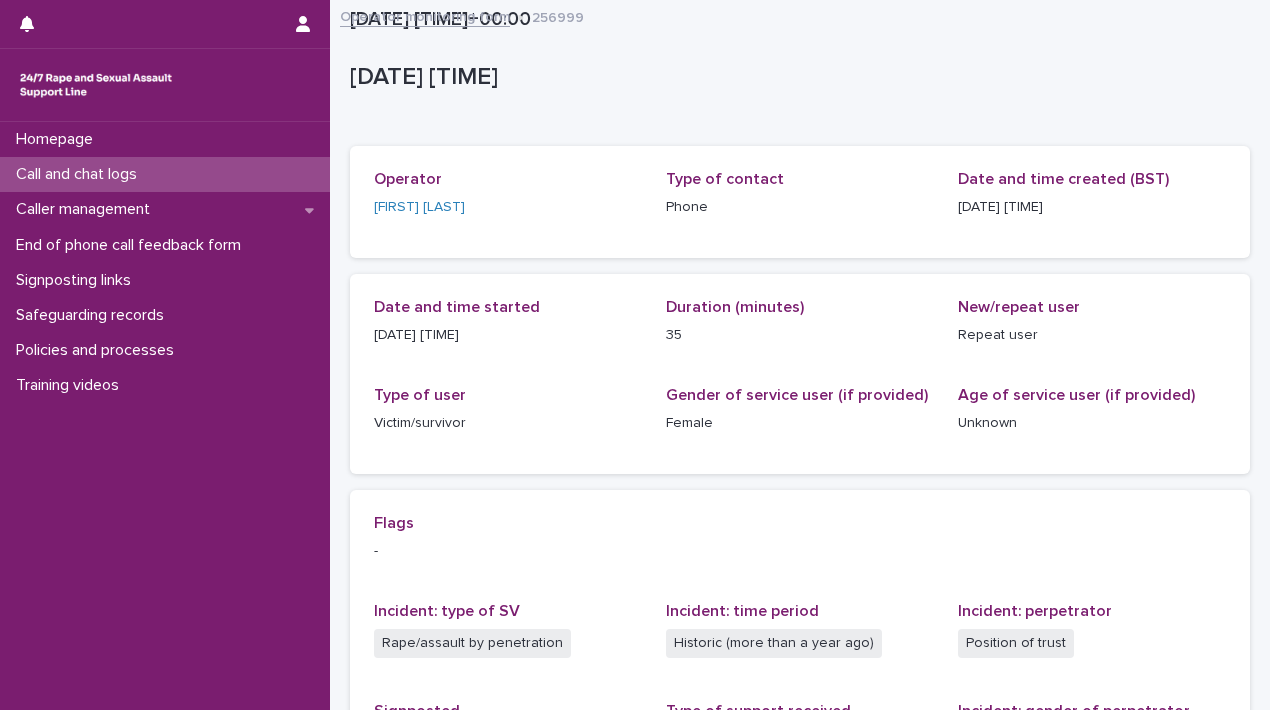 scroll, scrollTop: 0, scrollLeft: 0, axis: both 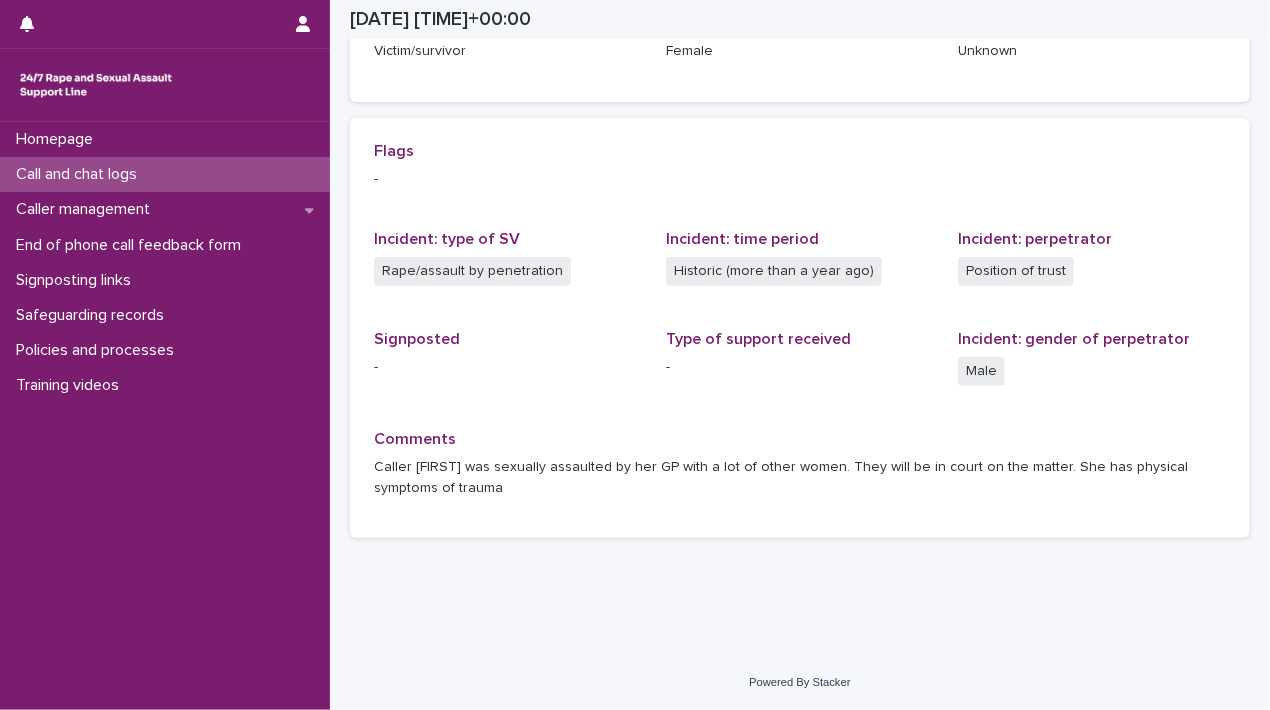 click on "Call and chat logs" at bounding box center [80, 174] 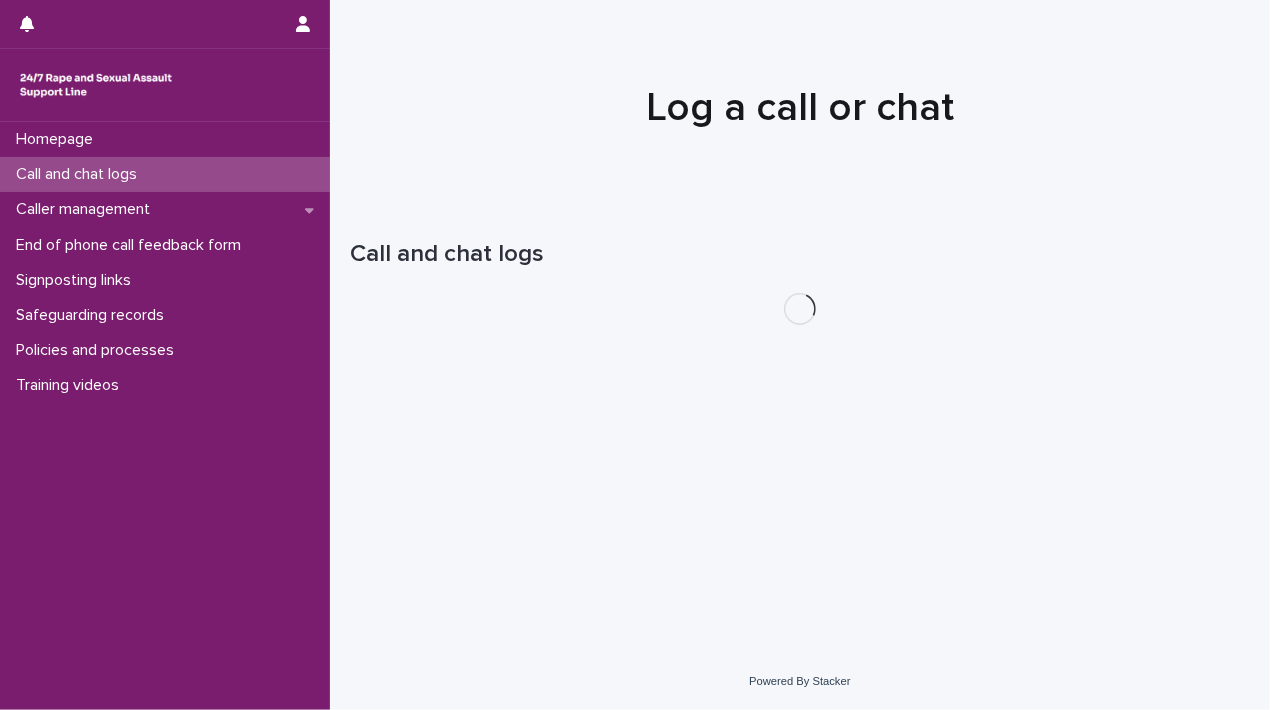 scroll, scrollTop: 0, scrollLeft: 0, axis: both 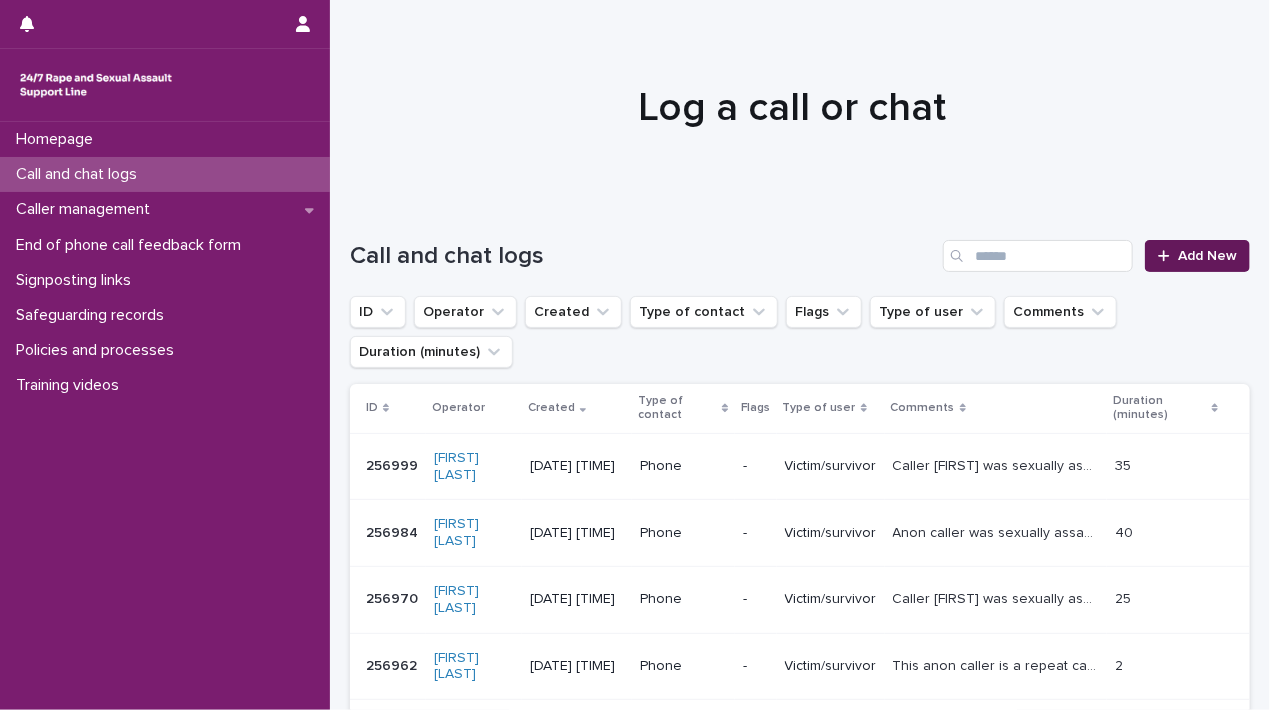 click on "Add New" at bounding box center [1207, 256] 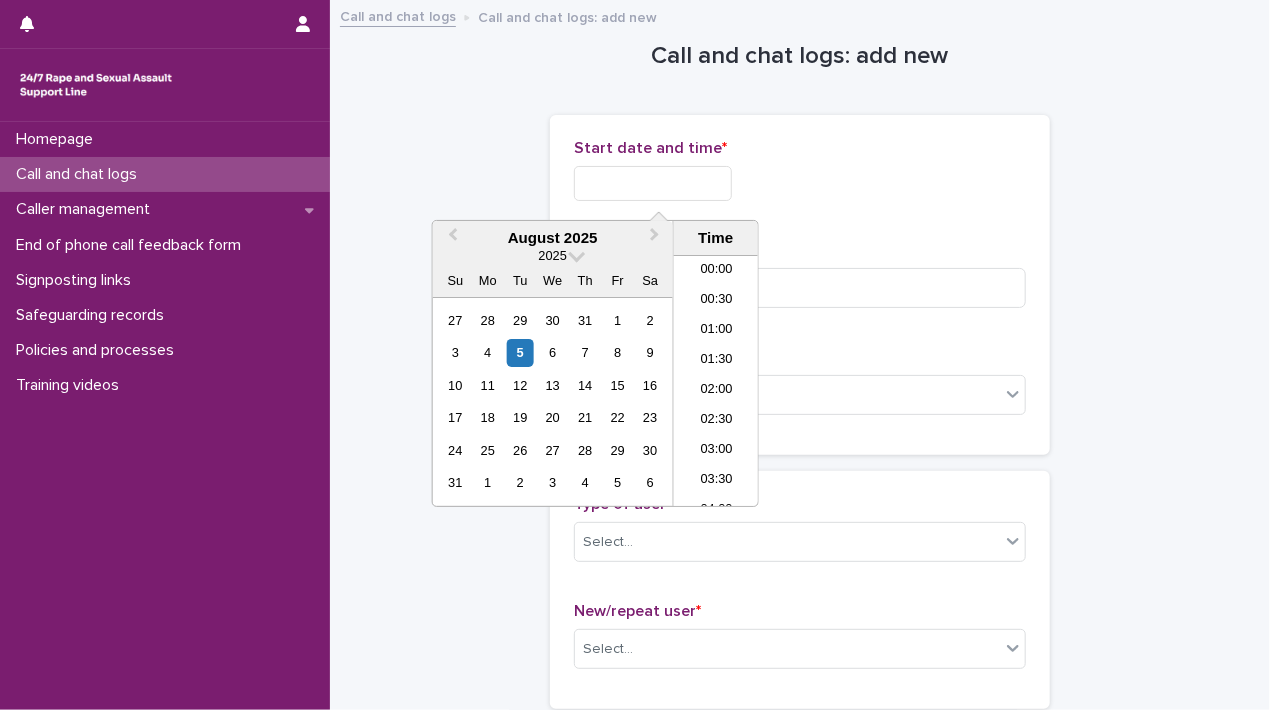 click at bounding box center (653, 183) 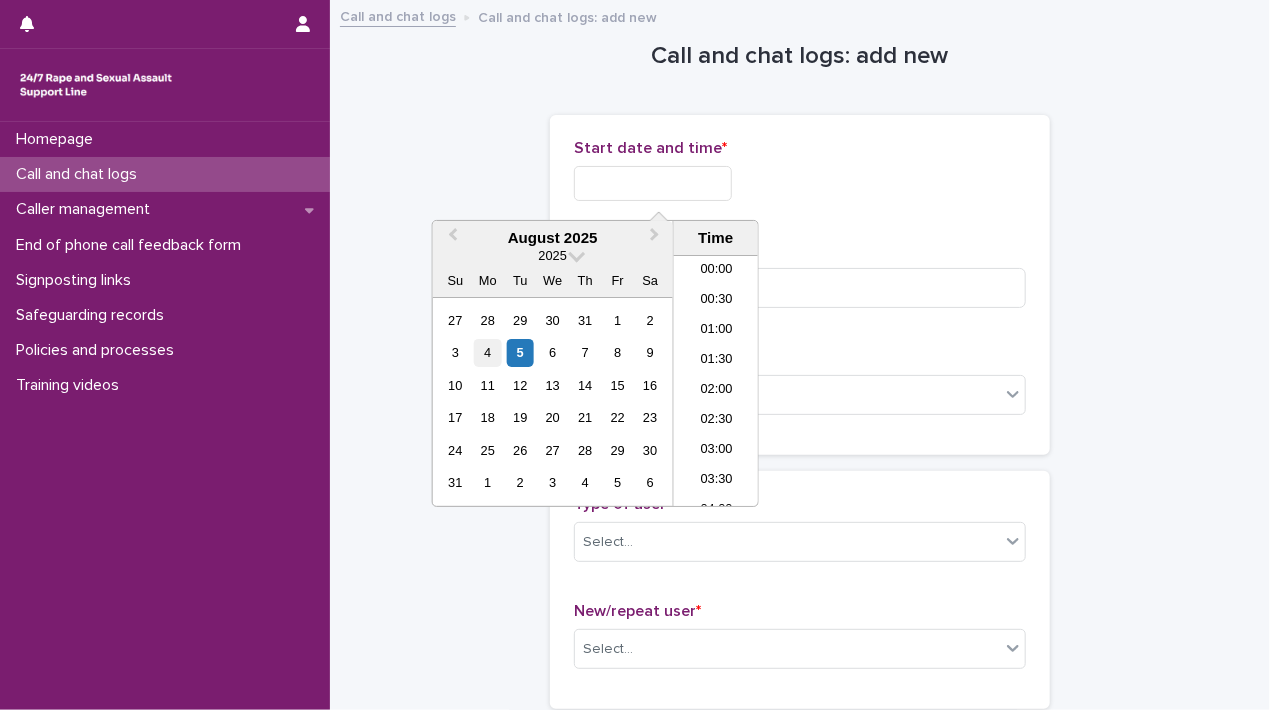 click on "4" at bounding box center [487, 352] 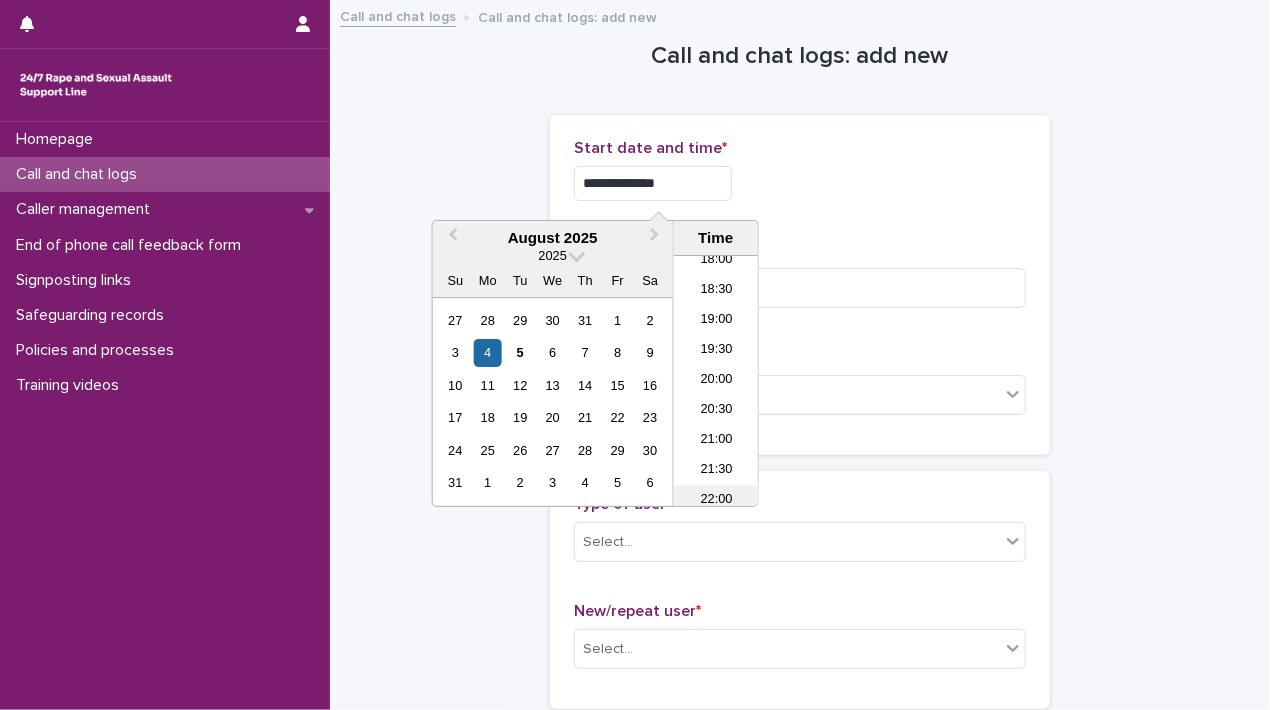 scroll, scrollTop: 1189, scrollLeft: 0, axis: vertical 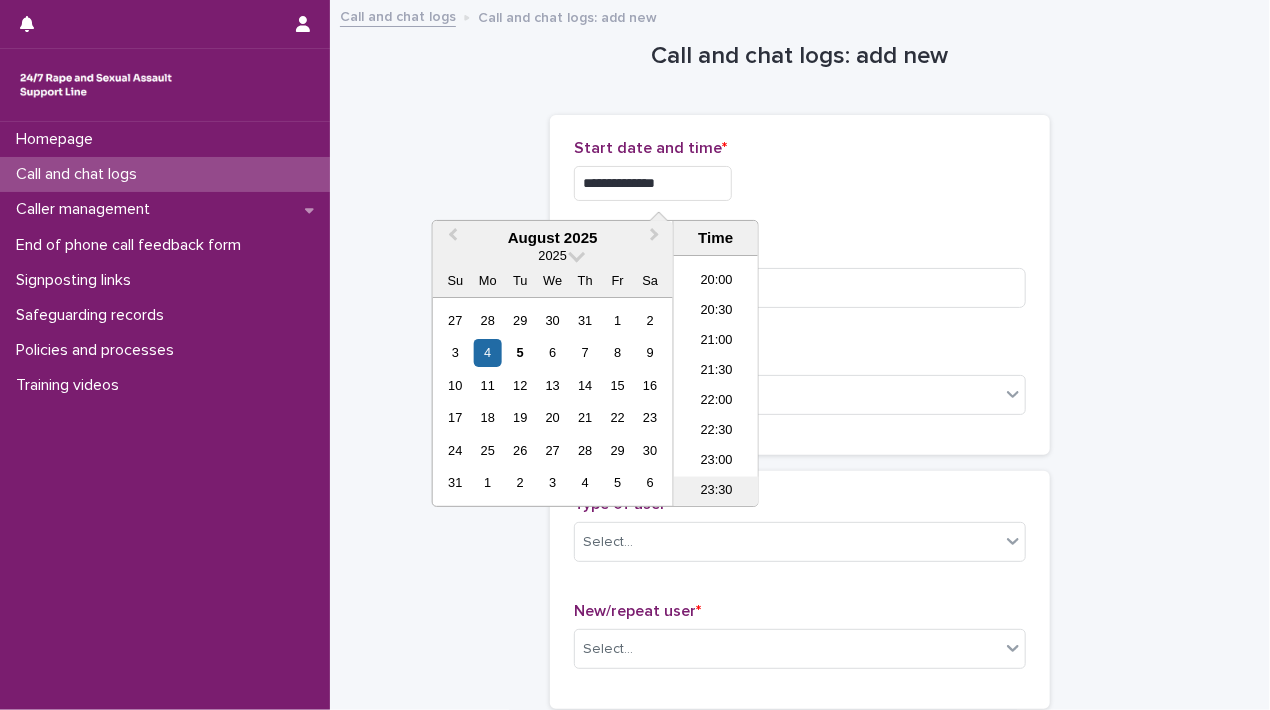 click on "23:30" at bounding box center (716, 492) 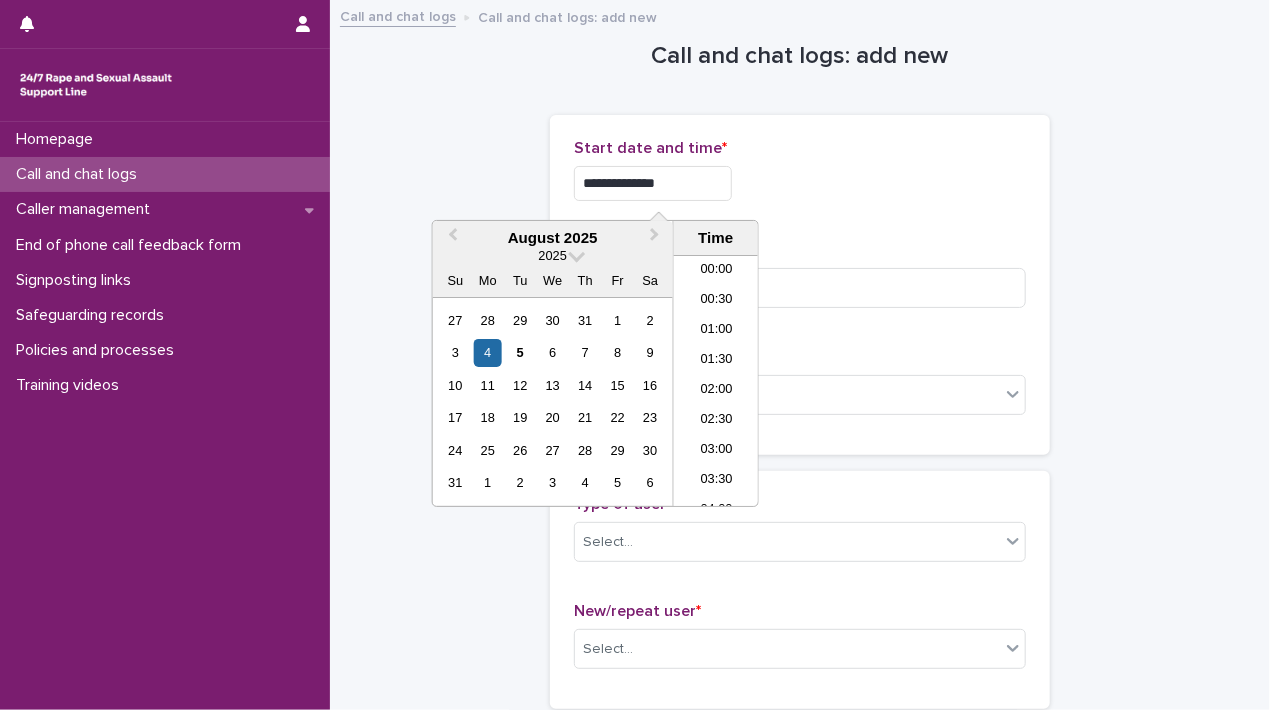 click on "**********" at bounding box center (653, 183) 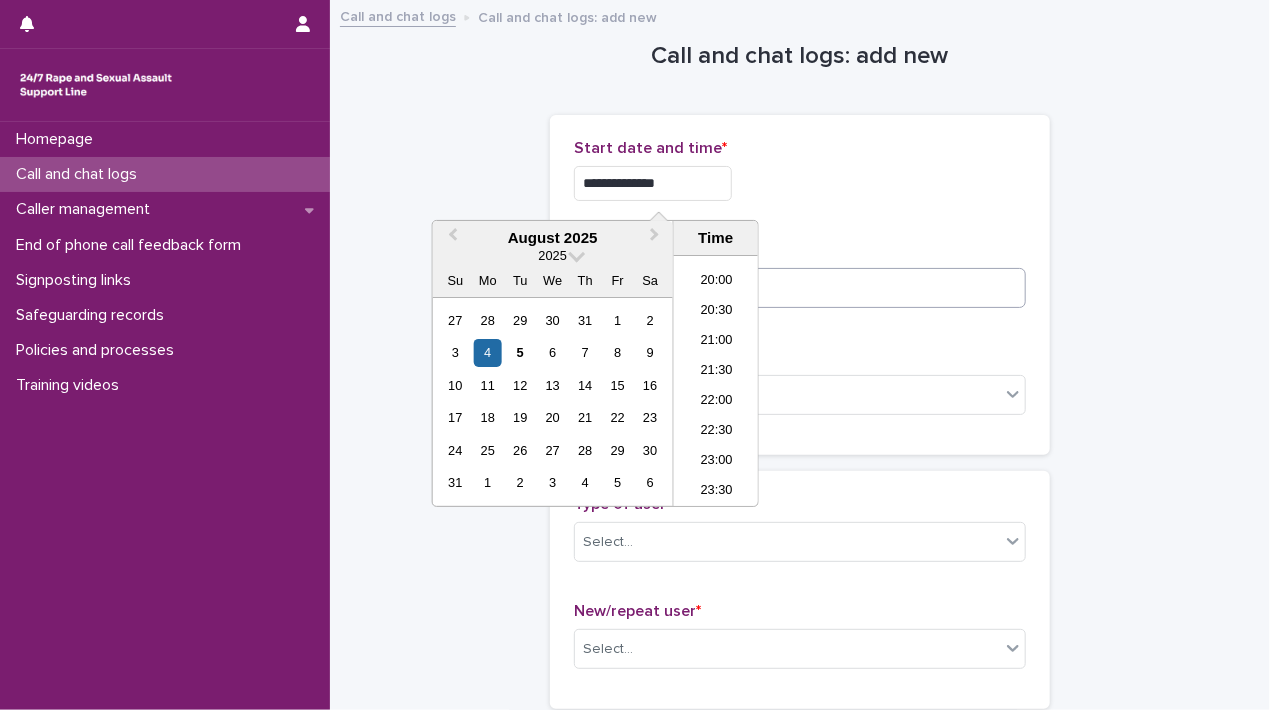 type on "**********" 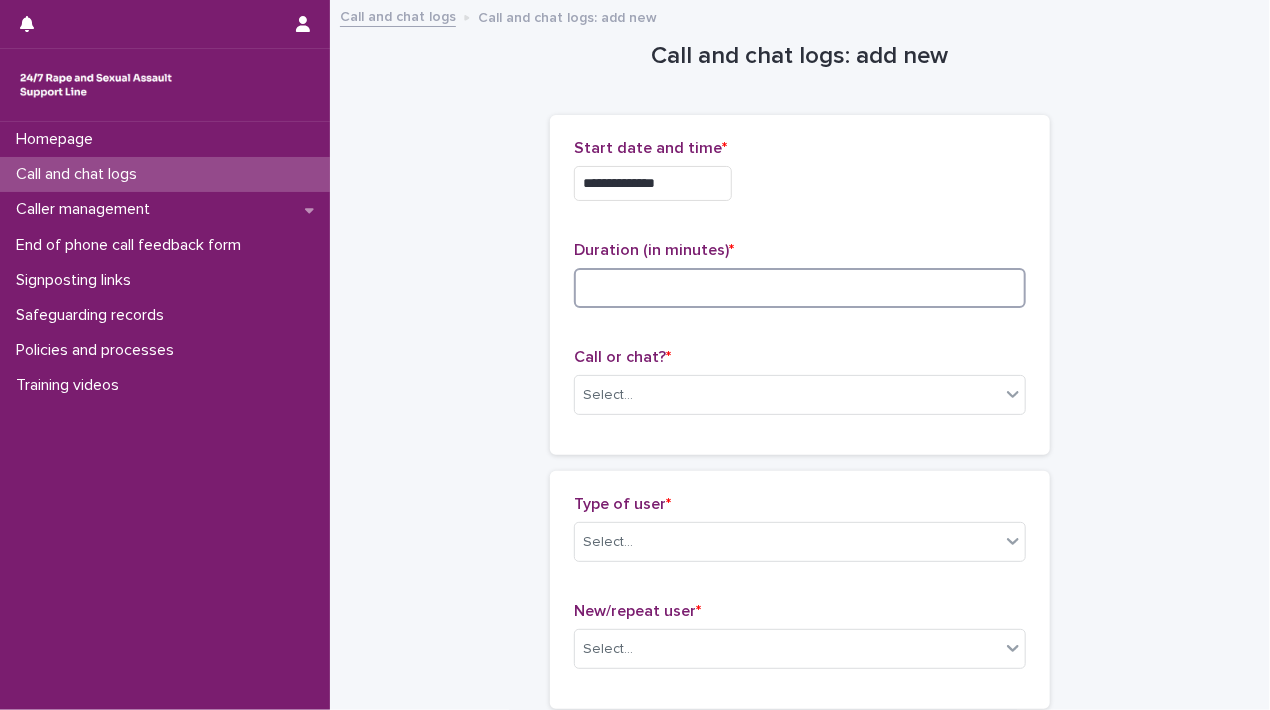 click at bounding box center (800, 288) 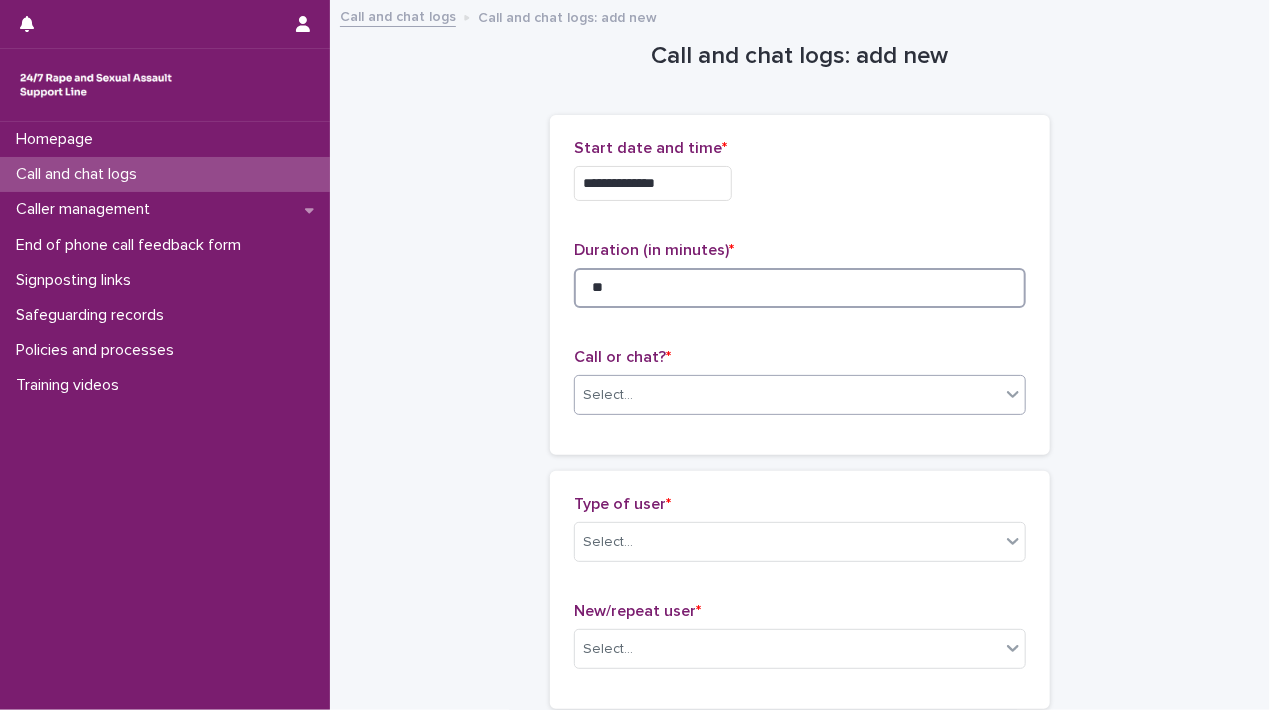 type on "**" 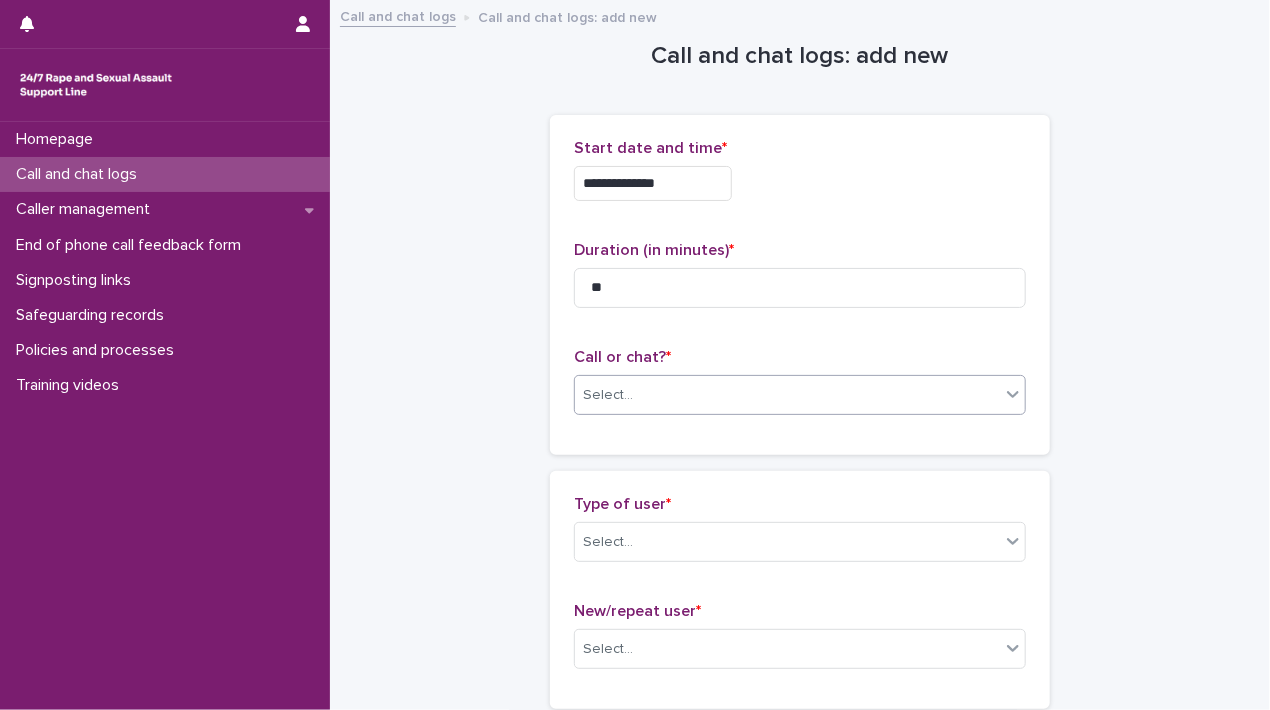 click on "Select..." at bounding box center (608, 395) 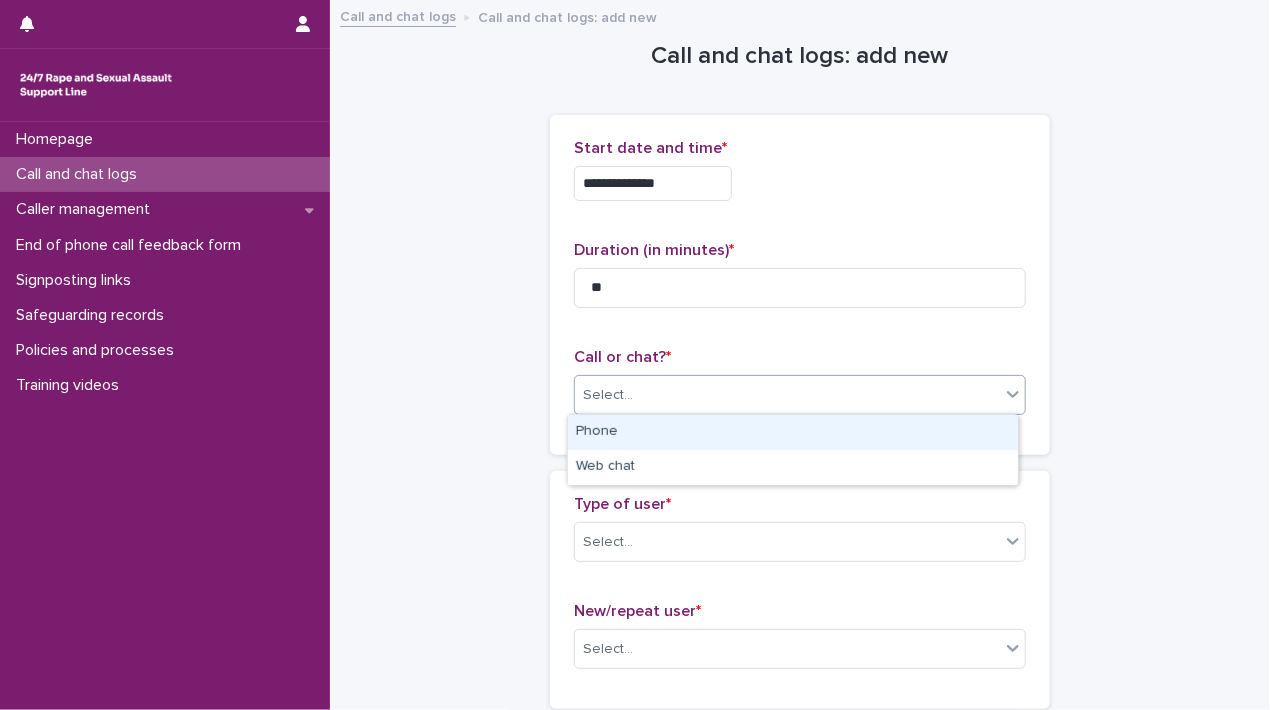 click on "Phone" at bounding box center (793, 432) 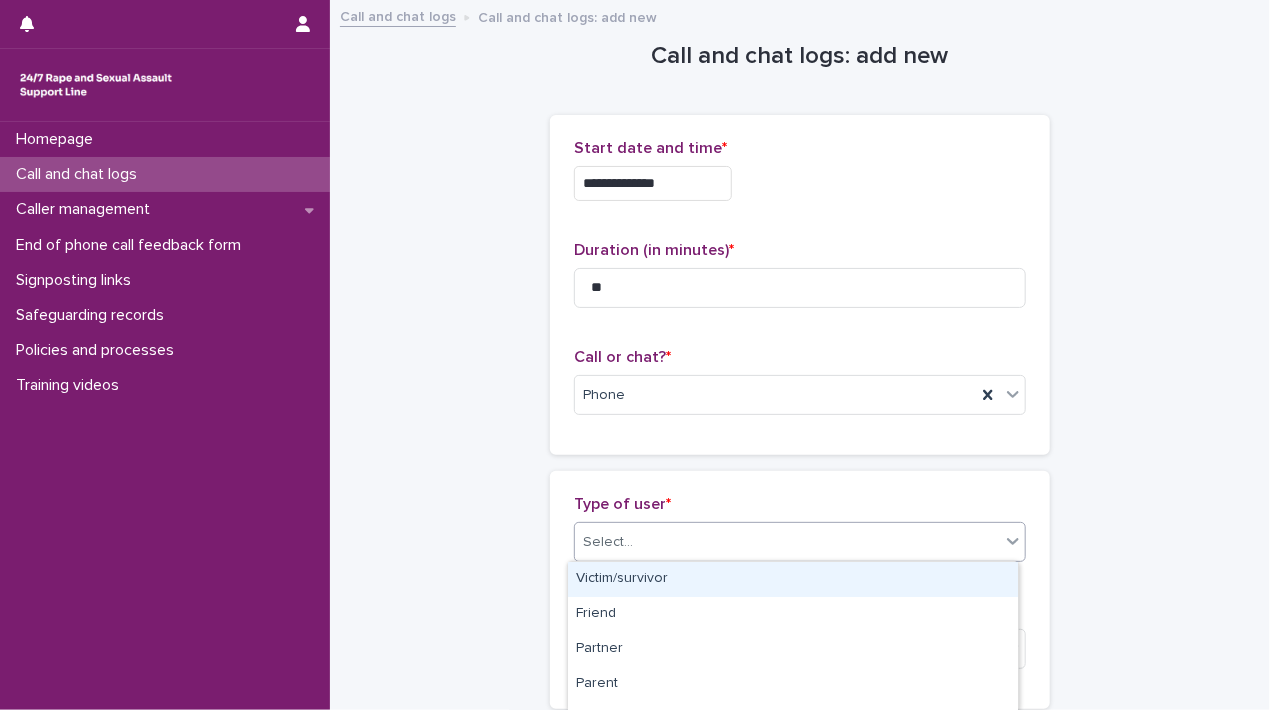 click on "Select..." at bounding box center [787, 542] 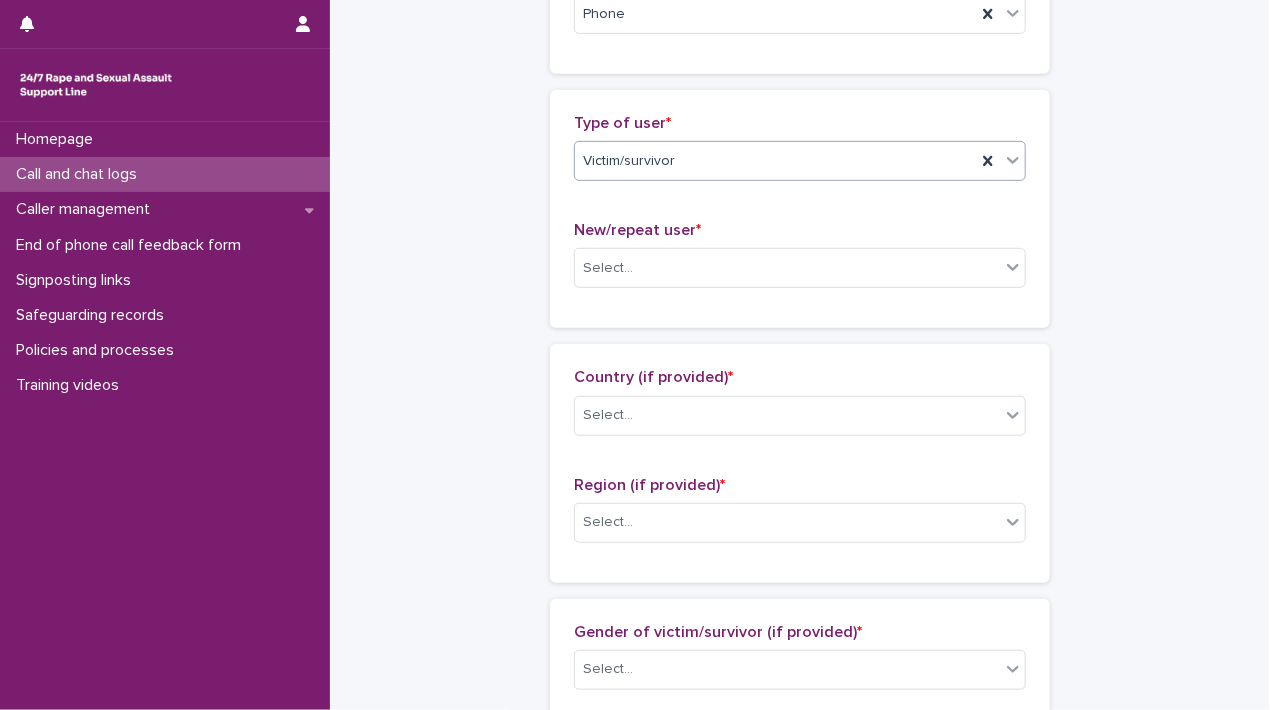 scroll, scrollTop: 400, scrollLeft: 0, axis: vertical 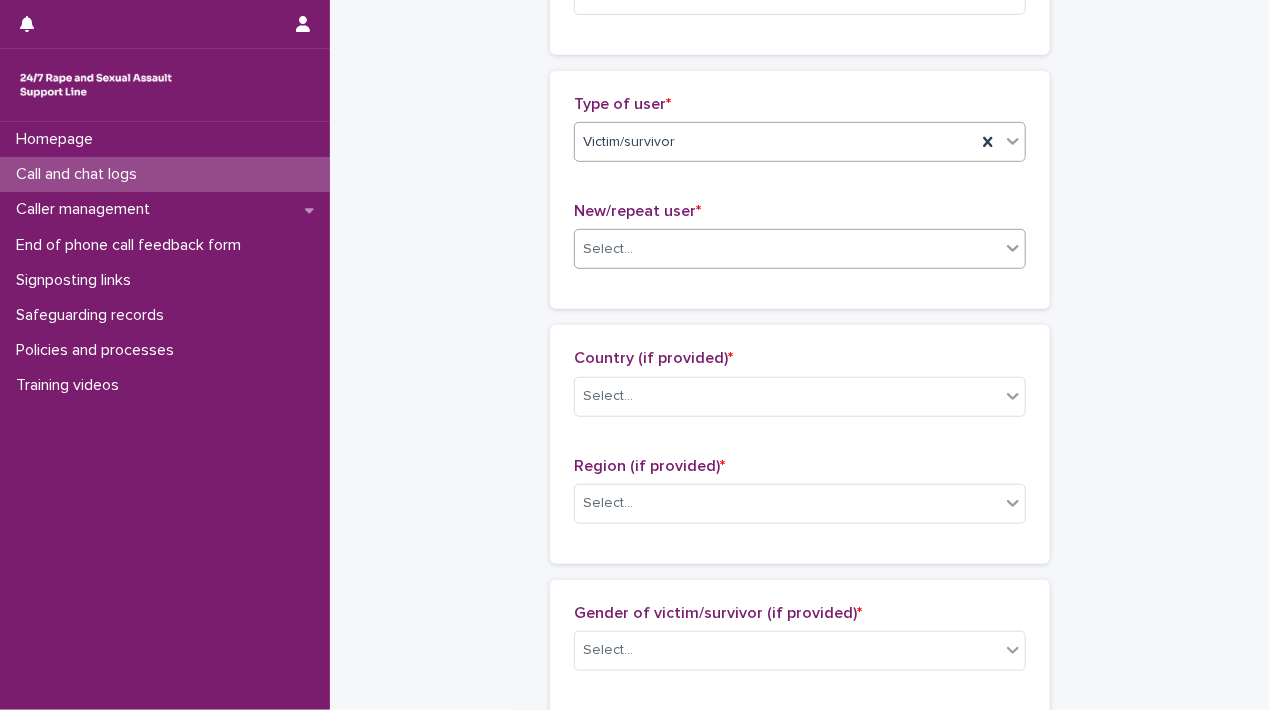 click on "Select..." at bounding box center [800, 249] 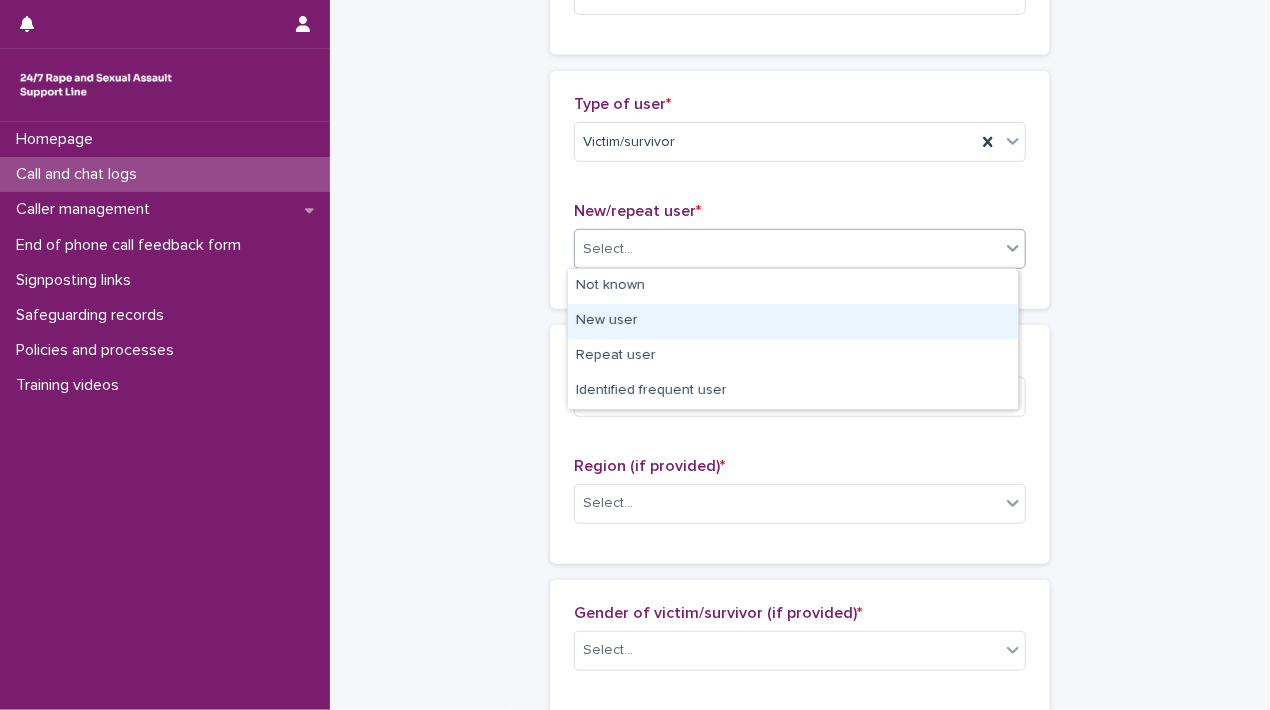 click on "New user" at bounding box center (793, 321) 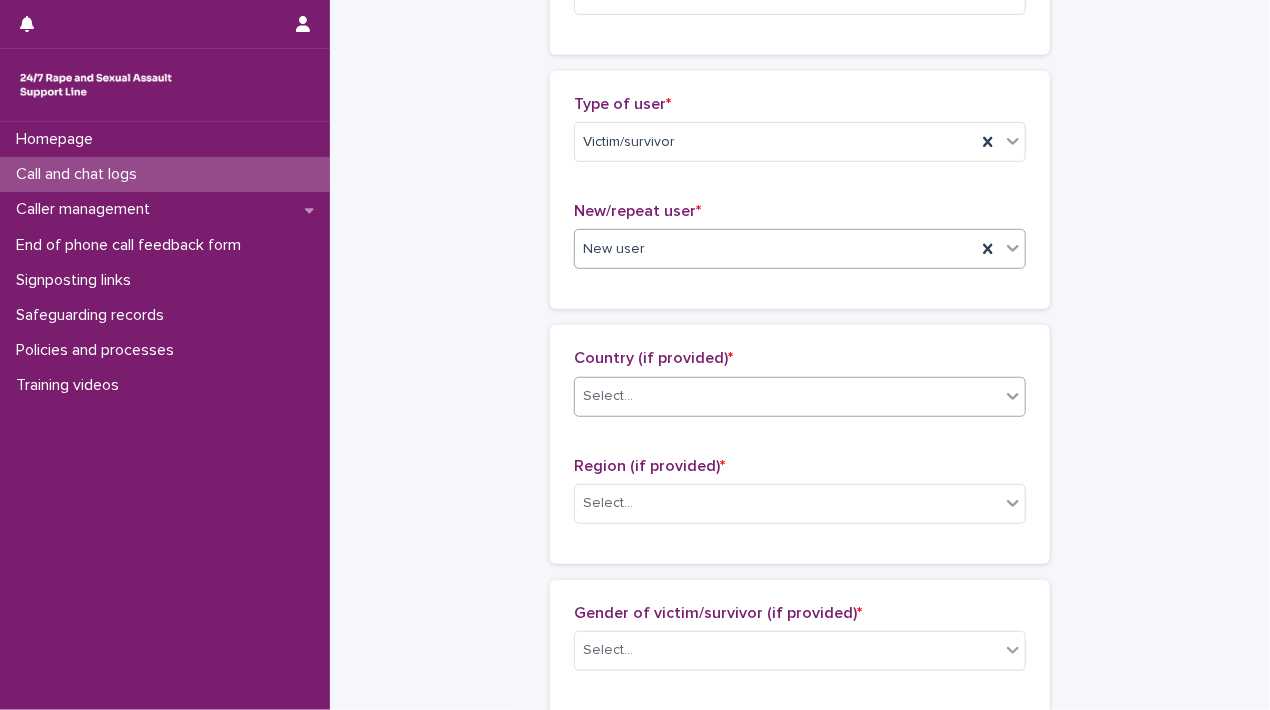 click on "Select..." at bounding box center [787, 396] 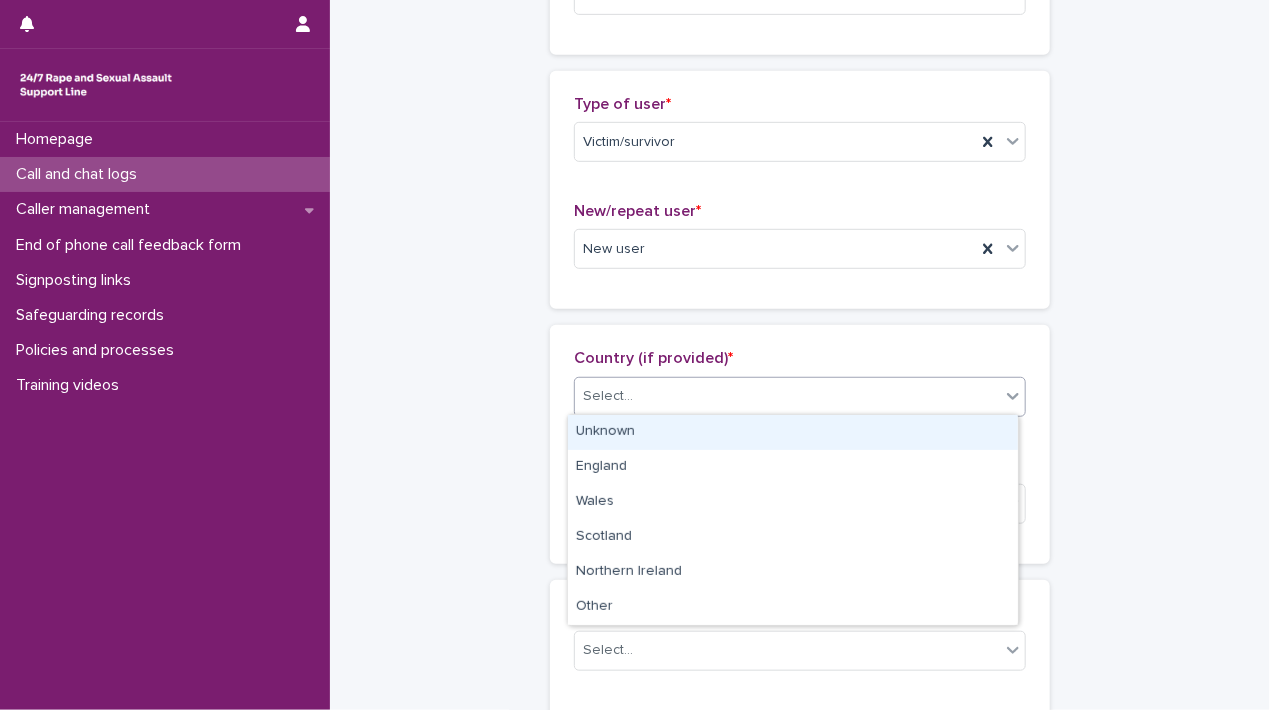 click on "Unknown" at bounding box center (793, 432) 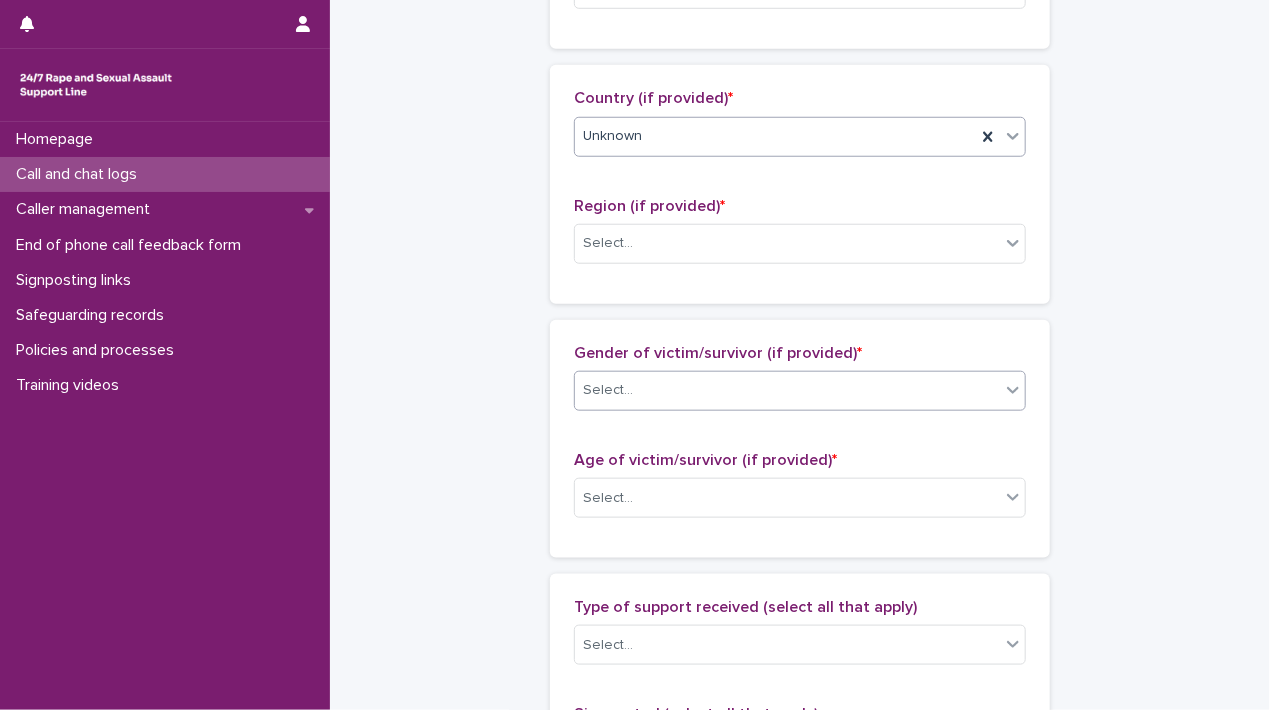 scroll, scrollTop: 700, scrollLeft: 0, axis: vertical 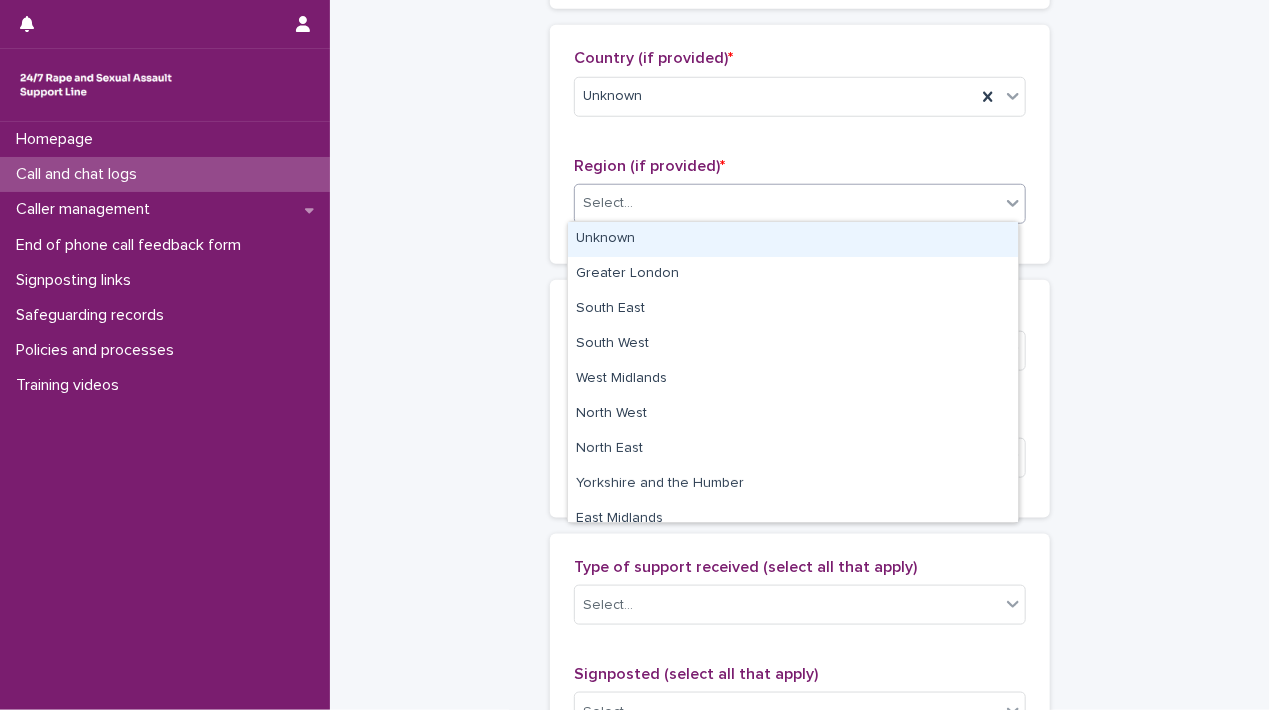 click on "Select..." at bounding box center (787, 203) 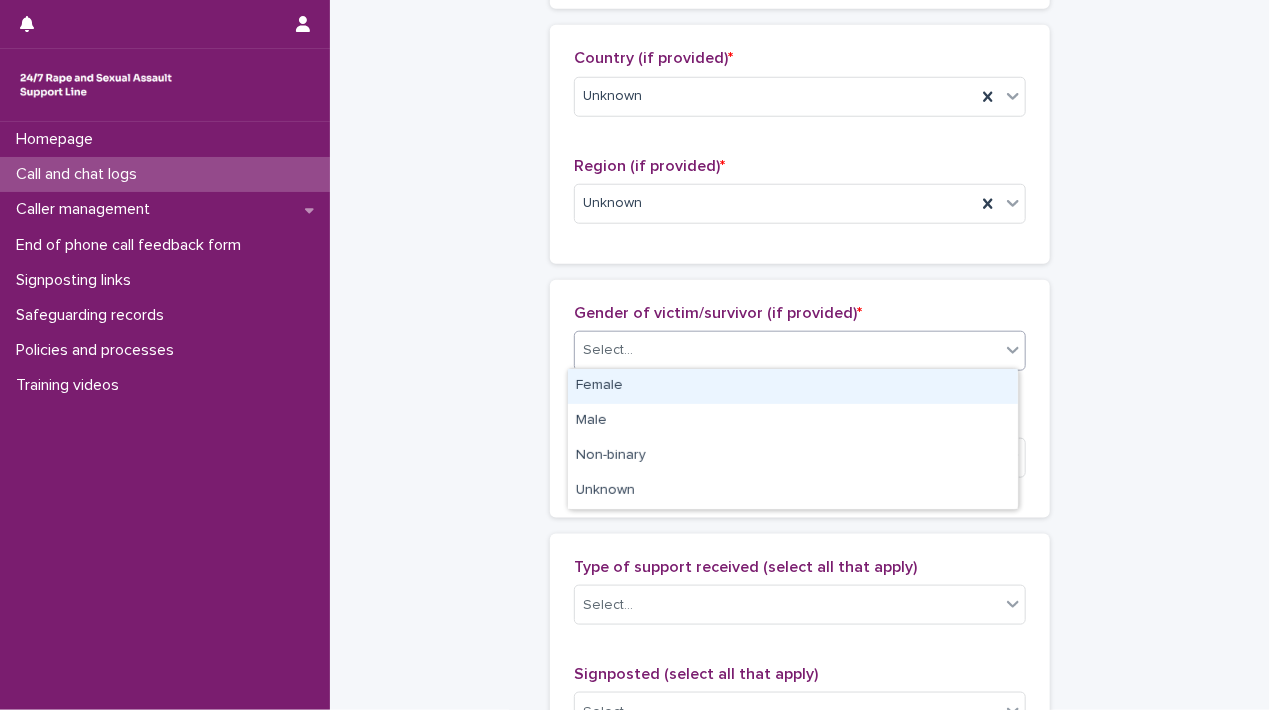 click on "Select..." at bounding box center (787, 350) 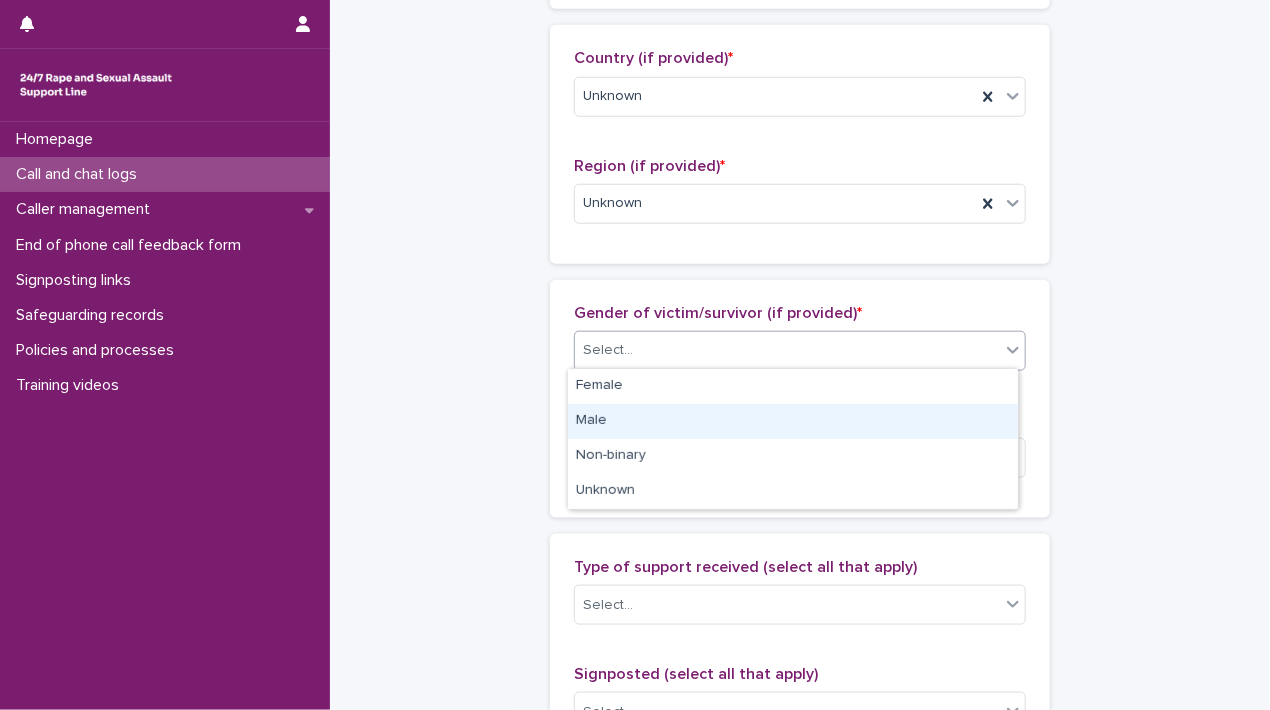drag, startPoint x: 636, startPoint y: 402, endPoint x: 636, endPoint y: 418, distance: 16 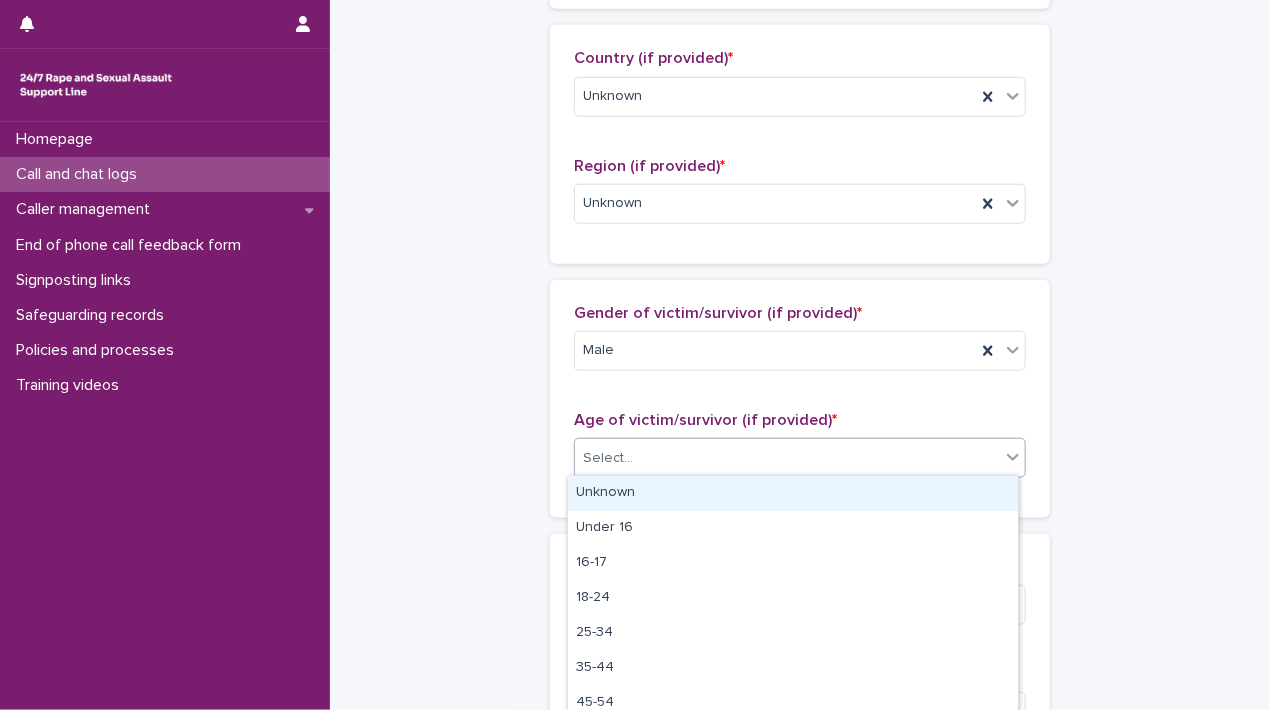 click on "Select..." at bounding box center [787, 458] 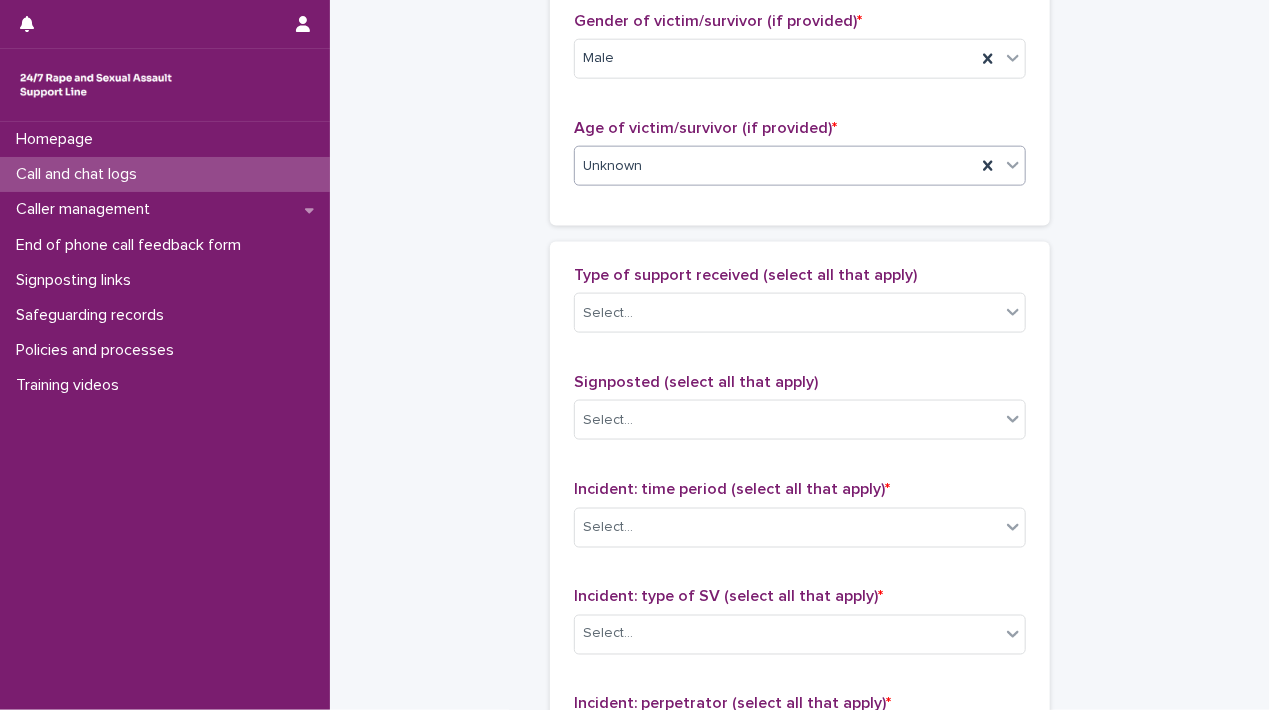 scroll, scrollTop: 1000, scrollLeft: 0, axis: vertical 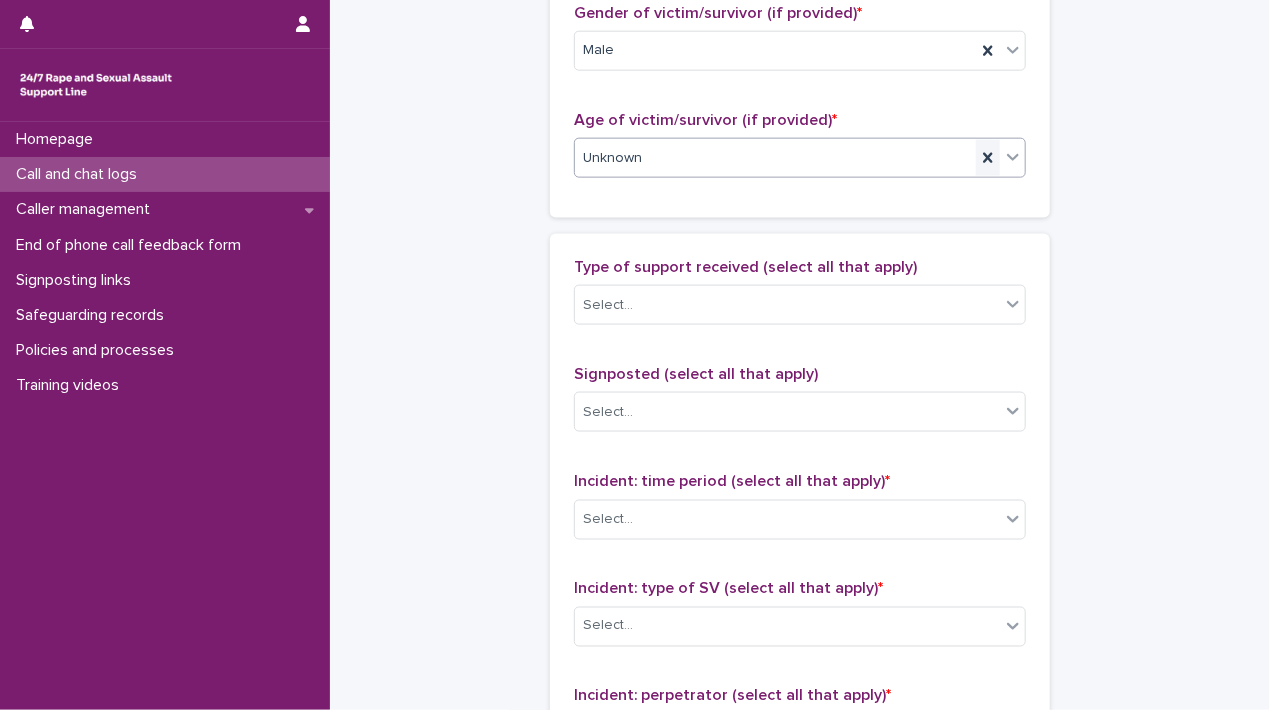 click 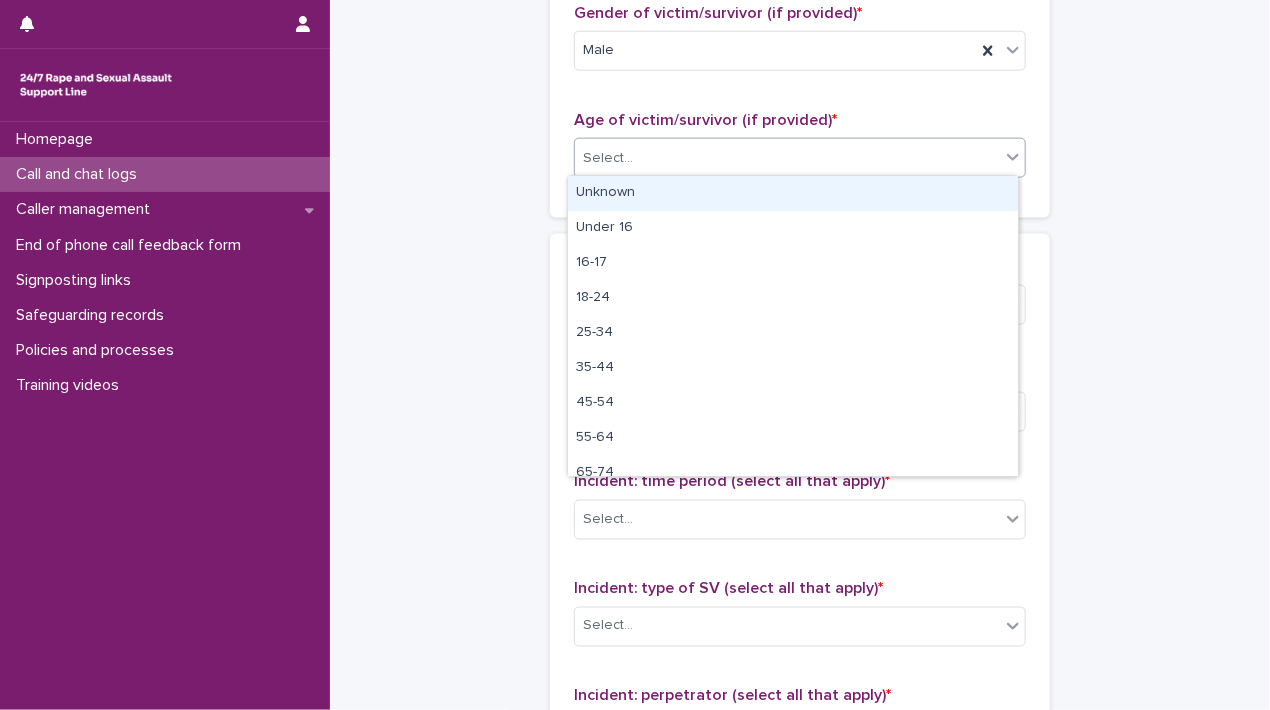 click on "Select..." at bounding box center (787, 158) 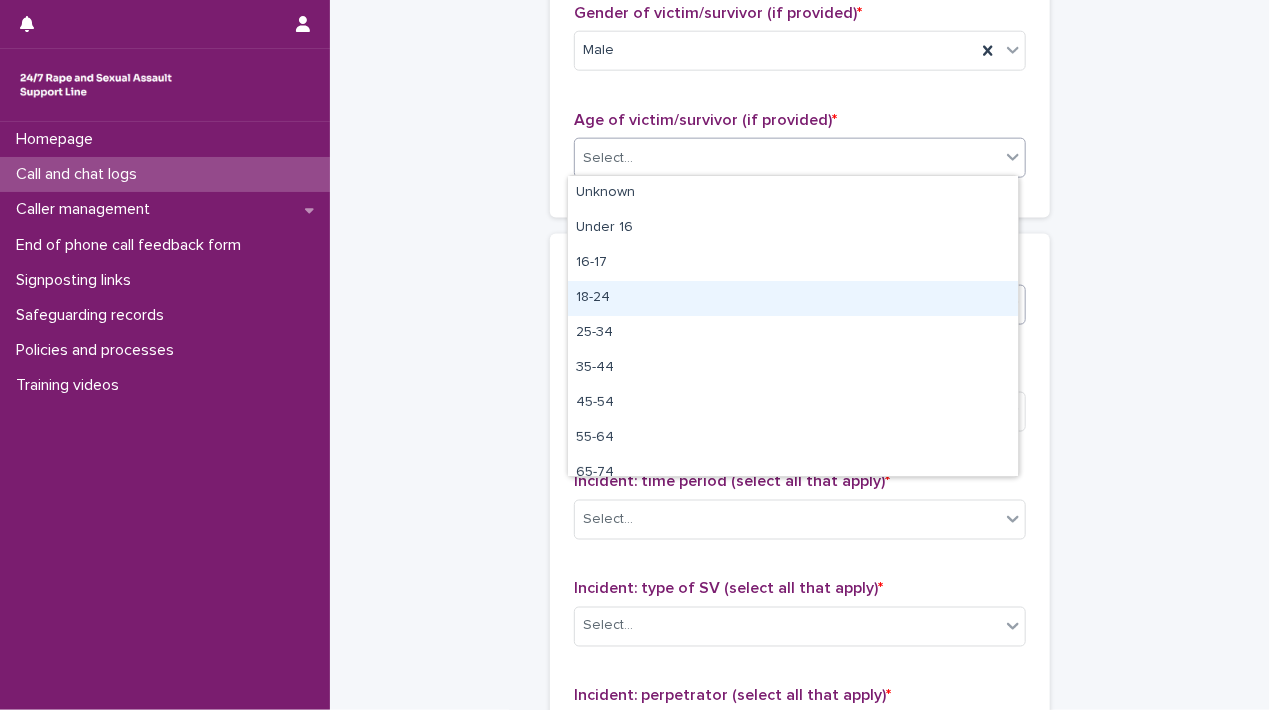 drag, startPoint x: 634, startPoint y: 279, endPoint x: 629, endPoint y: 297, distance: 18.681541 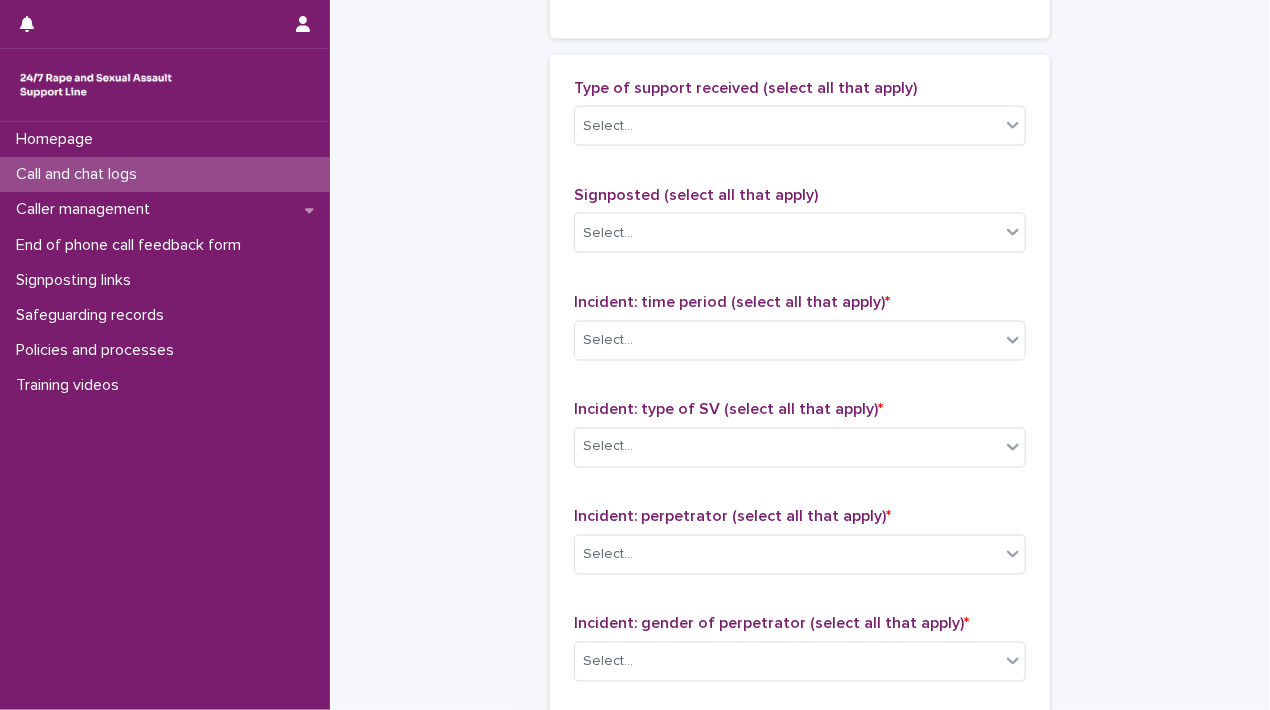 scroll, scrollTop: 1200, scrollLeft: 0, axis: vertical 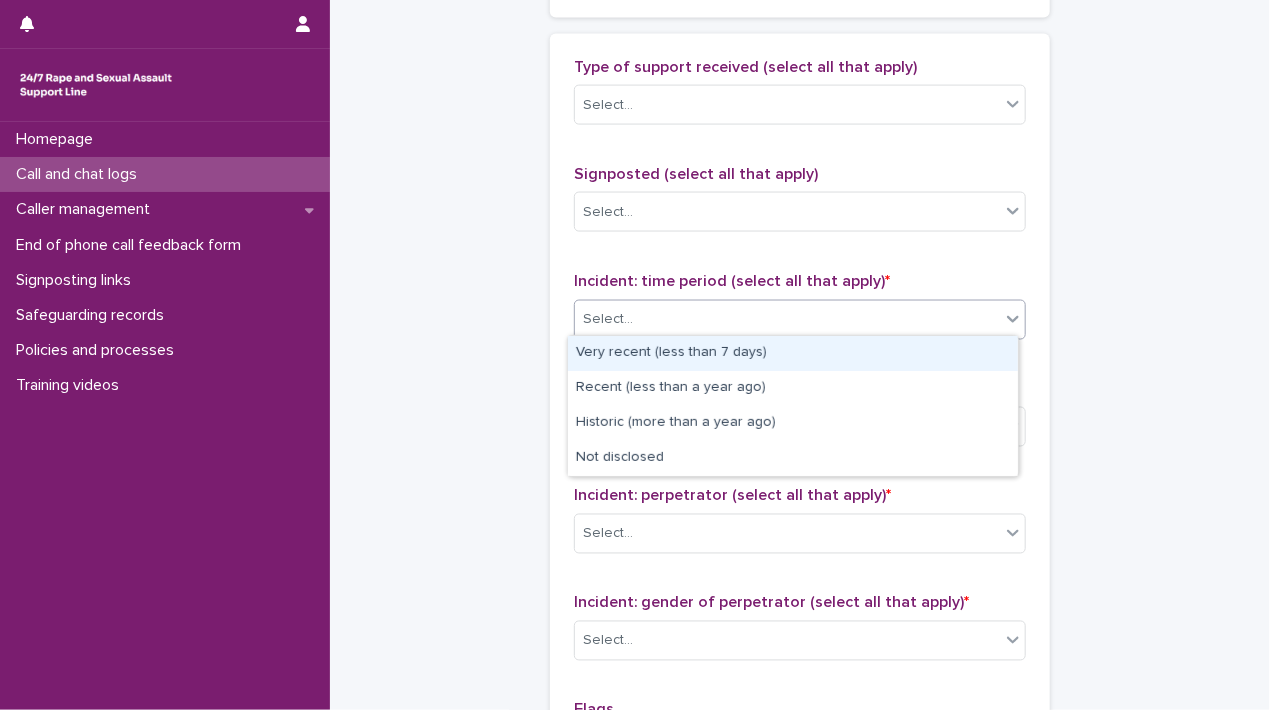 click on "Select..." at bounding box center (787, 319) 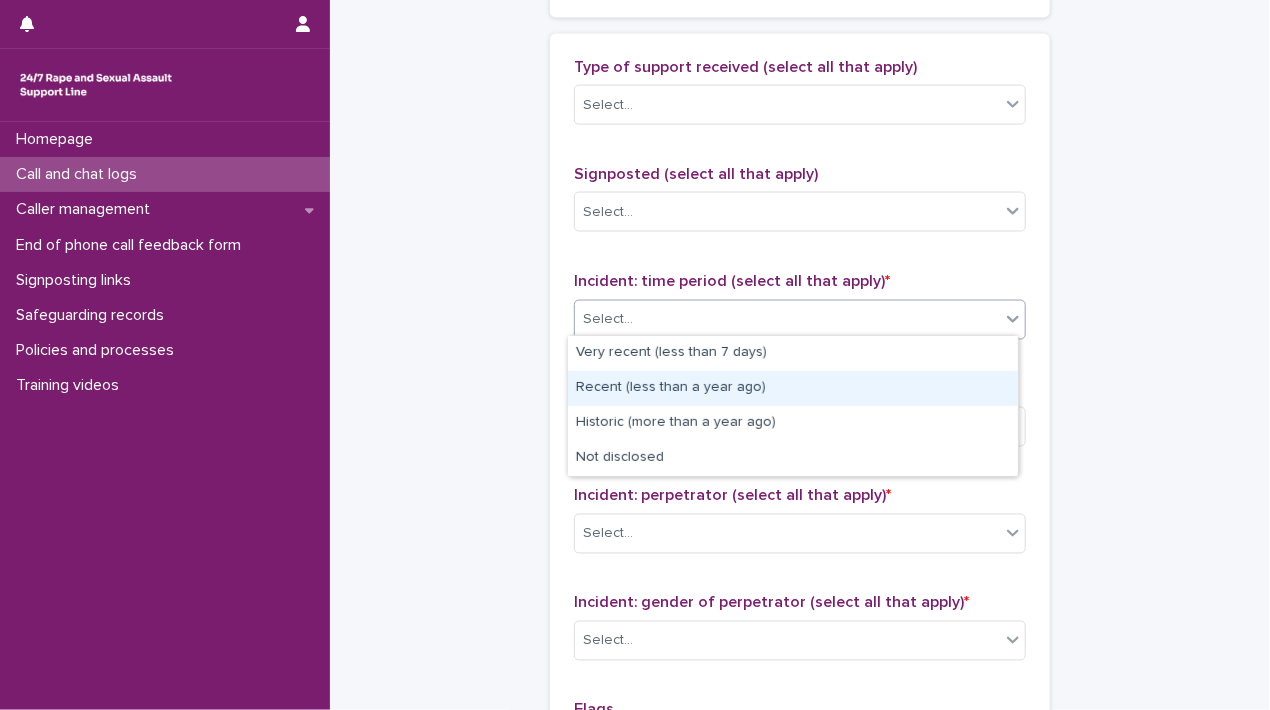 click on "Recent (less than a year ago)" at bounding box center (793, 388) 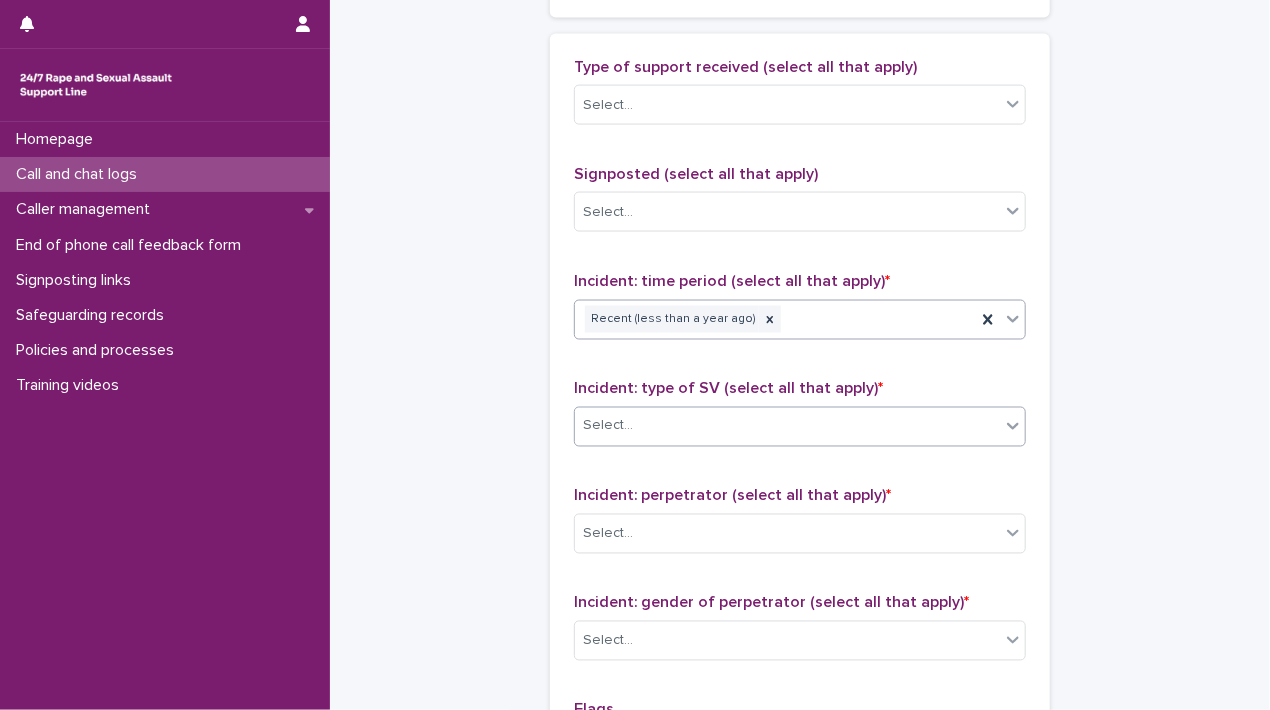 click on "Select..." at bounding box center [787, 426] 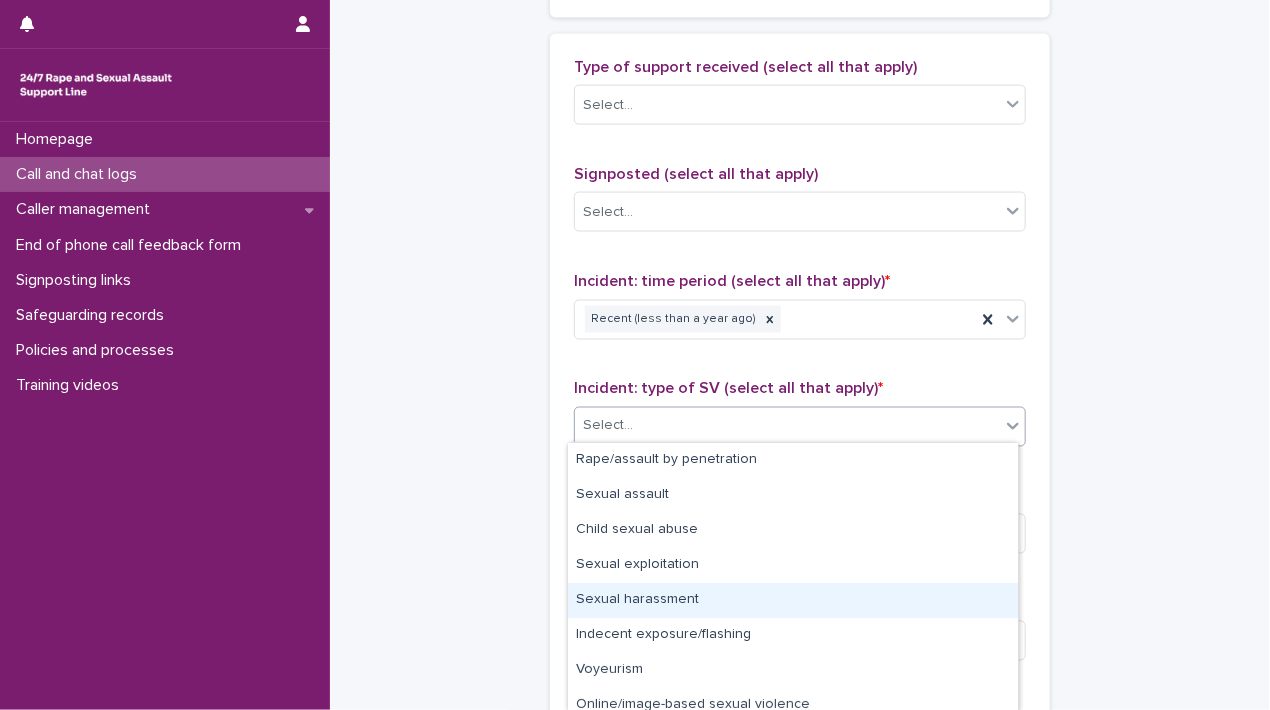 click on "Sexual harassment" at bounding box center [793, 600] 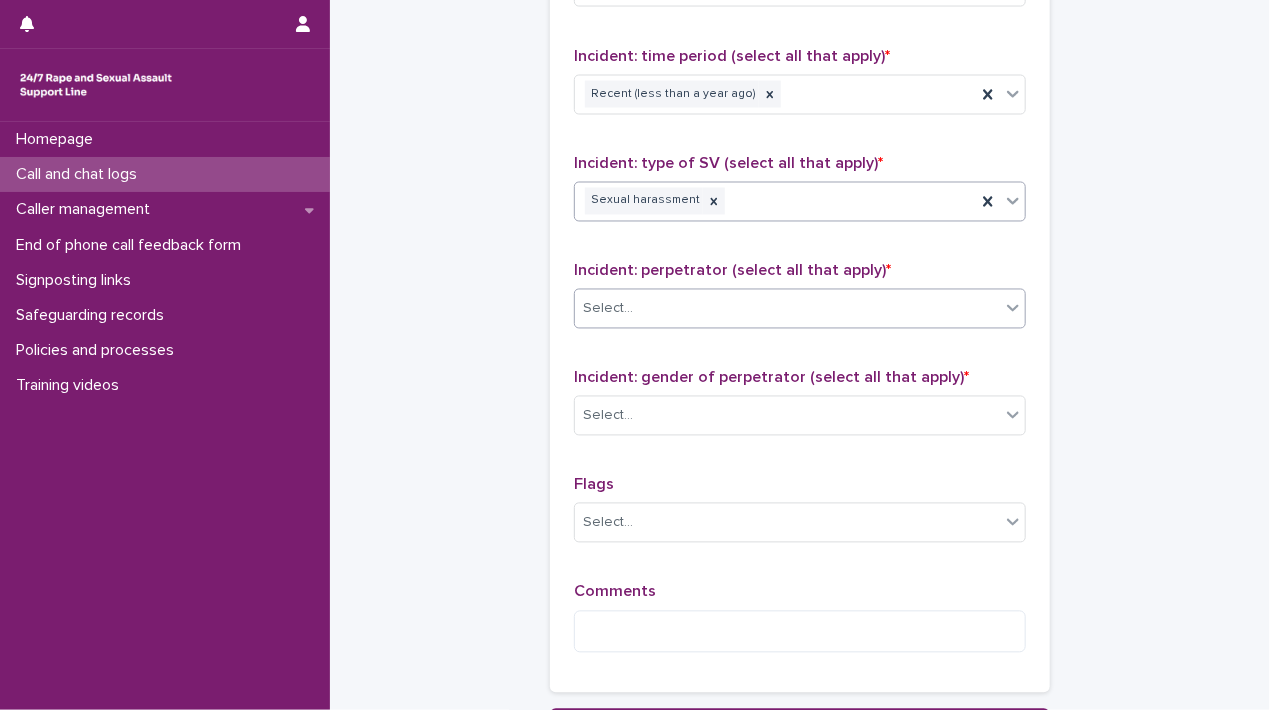 scroll, scrollTop: 1500, scrollLeft: 0, axis: vertical 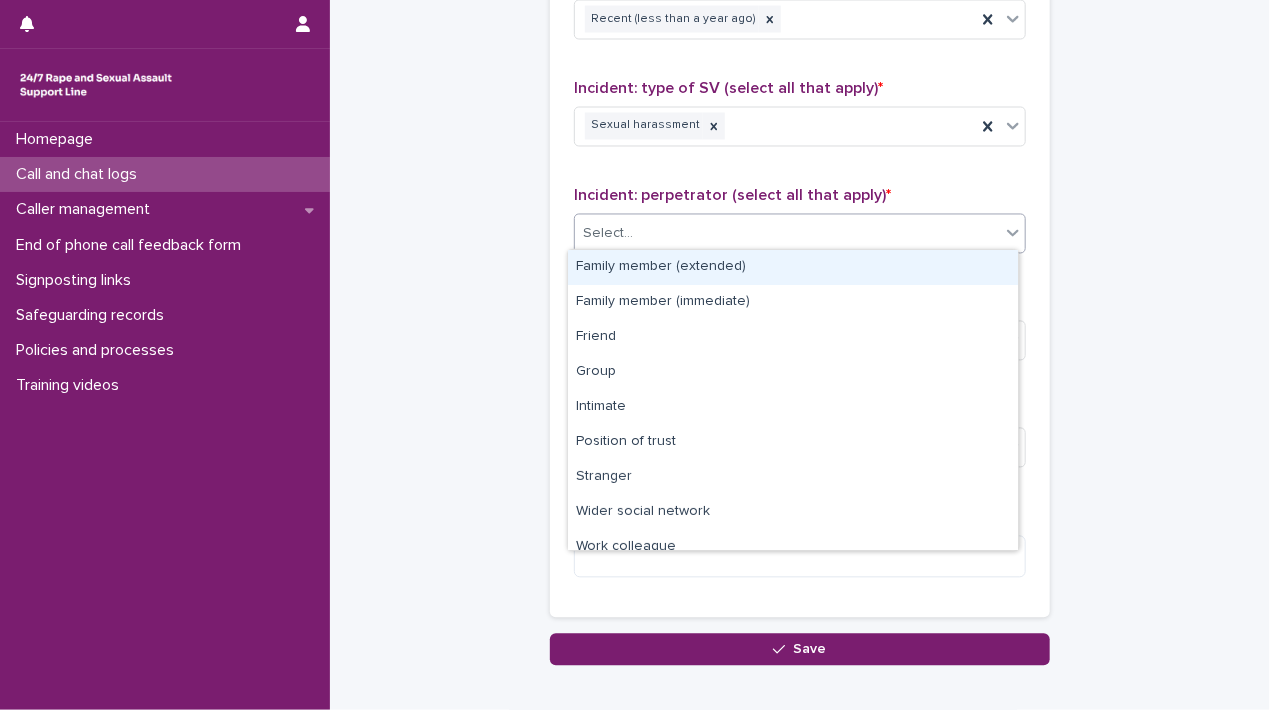 click at bounding box center [636, 234] 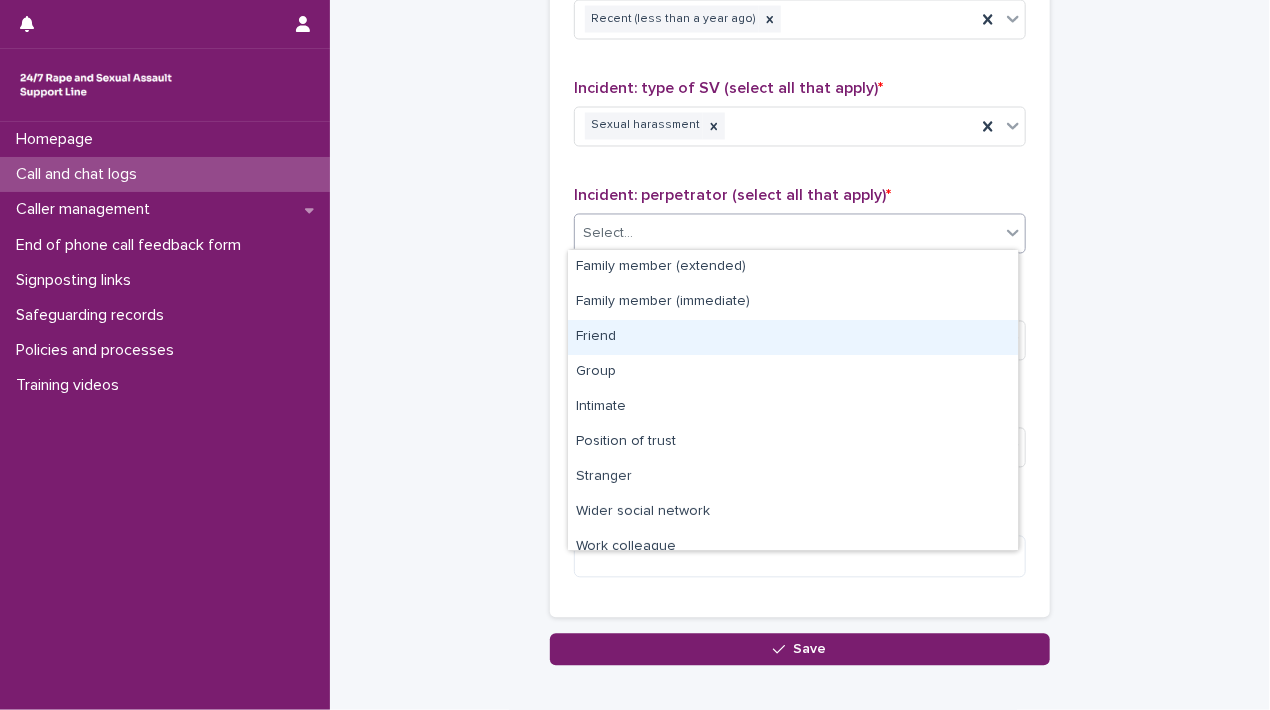 click on "Friend" at bounding box center [793, 337] 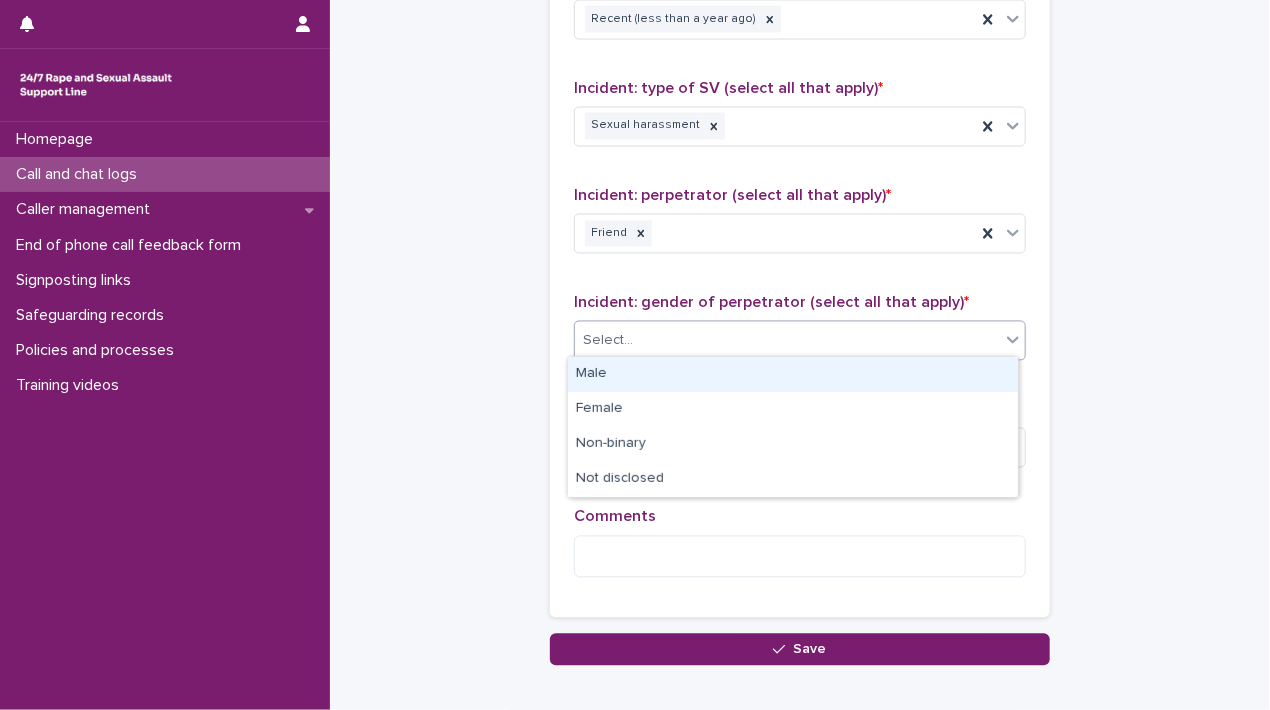 click on "Select..." at bounding box center (787, 341) 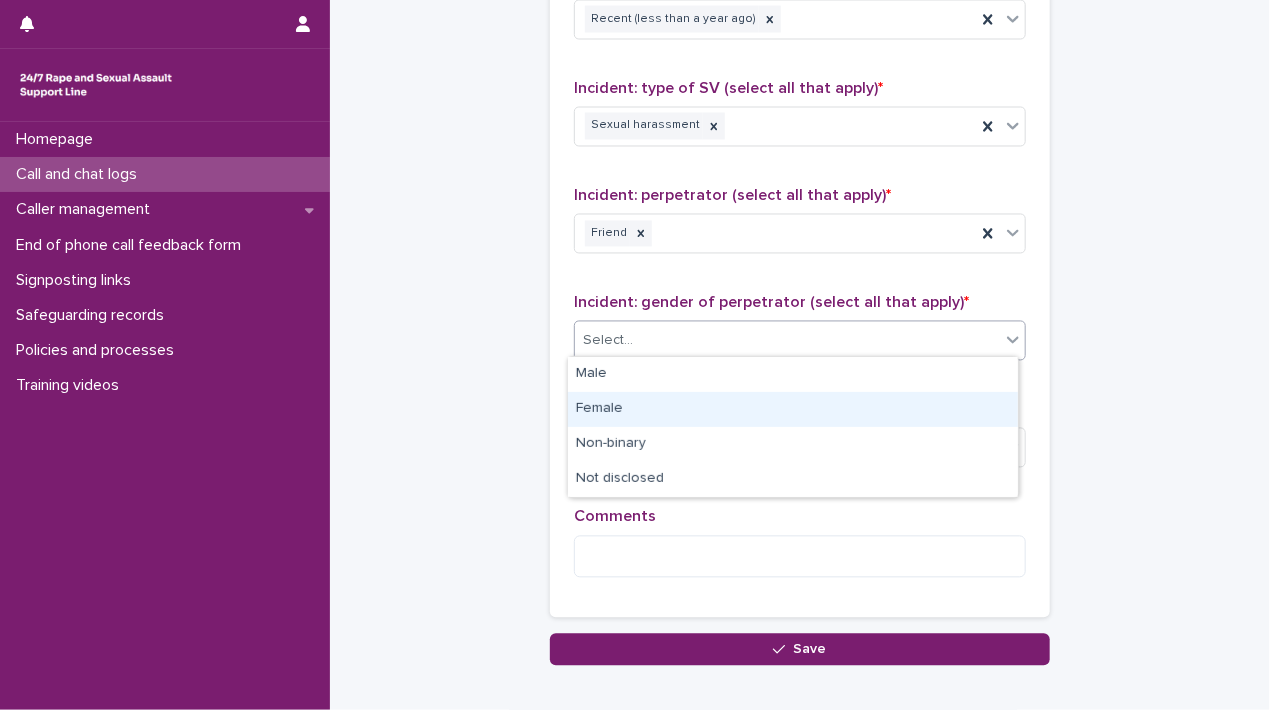 click on "Female" at bounding box center [793, 409] 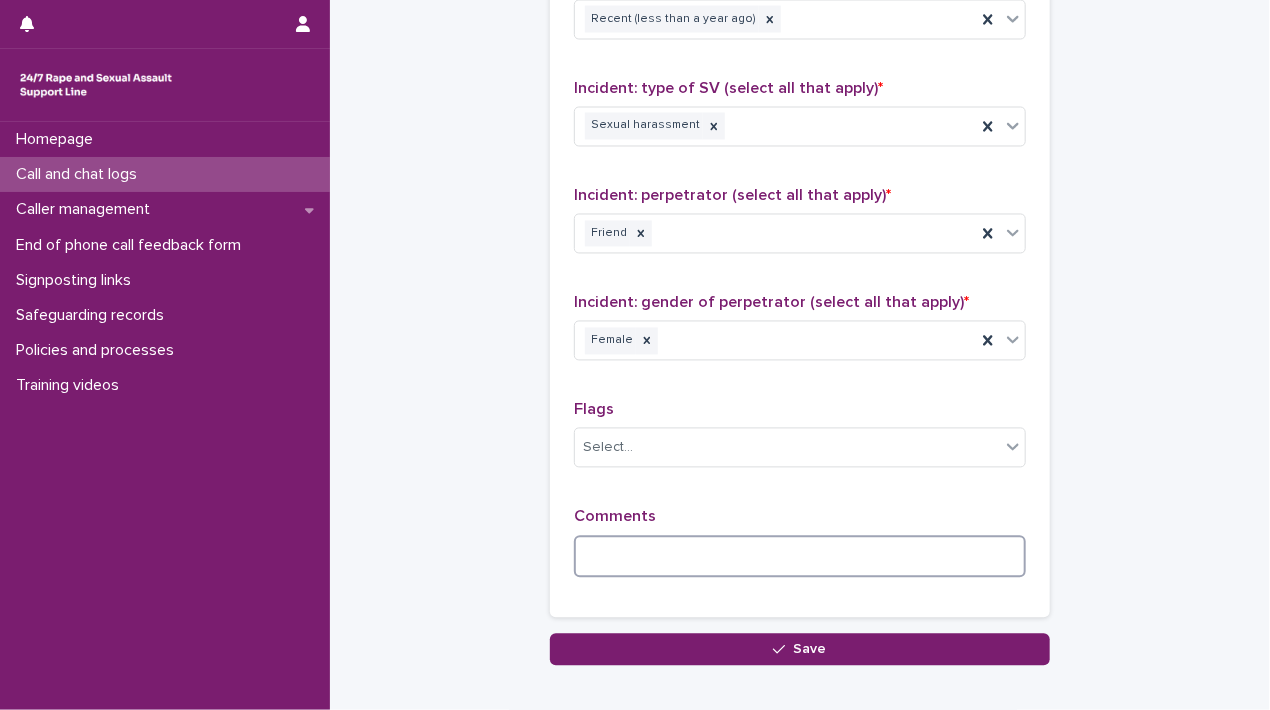 click at bounding box center [800, 557] 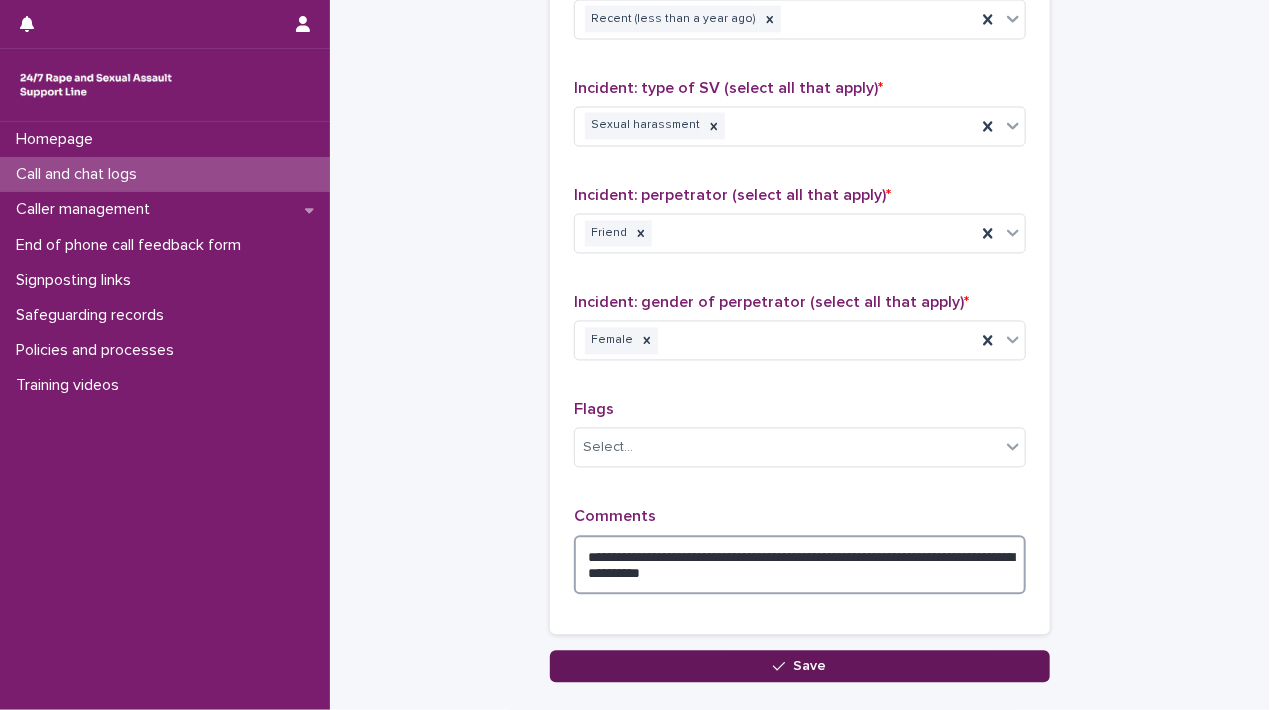 type on "**********" 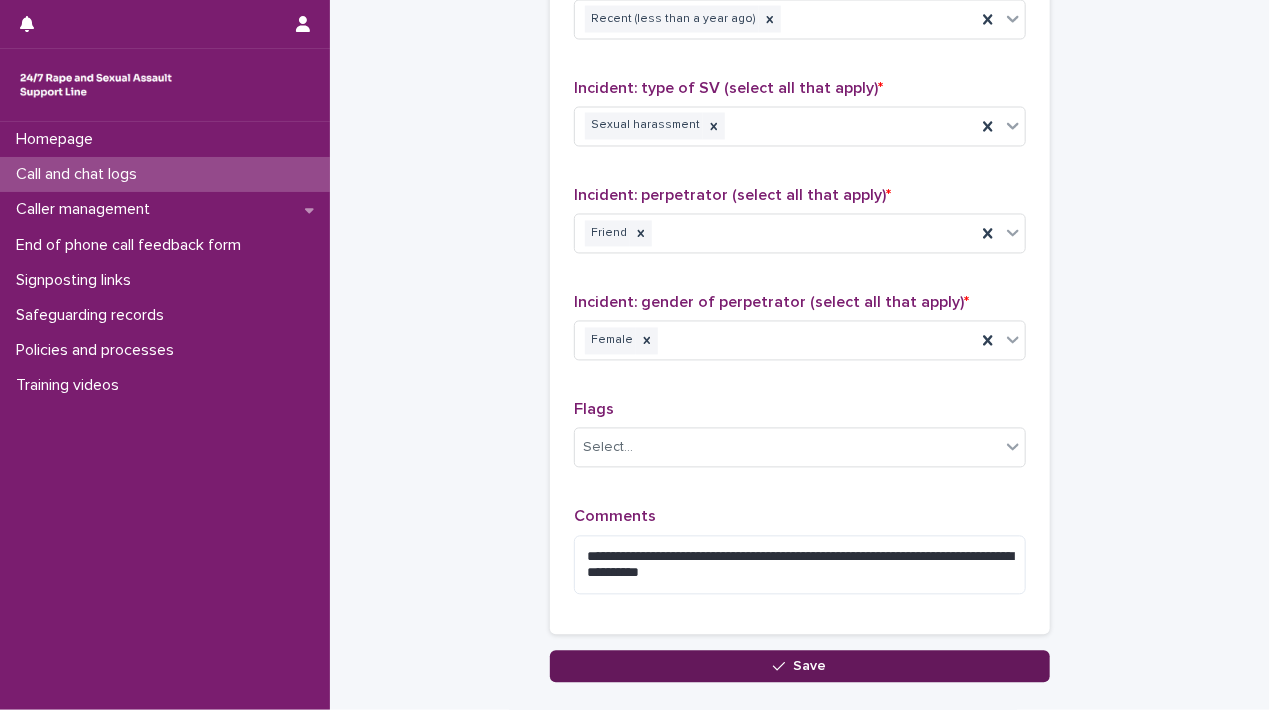 click on "Save" at bounding box center (810, 667) 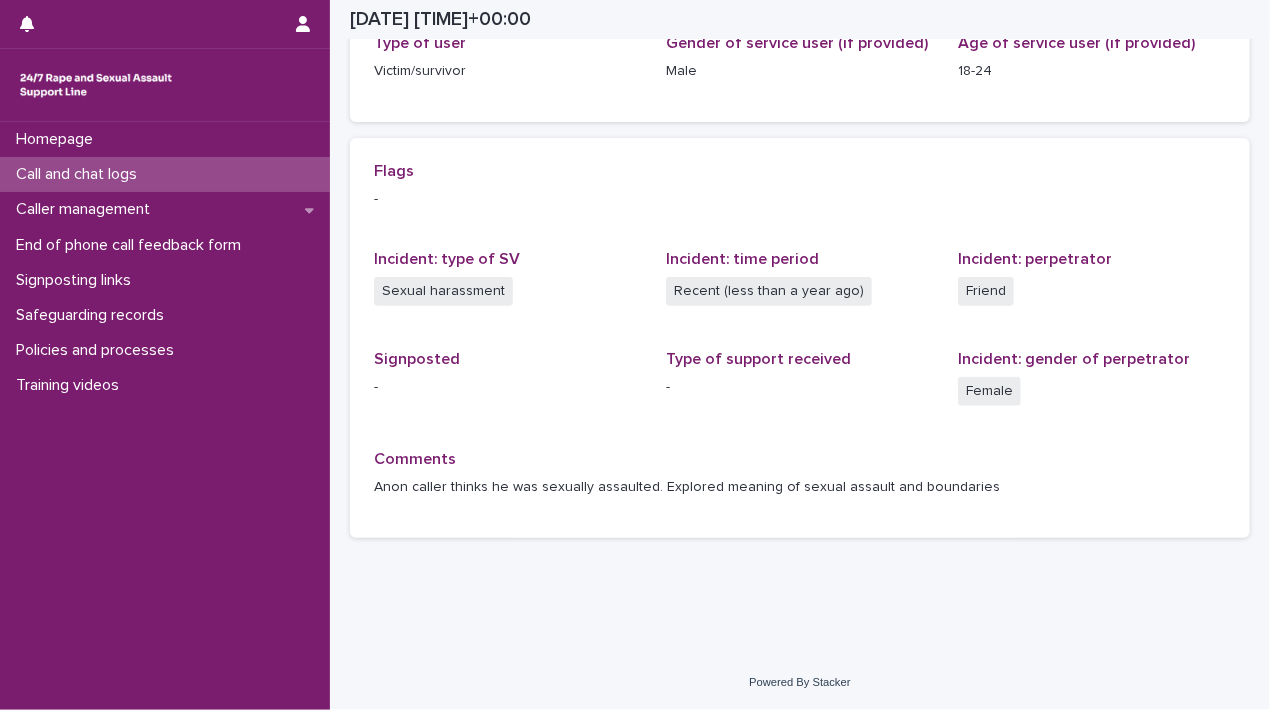 scroll, scrollTop: 352, scrollLeft: 0, axis: vertical 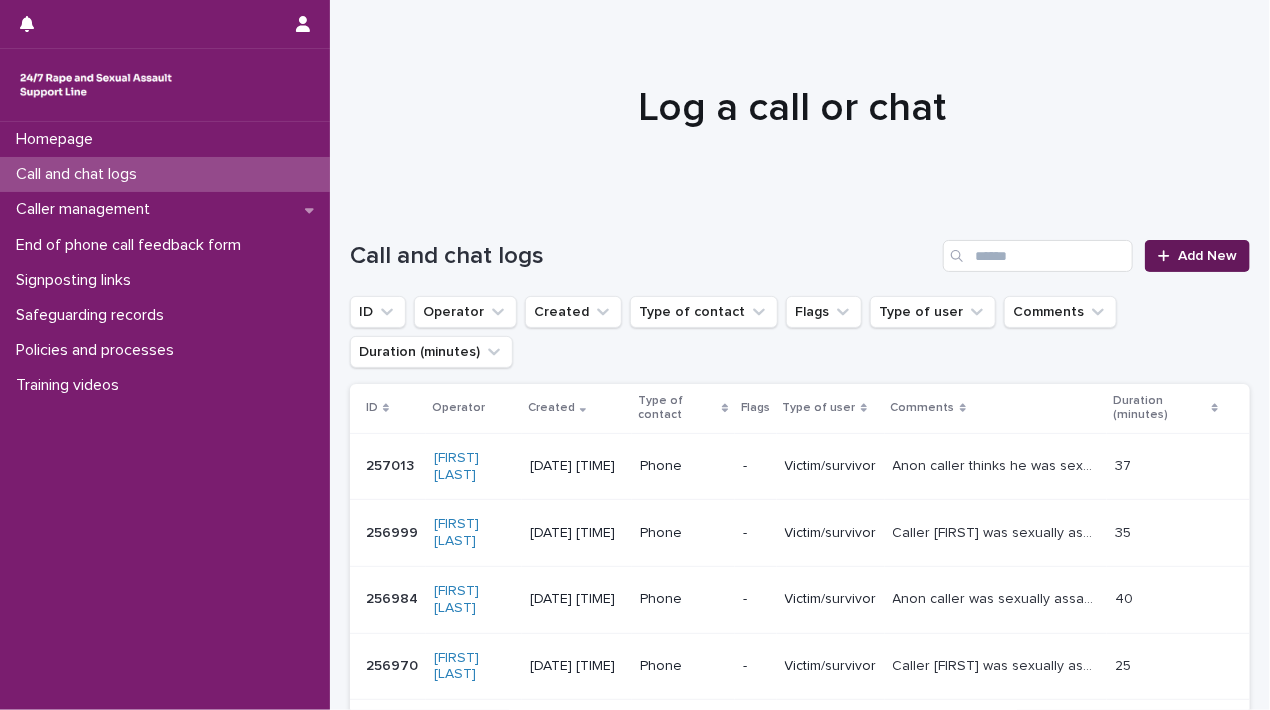 click on "Add New" at bounding box center (1207, 256) 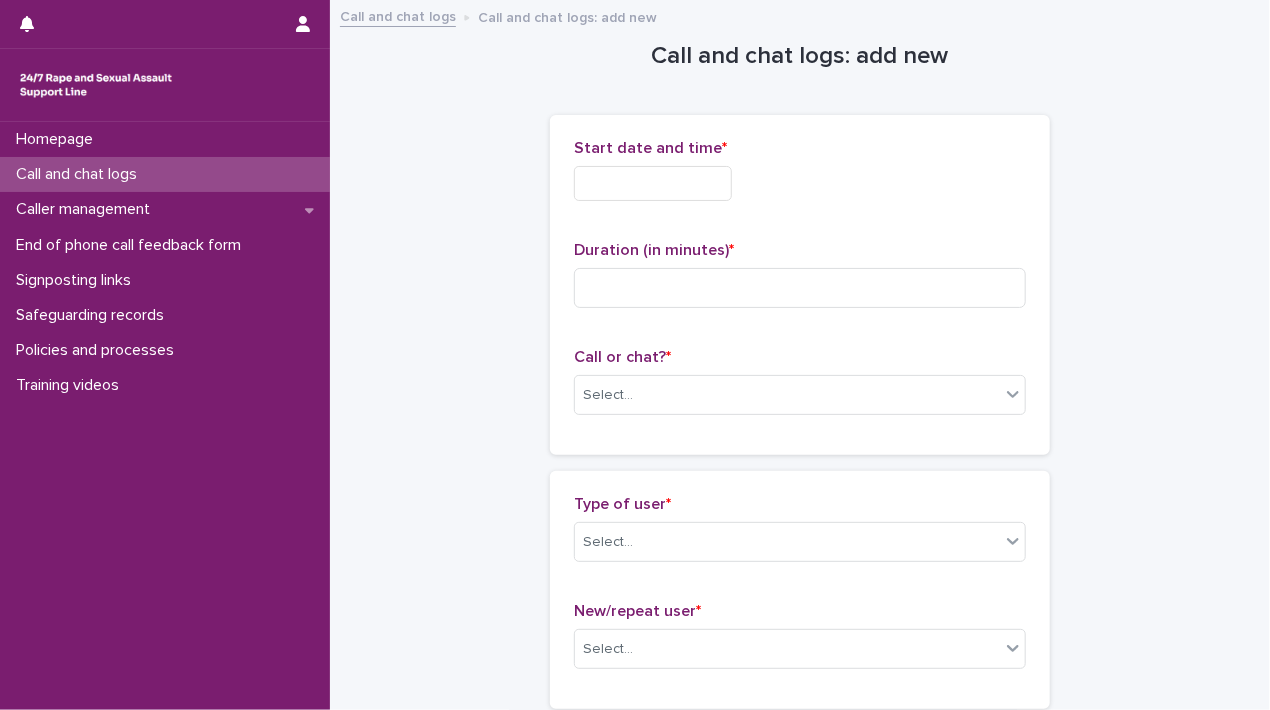click at bounding box center (653, 183) 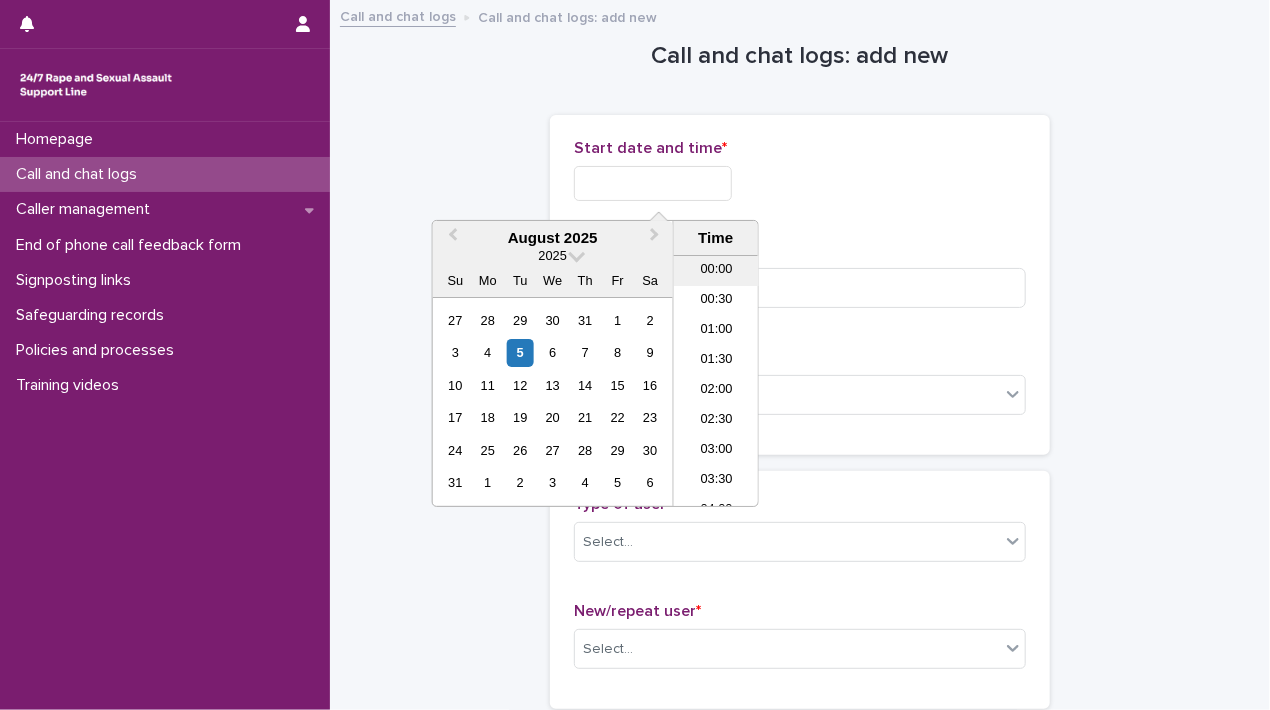click on "00:00" at bounding box center [716, 271] 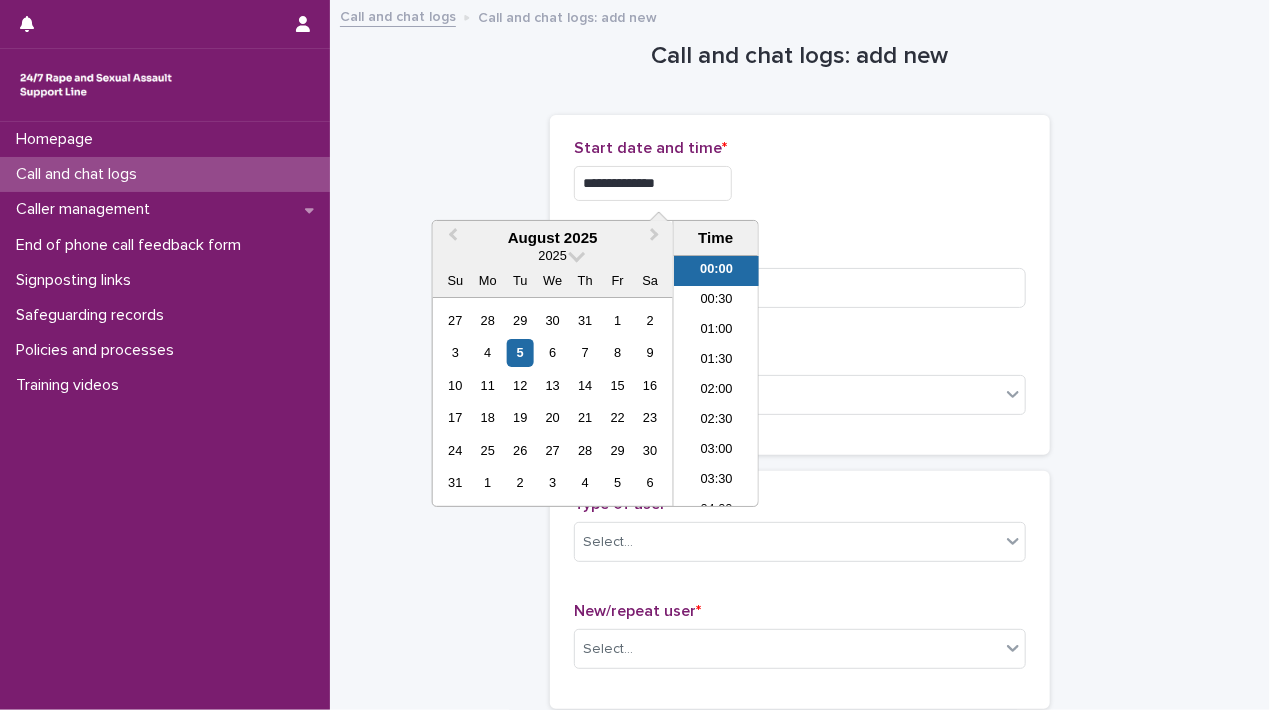 click on "**********" at bounding box center [653, 183] 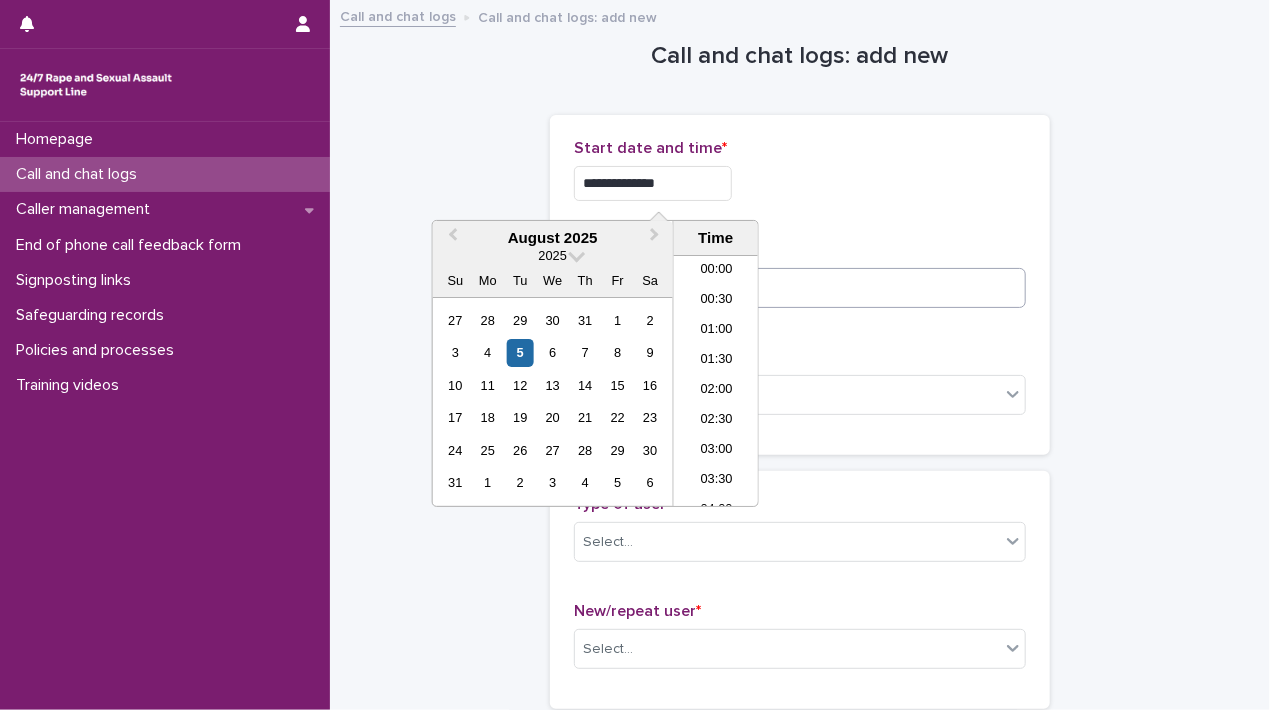 type on "**********" 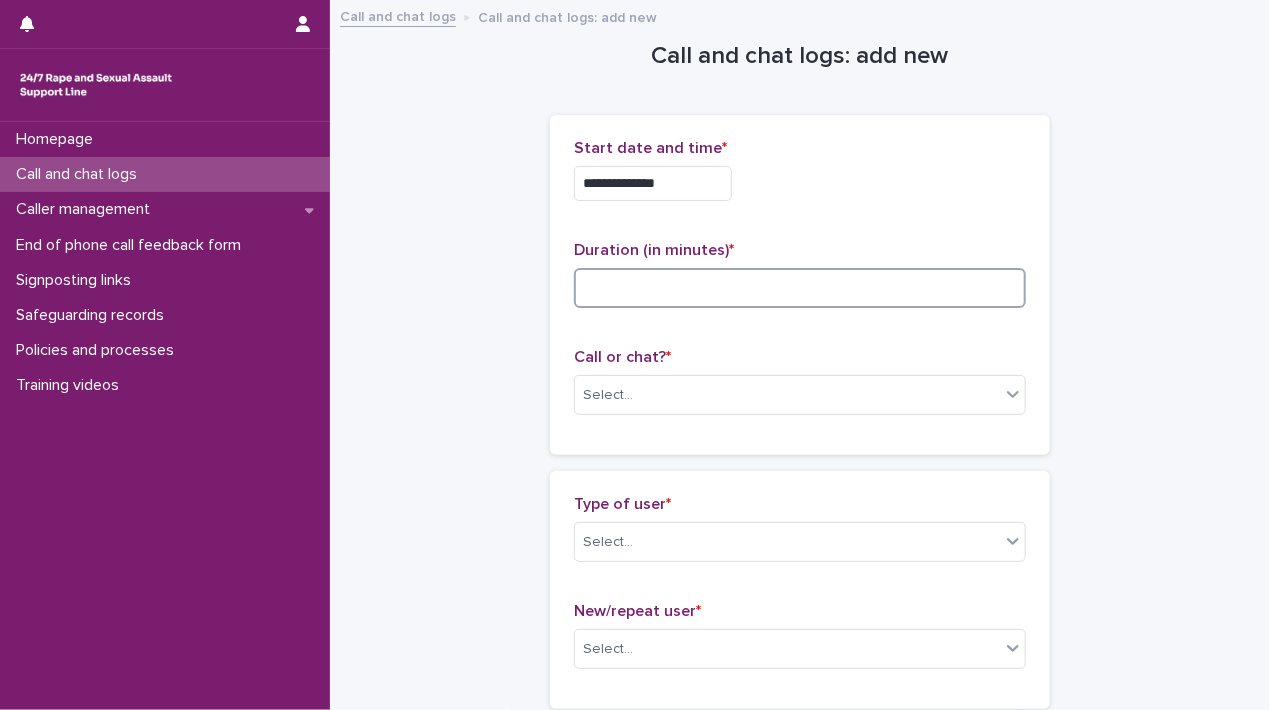 click at bounding box center (800, 288) 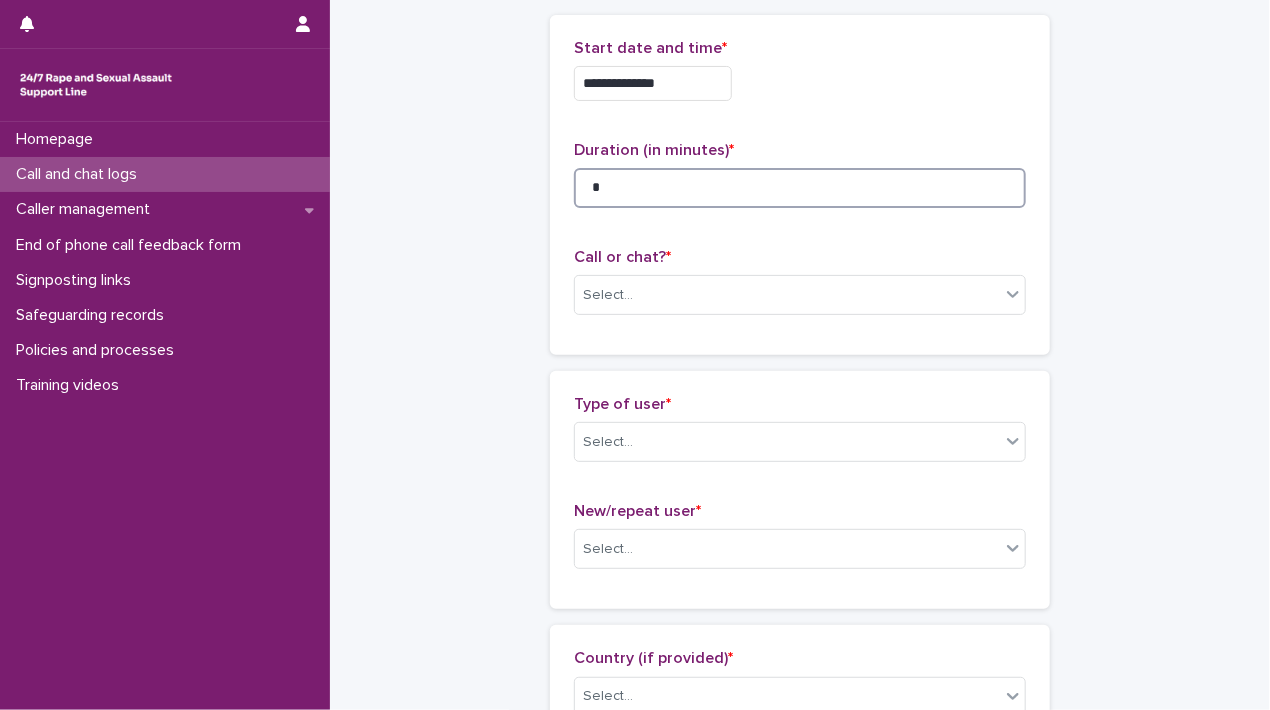scroll, scrollTop: 200, scrollLeft: 0, axis: vertical 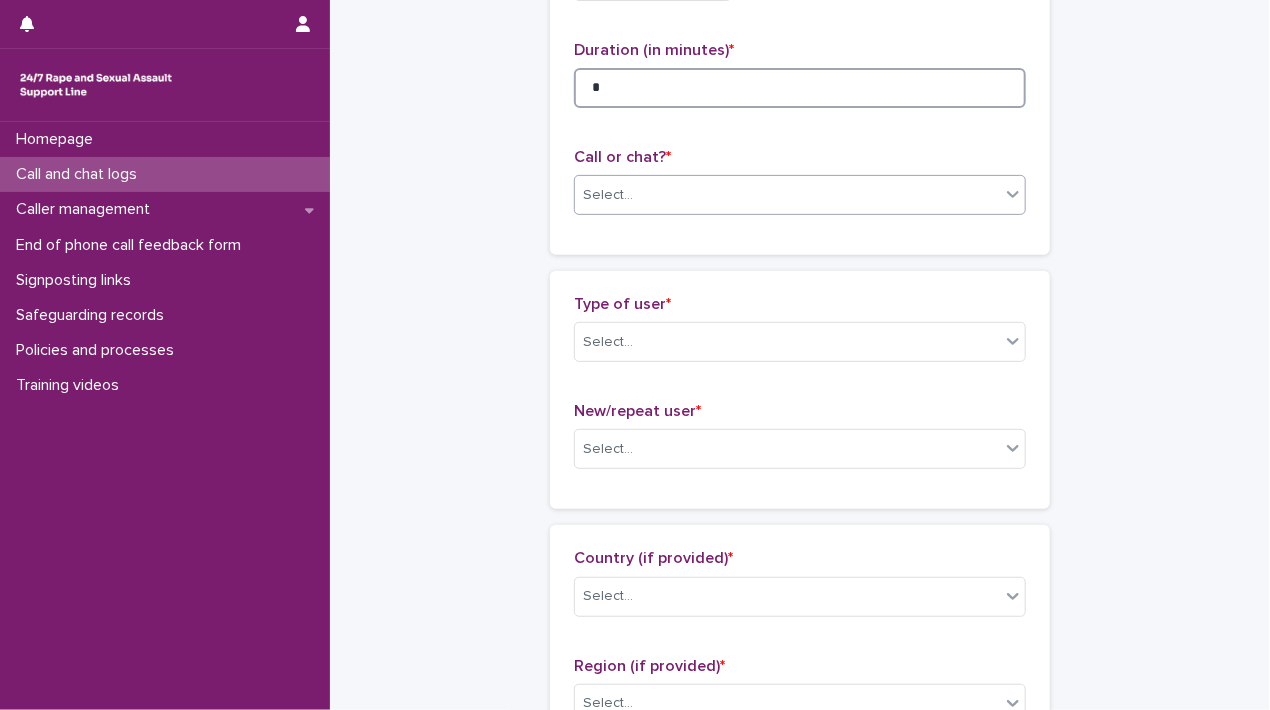 type on "*" 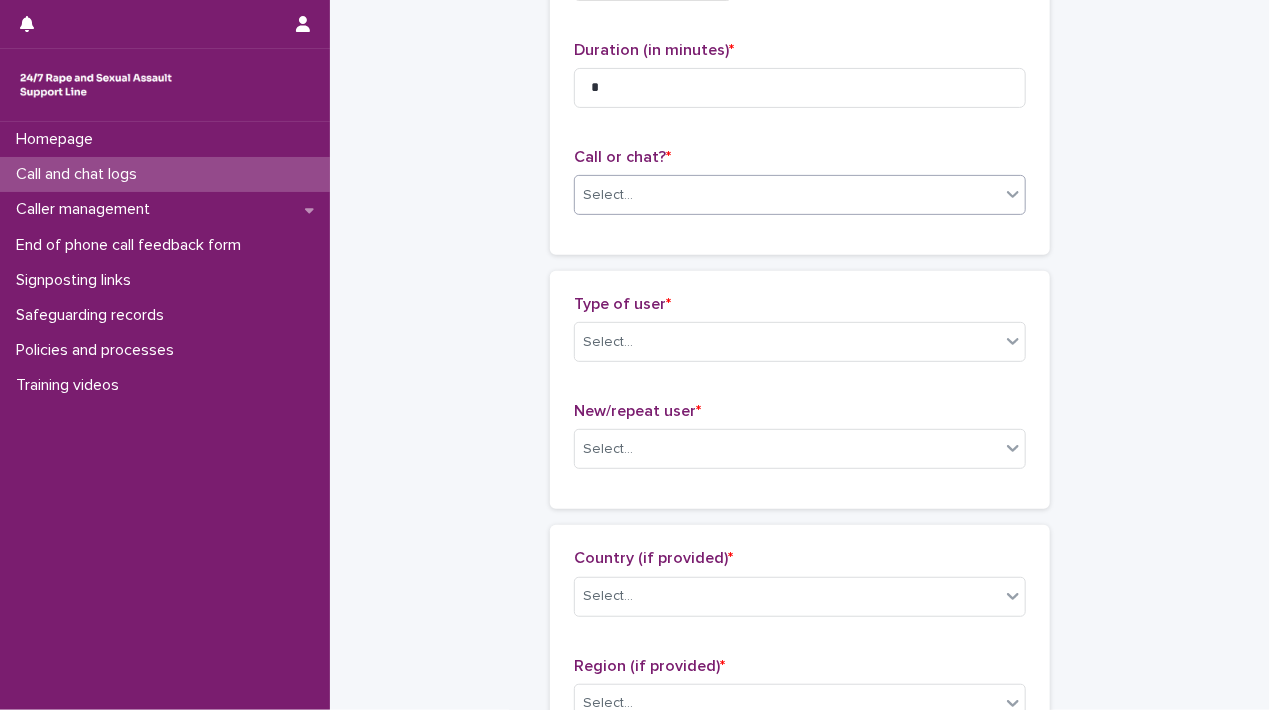 click on "Select..." at bounding box center (787, 195) 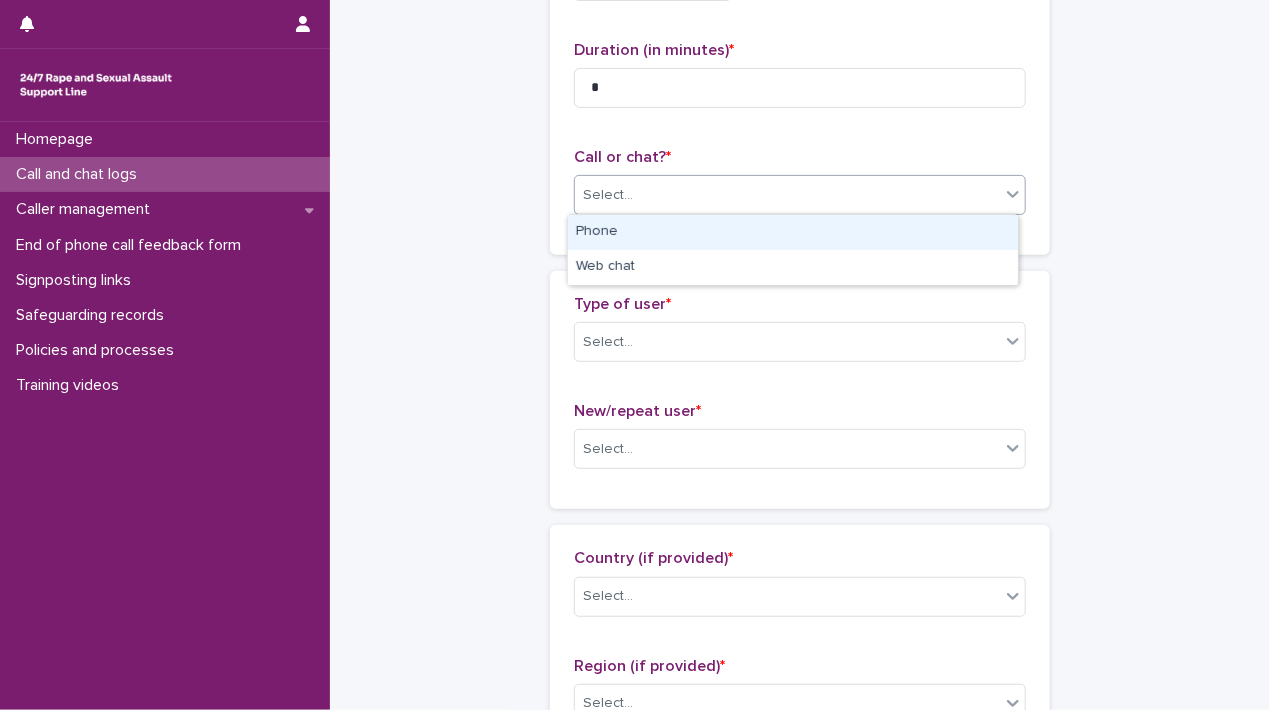 click on "Phone" at bounding box center (793, 232) 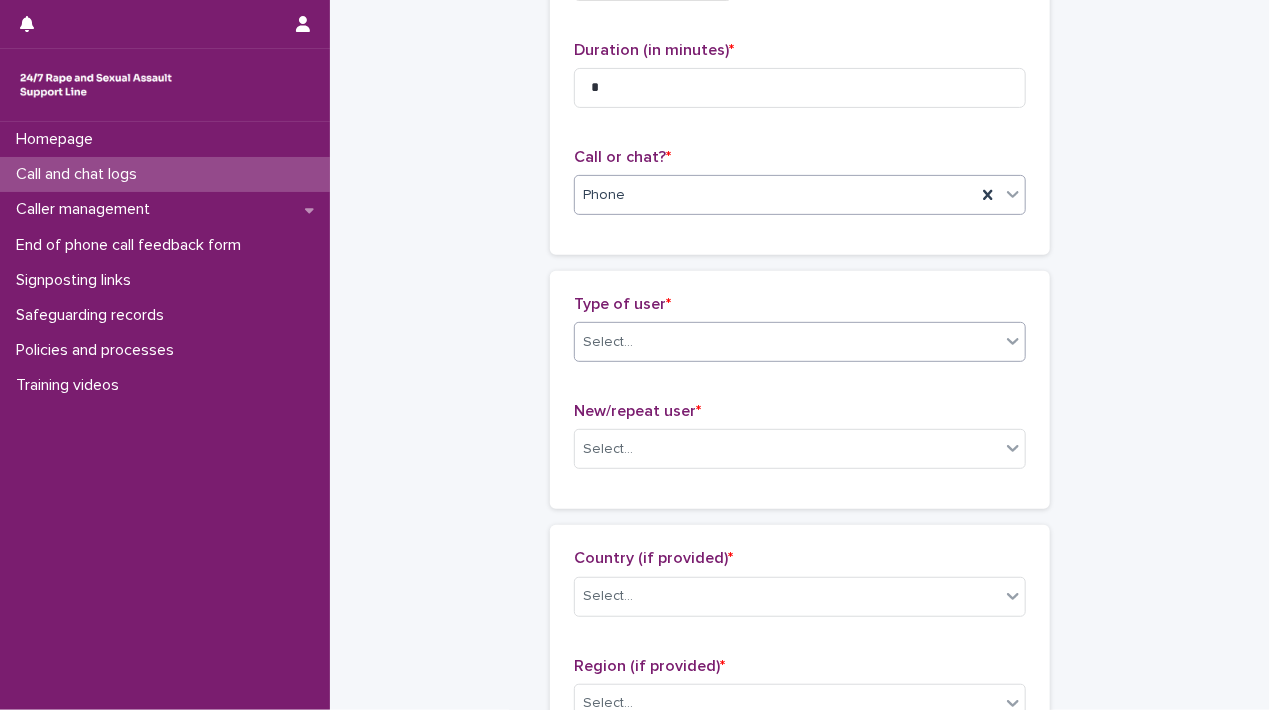 click on "Select..." at bounding box center (787, 342) 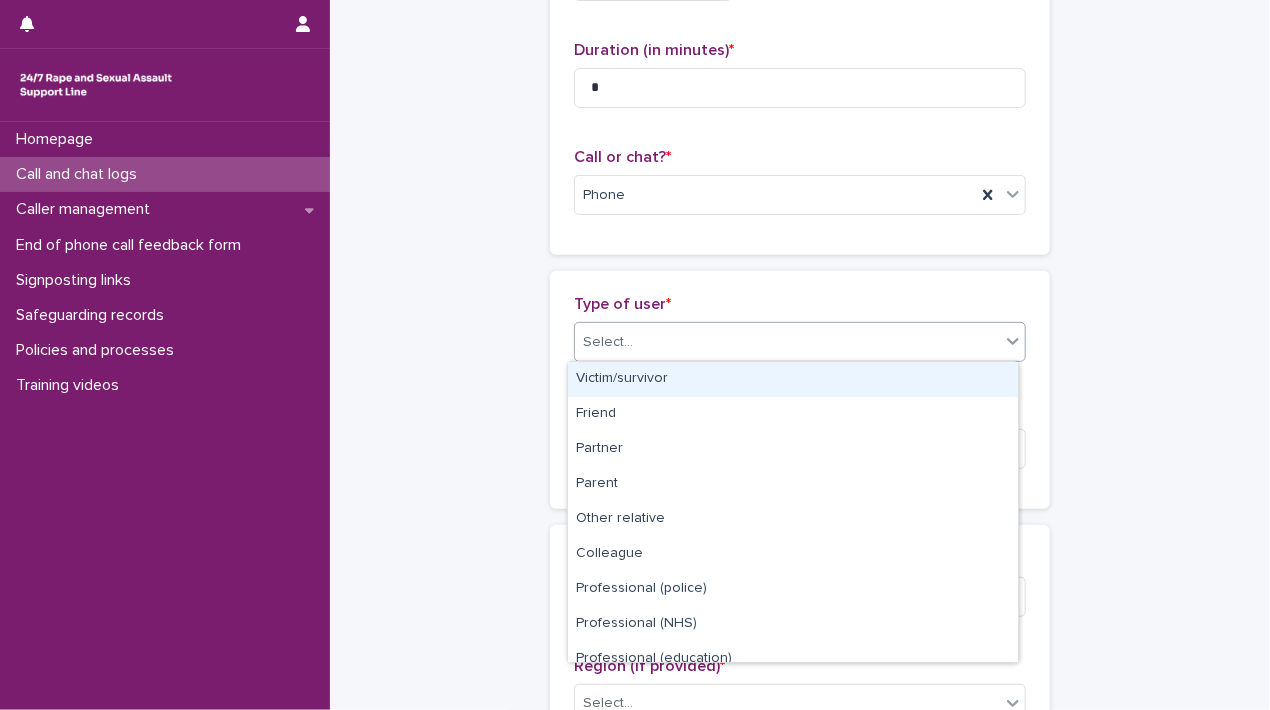 click on "Victim/survivor" at bounding box center (793, 379) 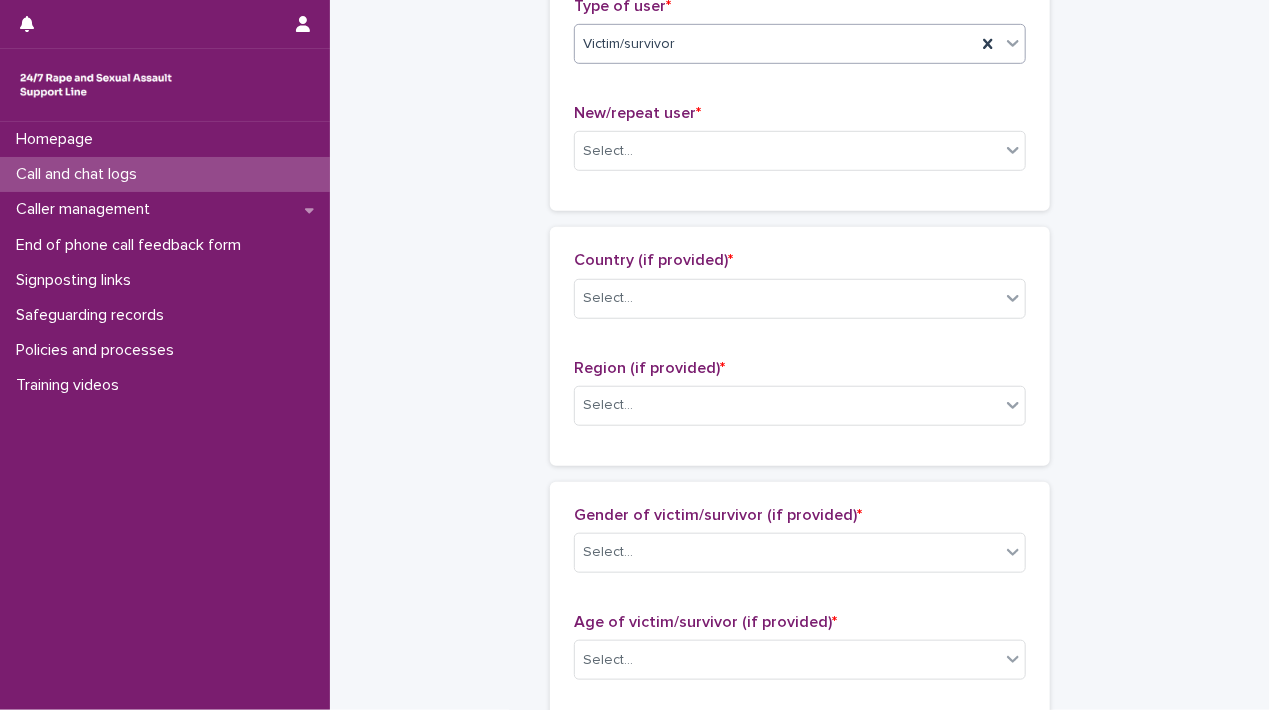 scroll, scrollTop: 500, scrollLeft: 0, axis: vertical 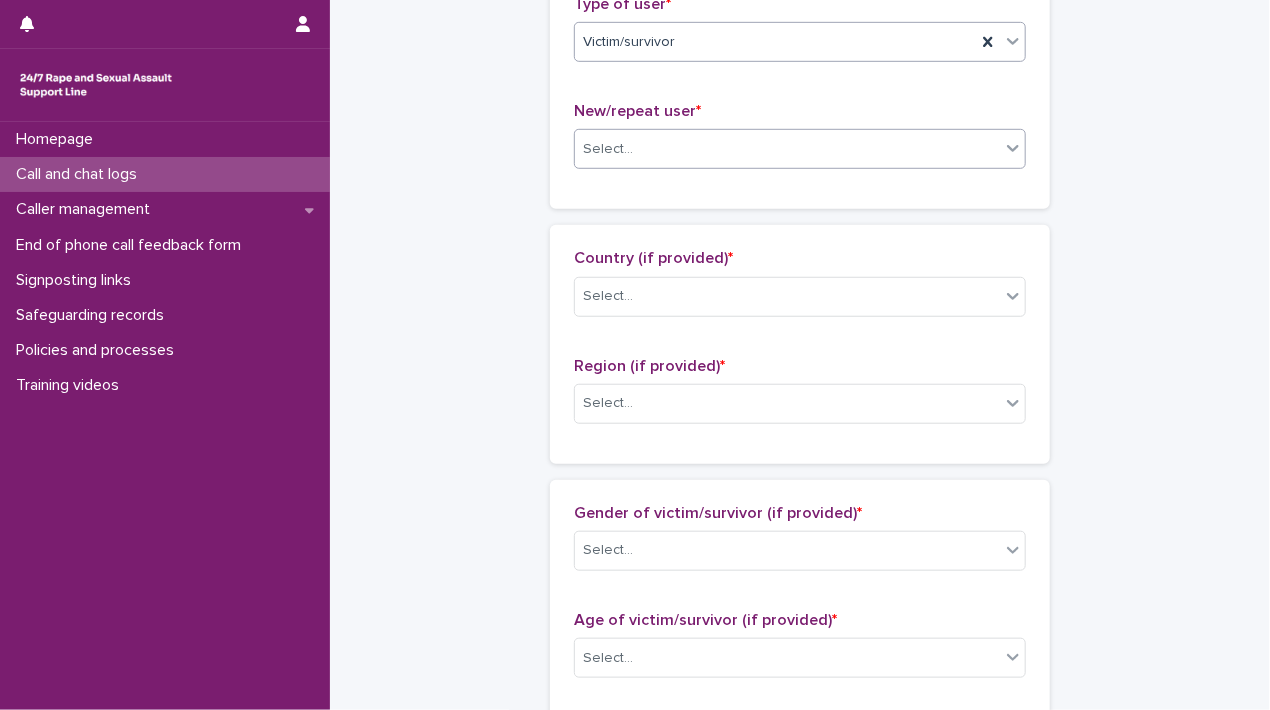 click on "Select..." at bounding box center [787, 149] 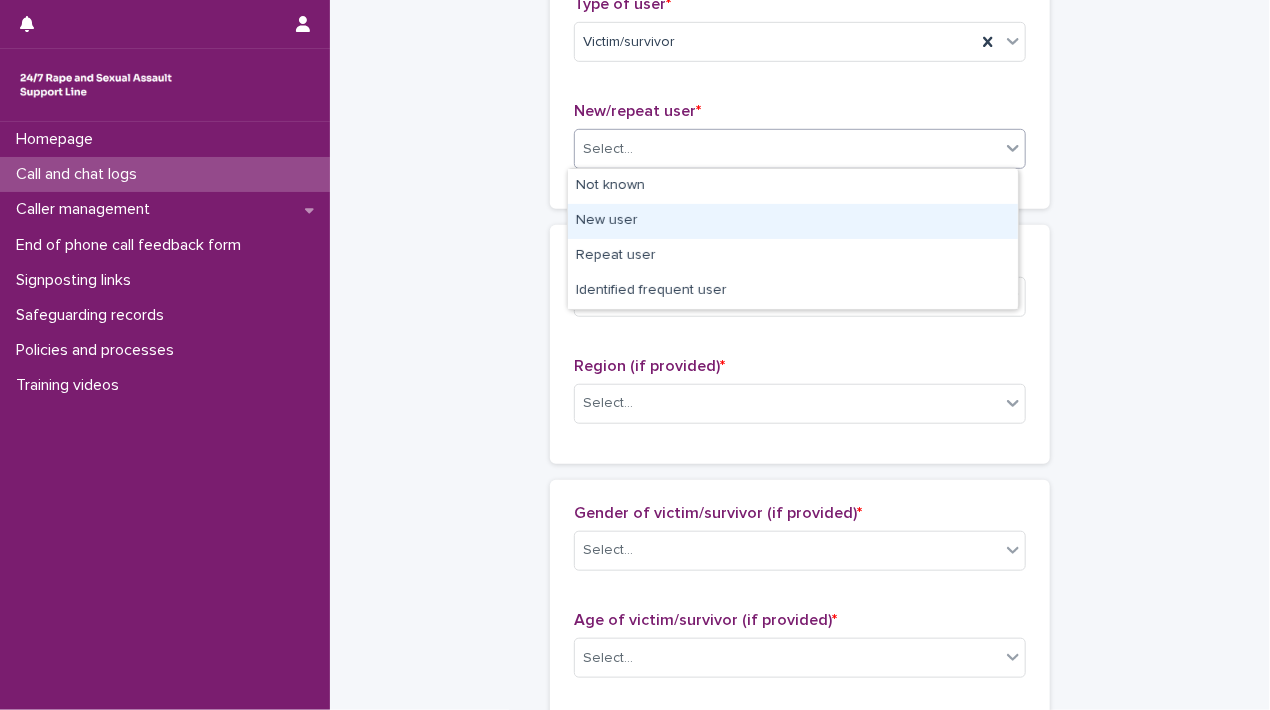 click on "New user" at bounding box center (793, 221) 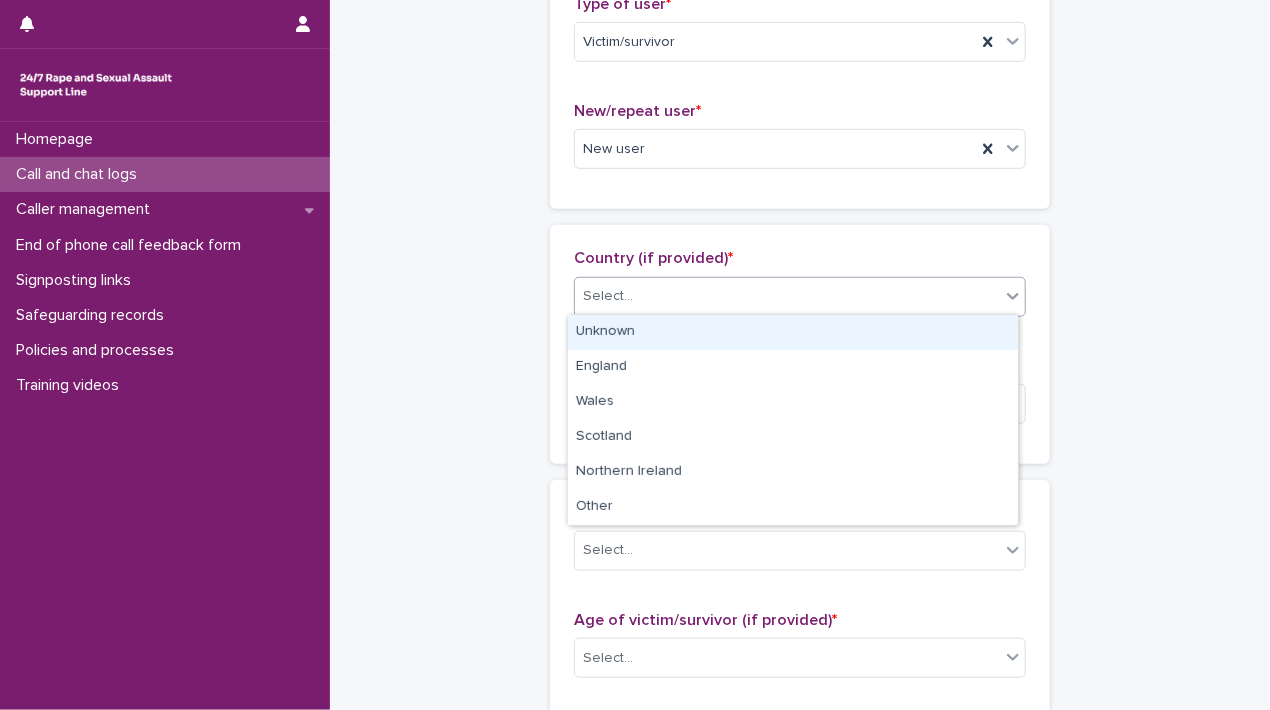 click on "Select..." at bounding box center (787, 296) 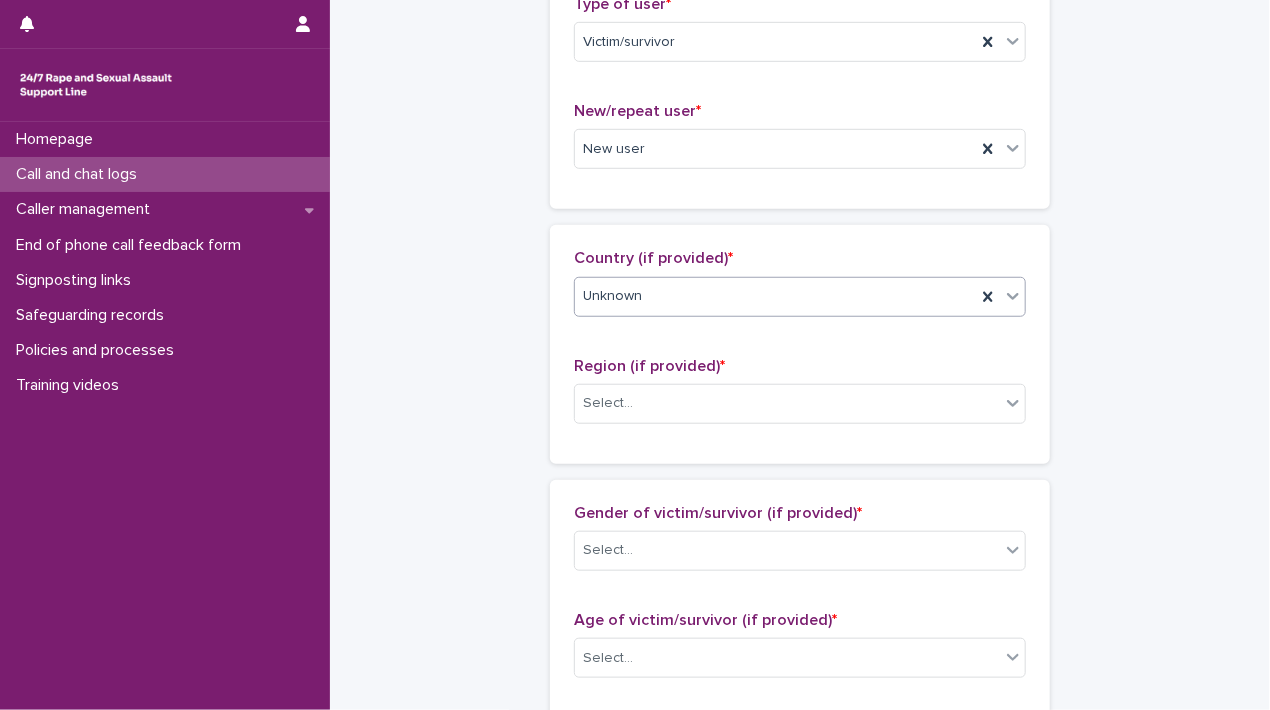 scroll, scrollTop: 700, scrollLeft: 0, axis: vertical 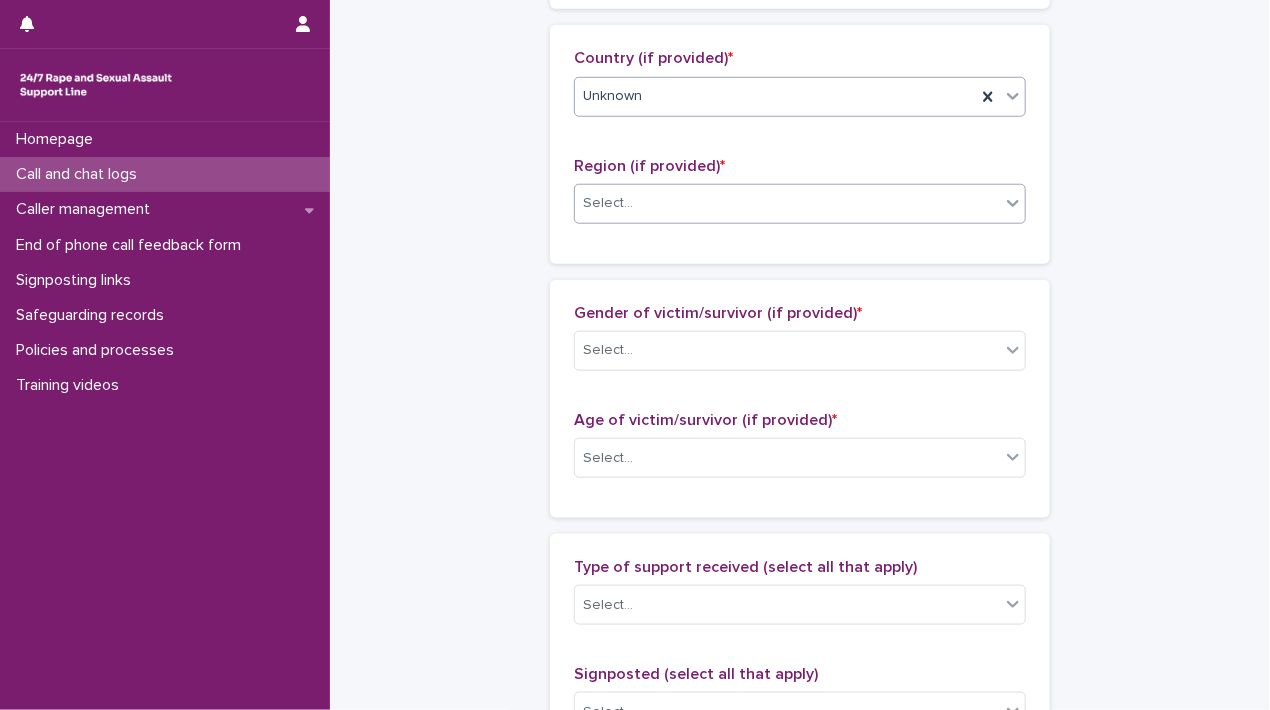 click on "Select..." at bounding box center [787, 203] 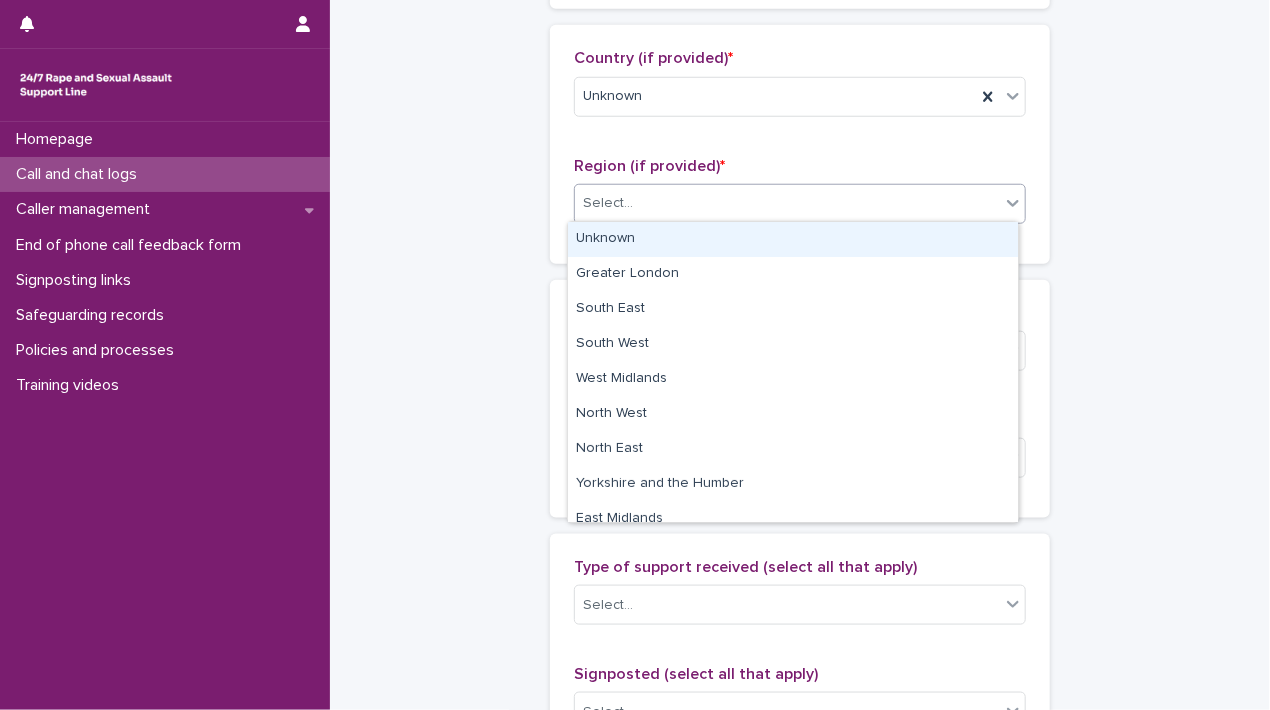 click on "Unknown" at bounding box center (793, 239) 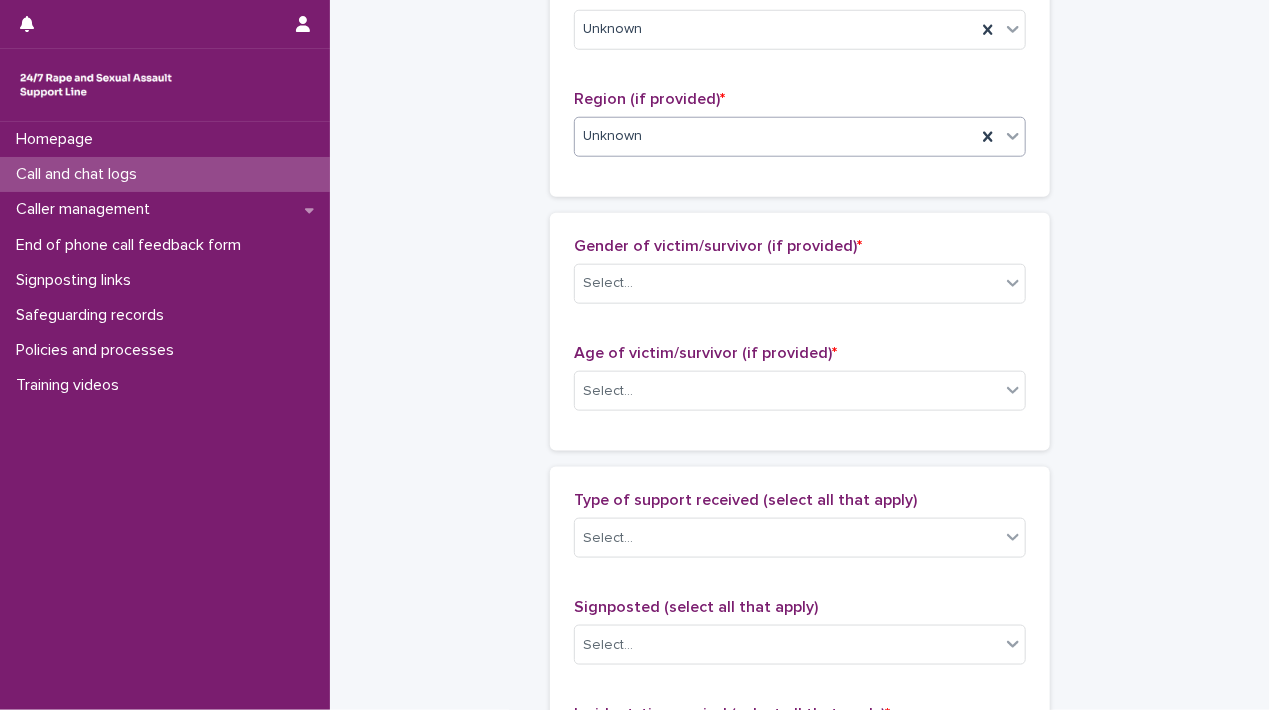 scroll, scrollTop: 900, scrollLeft: 0, axis: vertical 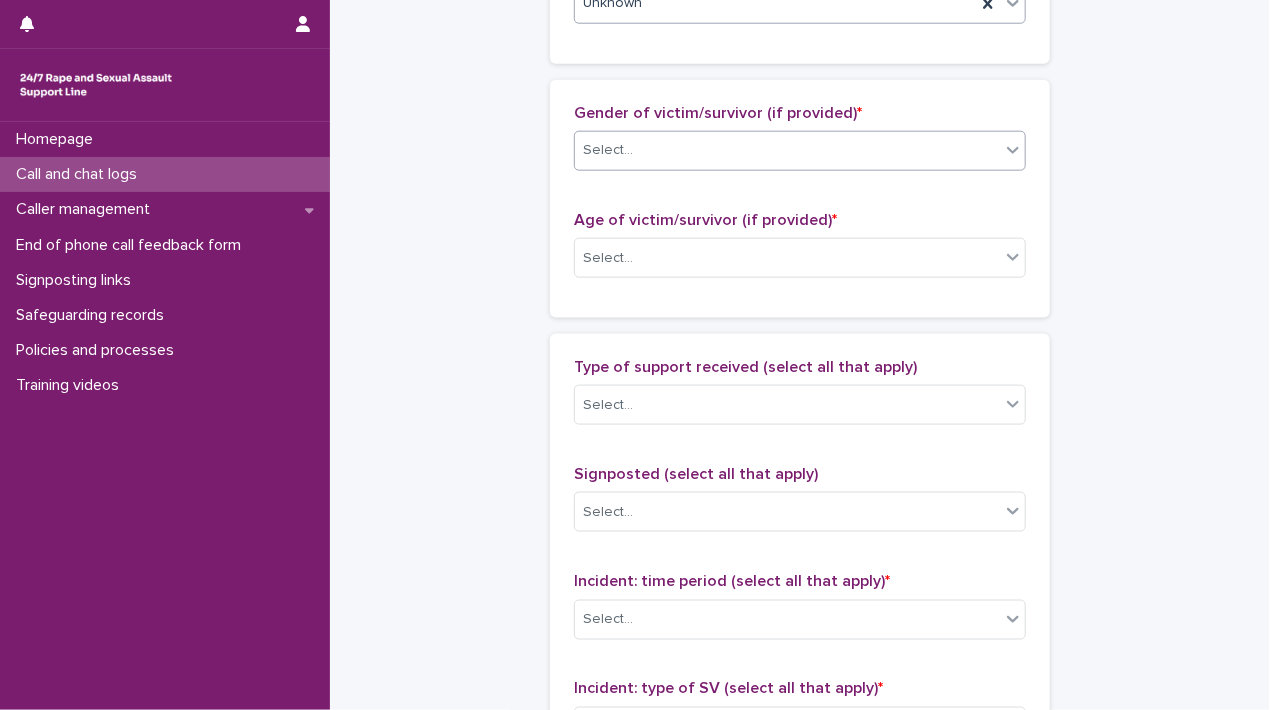 click on "Select..." at bounding box center [608, 150] 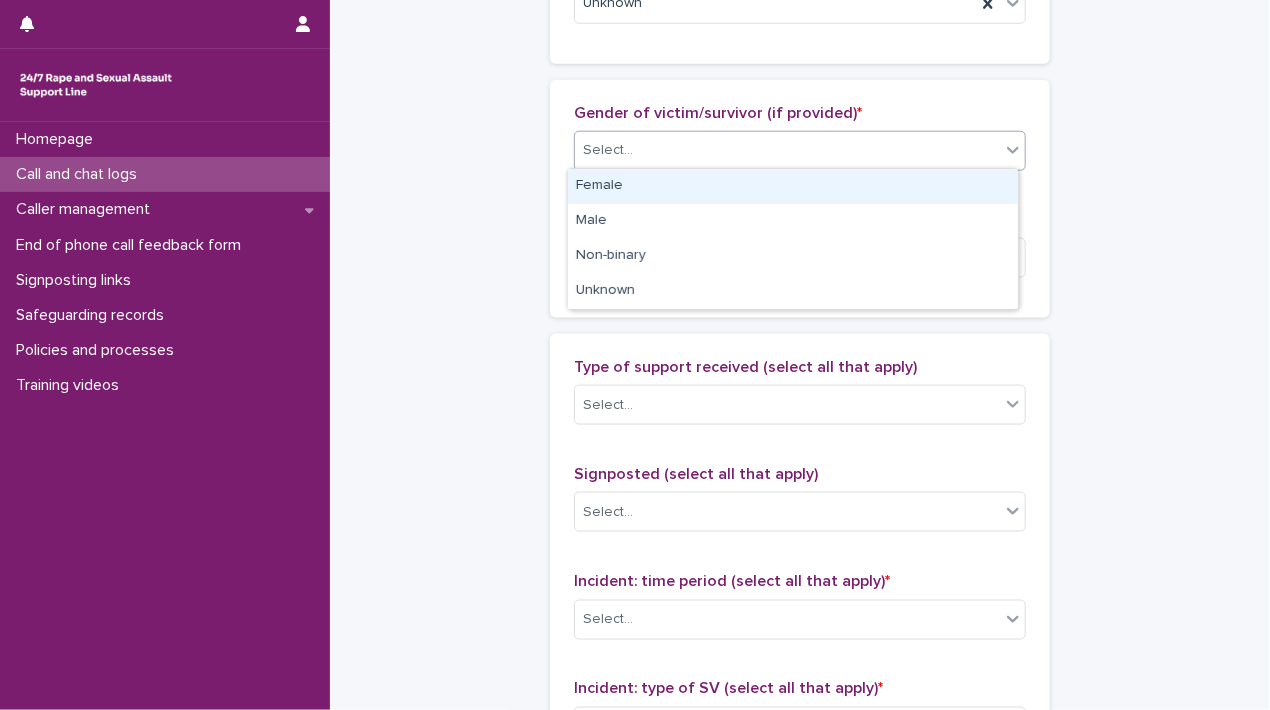 click on "Female" at bounding box center [793, 186] 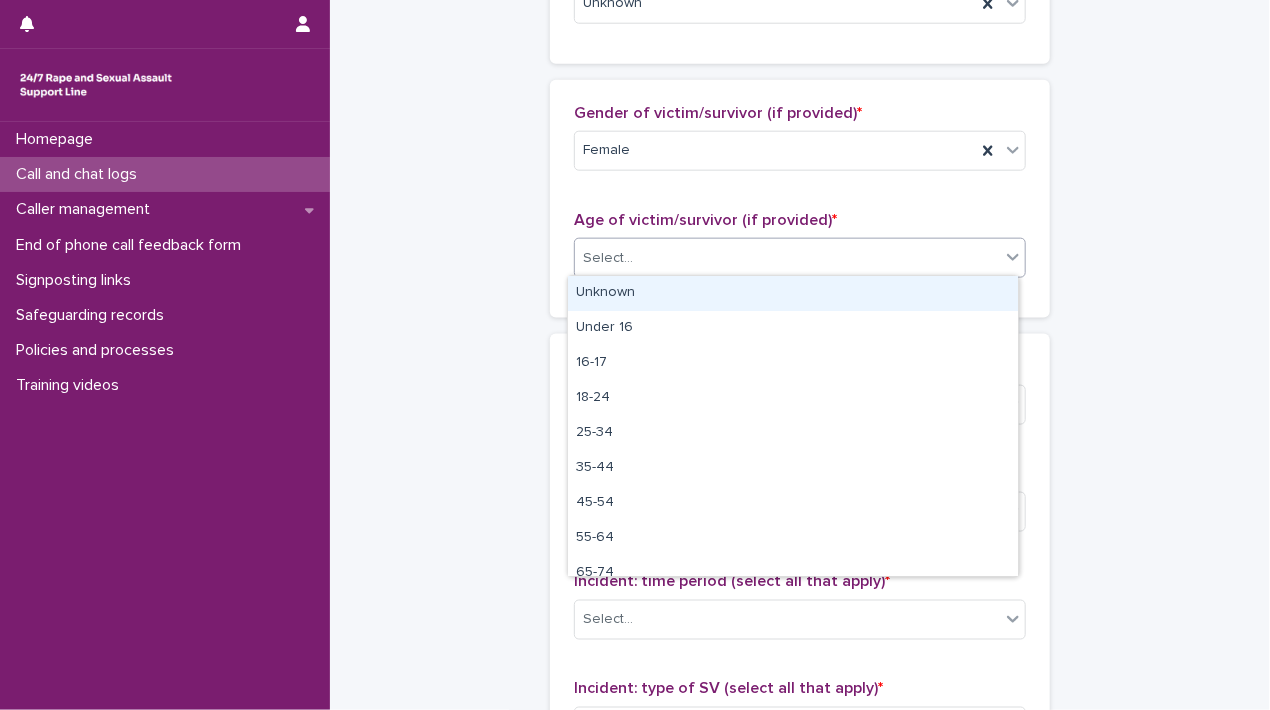 click on "Select..." at bounding box center (787, 258) 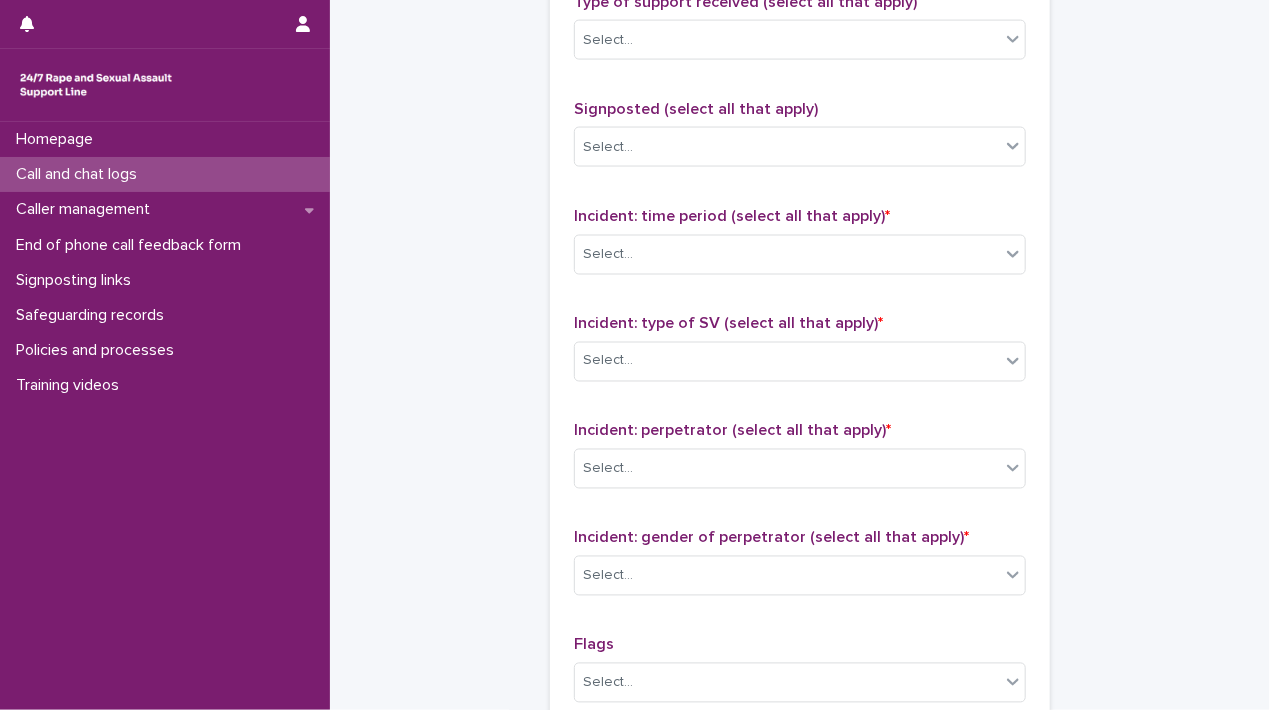 scroll, scrollTop: 1300, scrollLeft: 0, axis: vertical 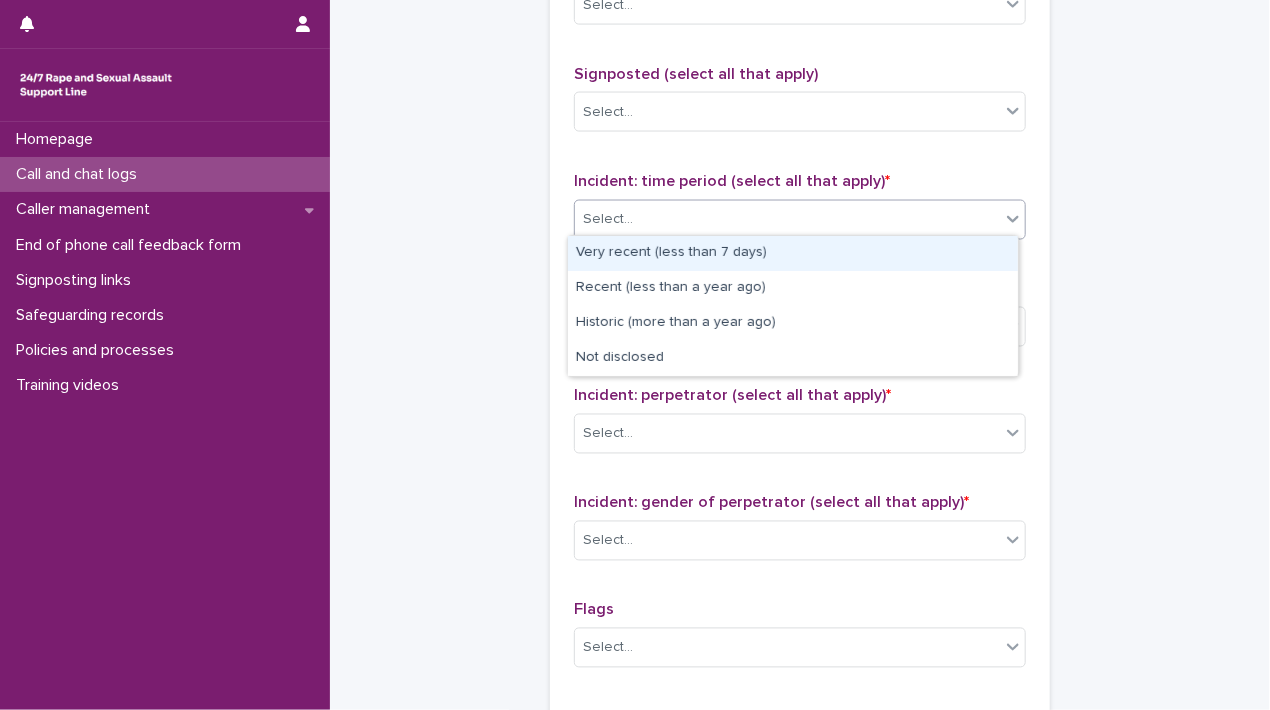 click on "Select..." at bounding box center [787, 219] 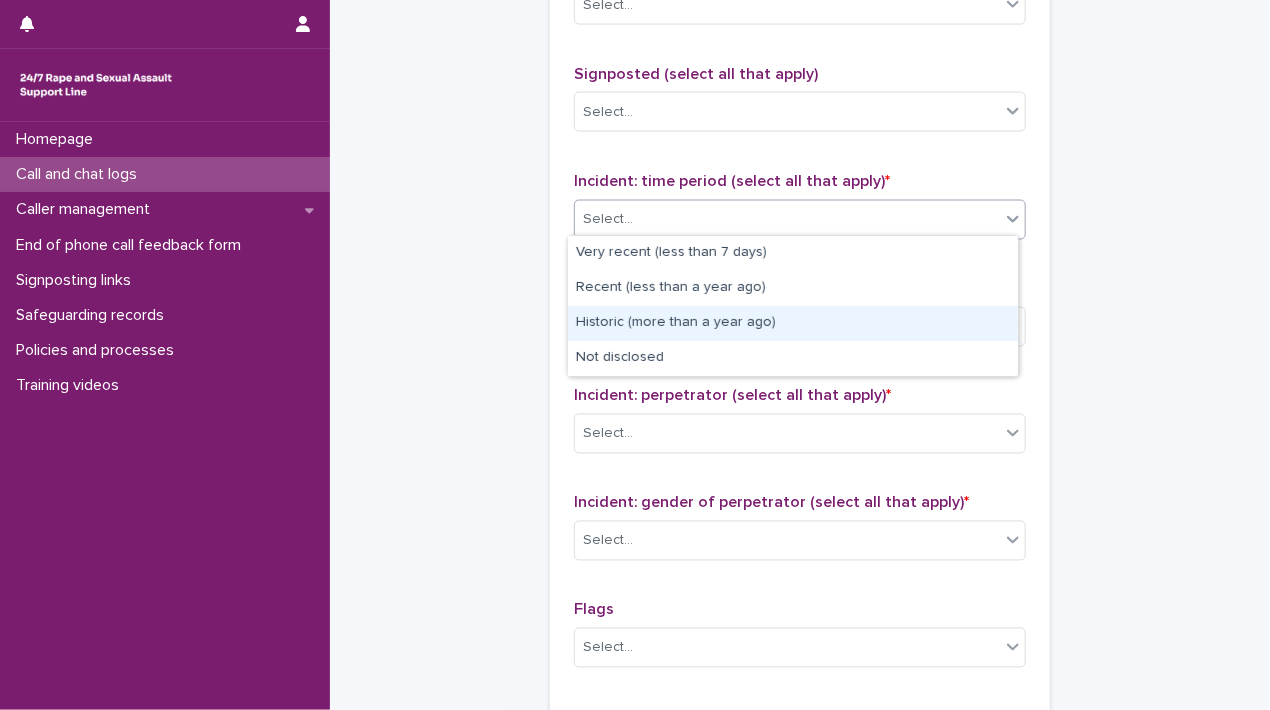 click on "Historic (more than a year ago)" at bounding box center [793, 323] 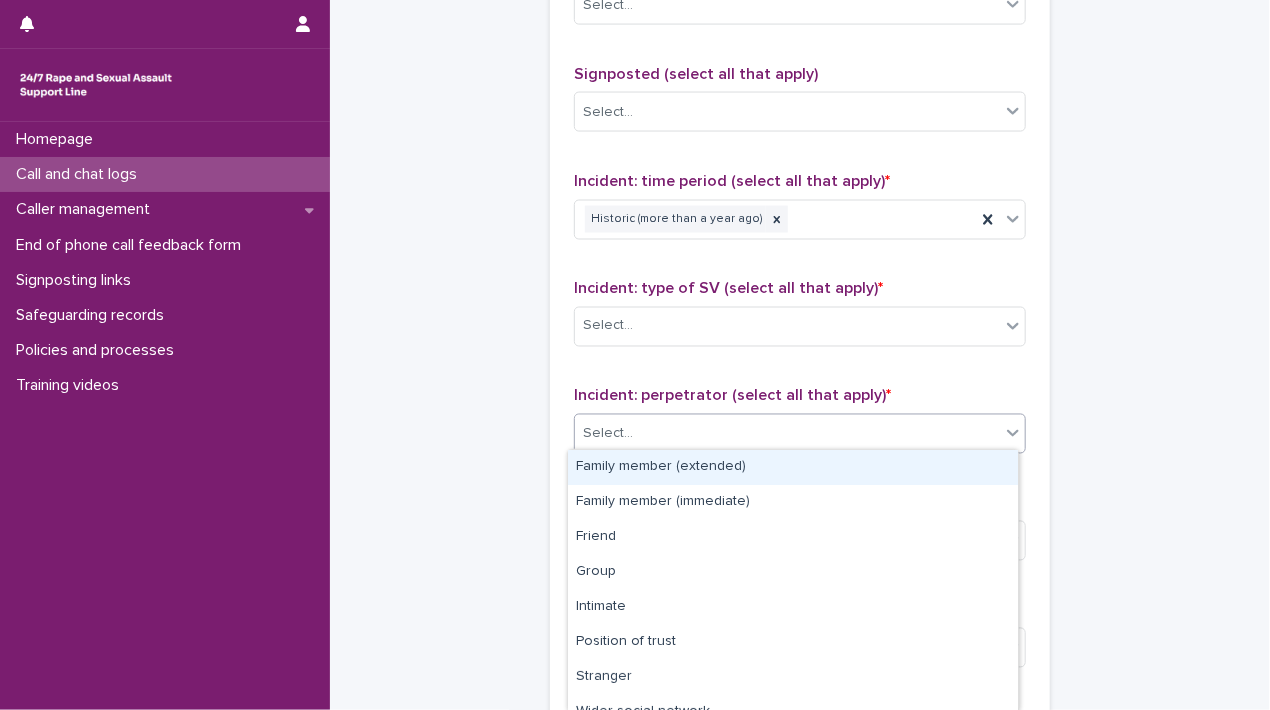 click on "Select..." at bounding box center (787, 434) 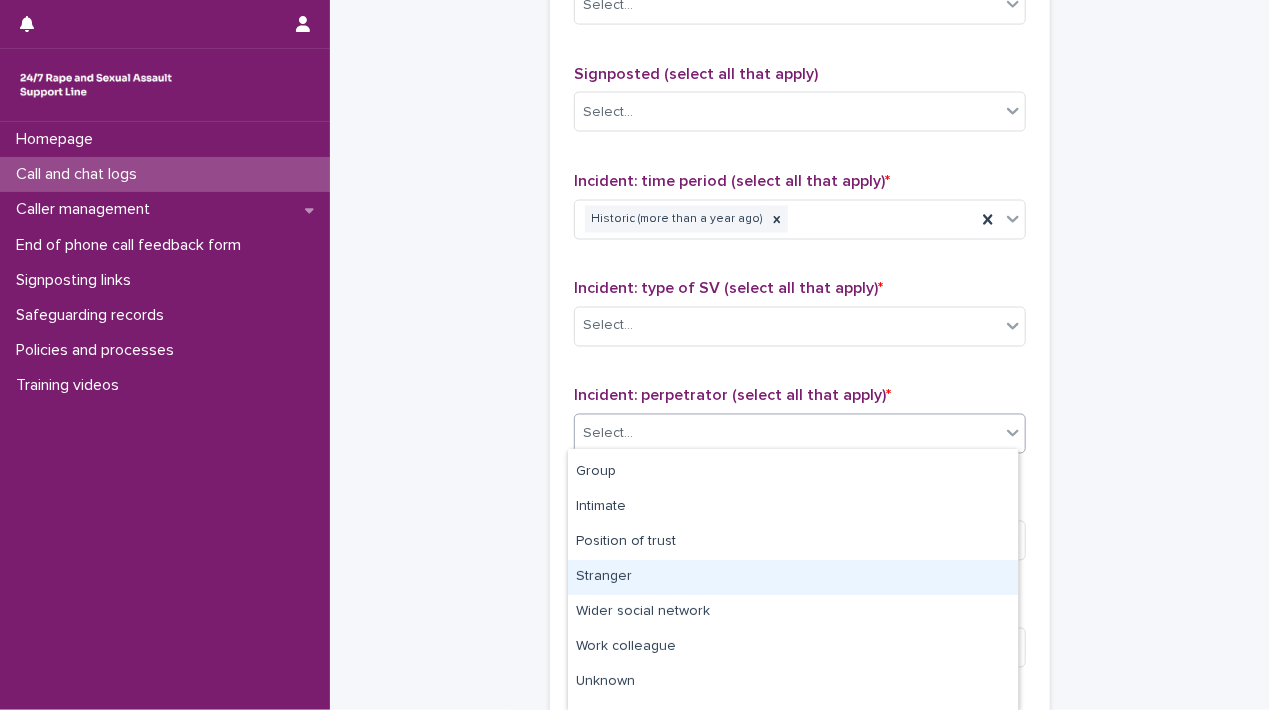 scroll, scrollTop: 123, scrollLeft: 0, axis: vertical 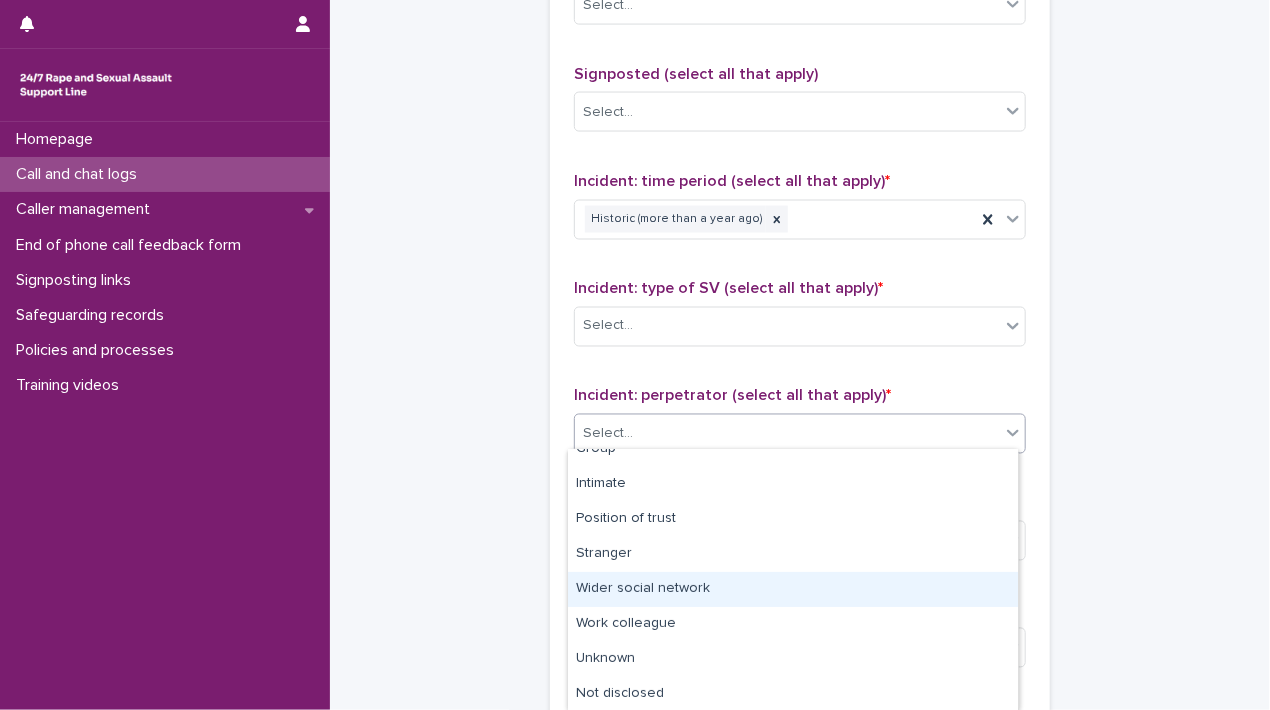 click on "Wider social network" at bounding box center (793, 589) 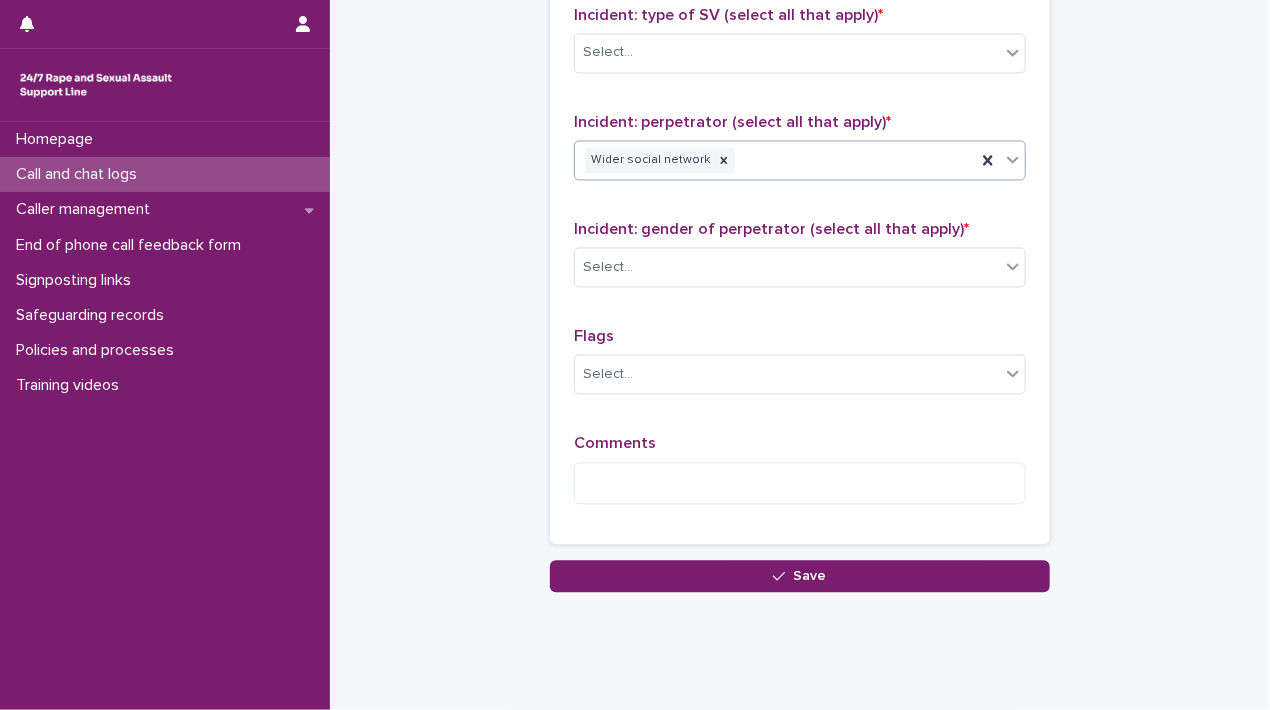 scroll, scrollTop: 1600, scrollLeft: 0, axis: vertical 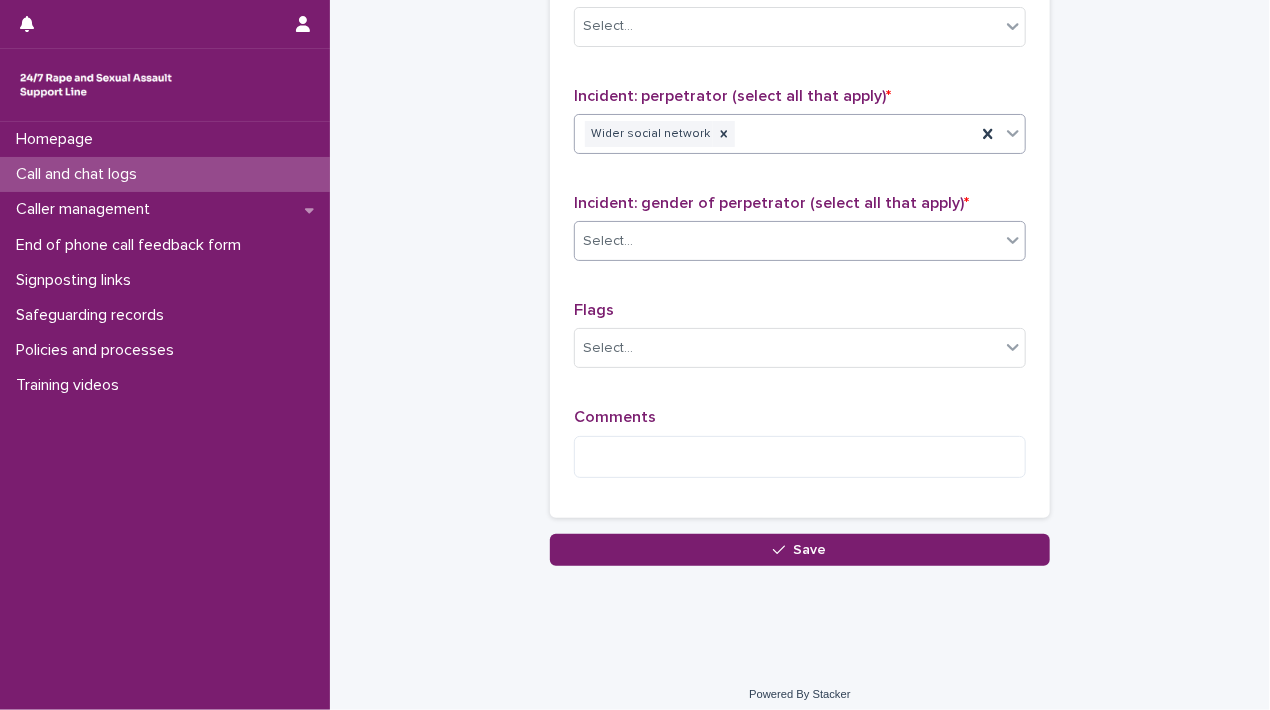 click on "Select..." at bounding box center (787, 241) 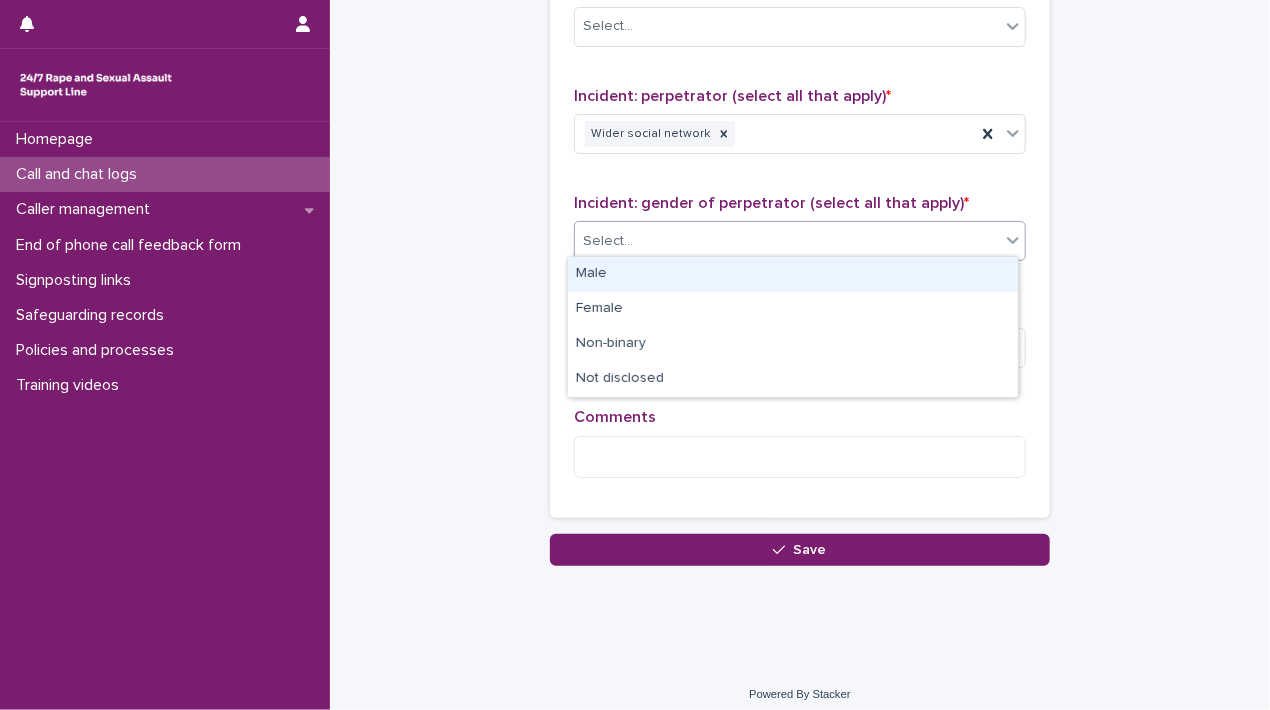 click on "Male" at bounding box center [793, 274] 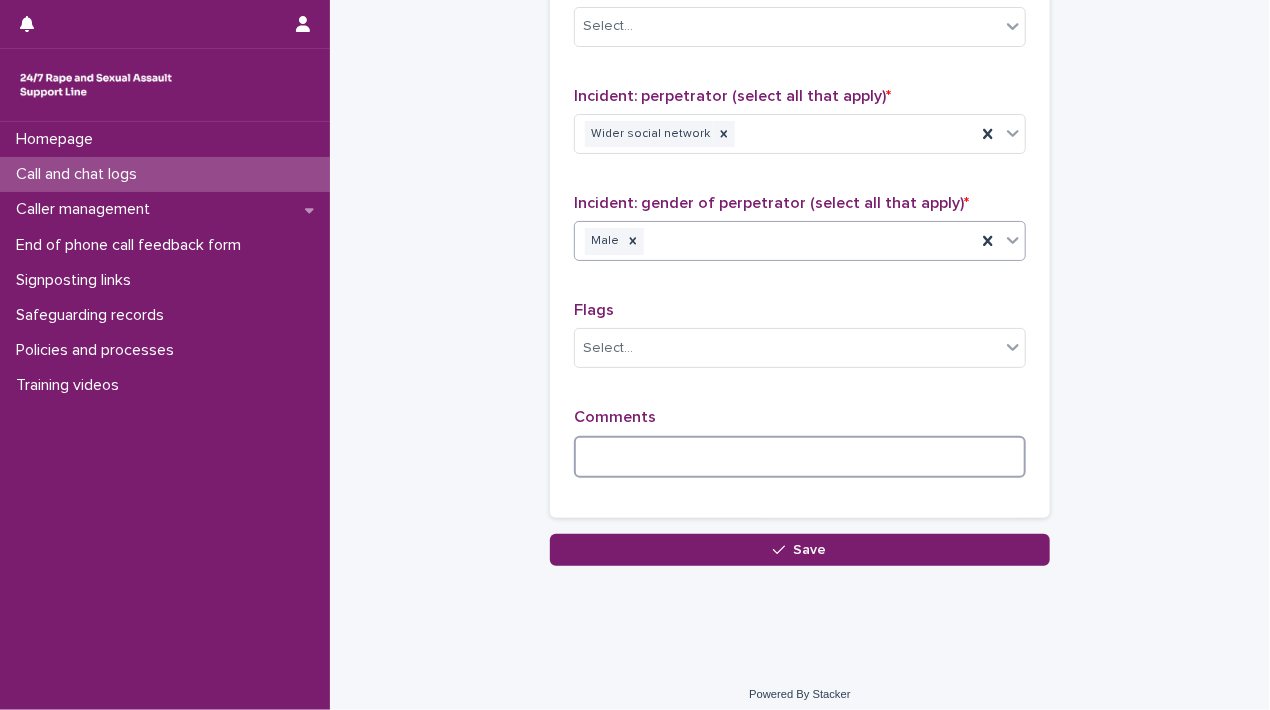 click at bounding box center (800, 457) 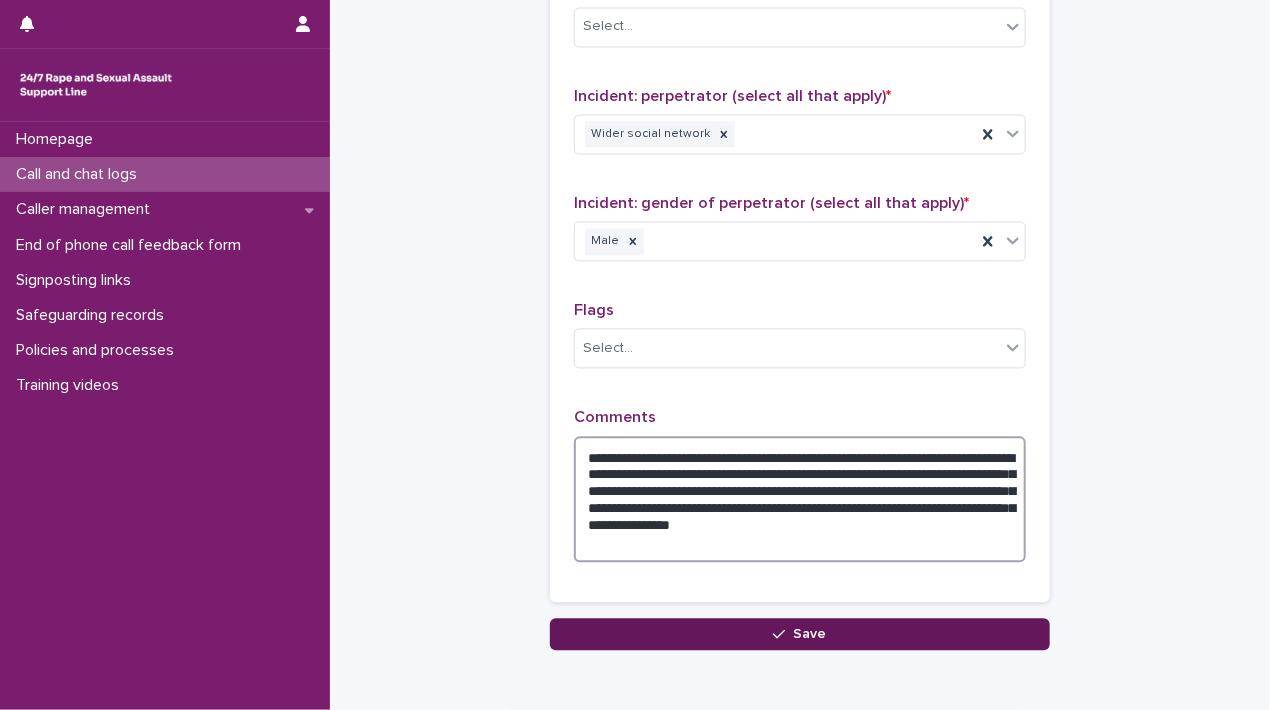 type on "**********" 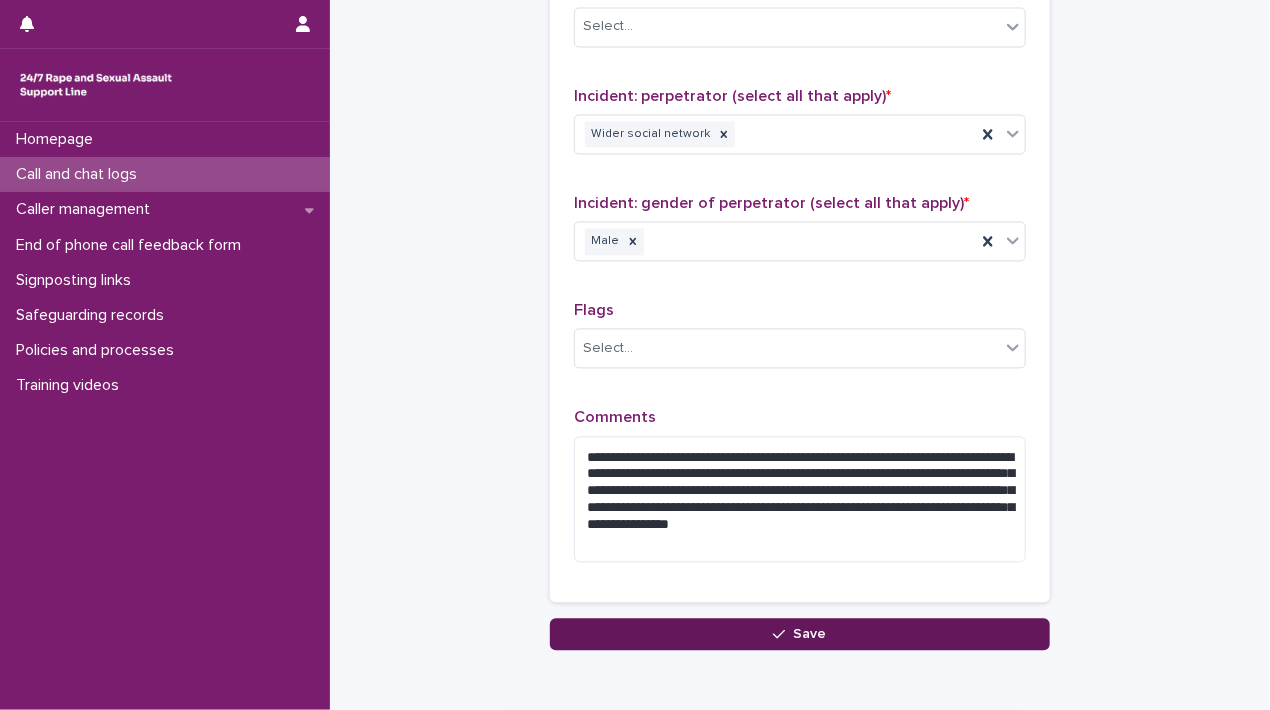 click on "Save" at bounding box center [800, 634] 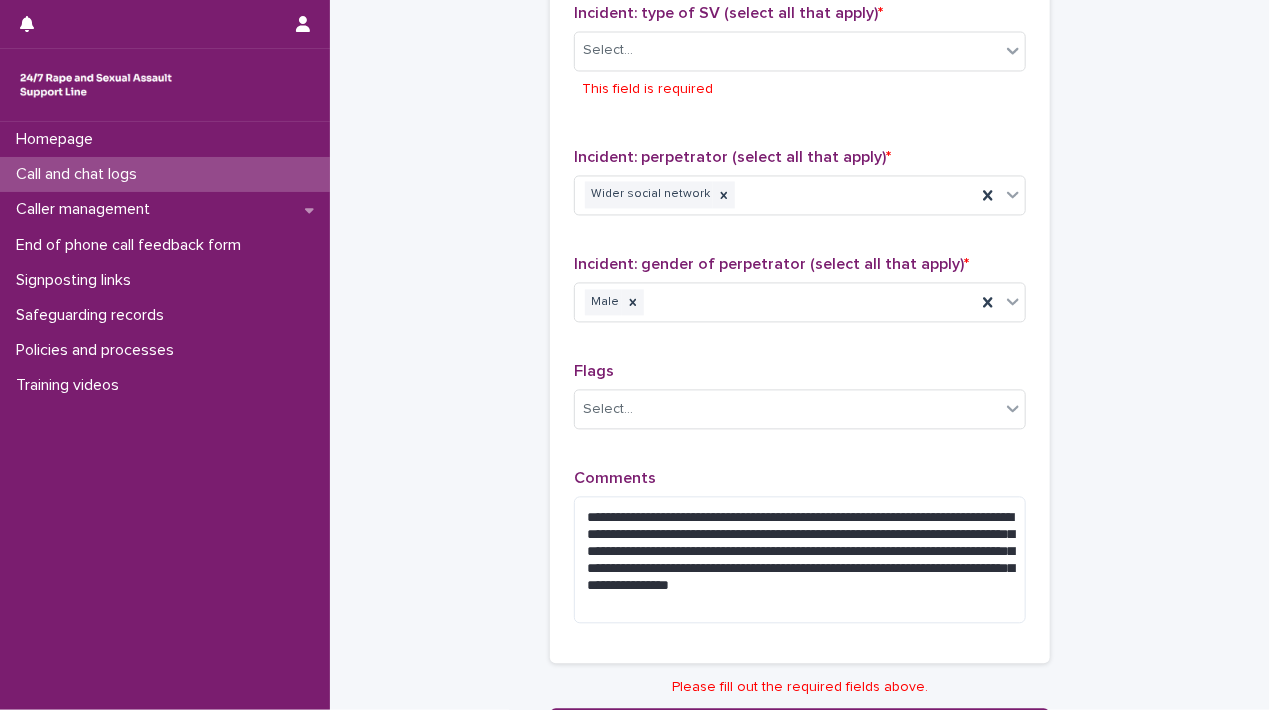 scroll, scrollTop: 1175, scrollLeft: 0, axis: vertical 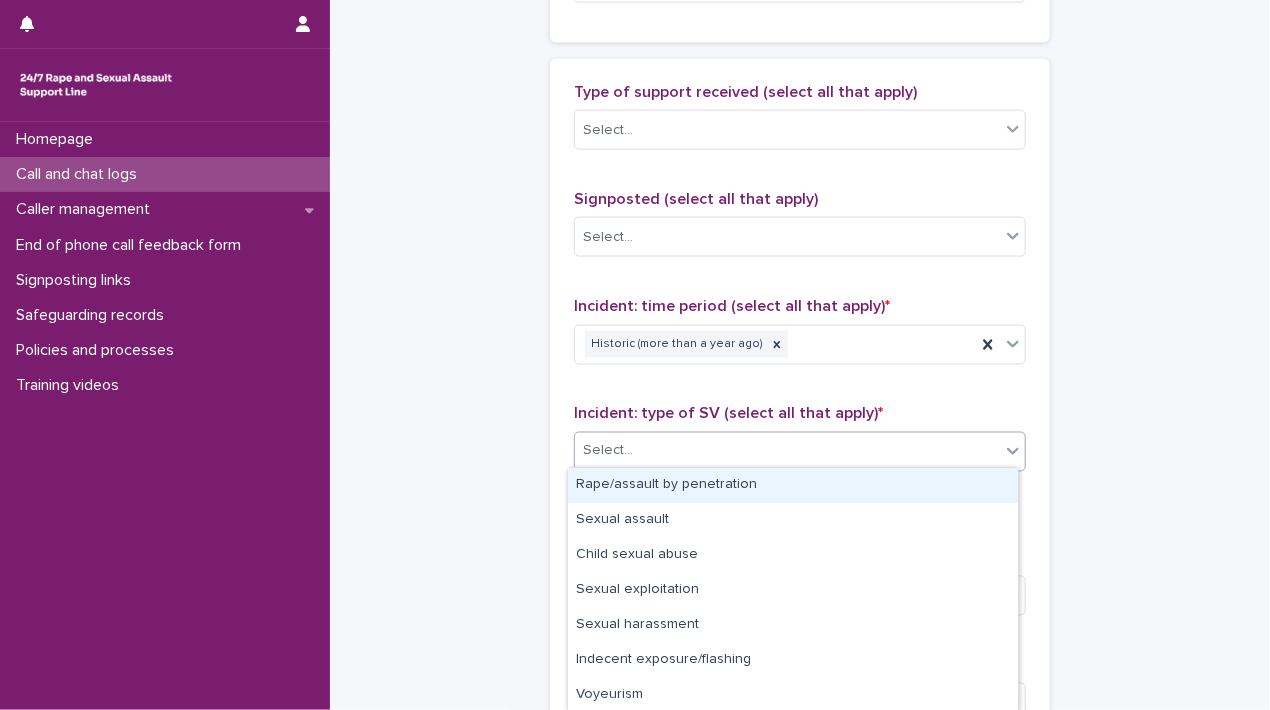 click on "Select..." at bounding box center (800, 452) 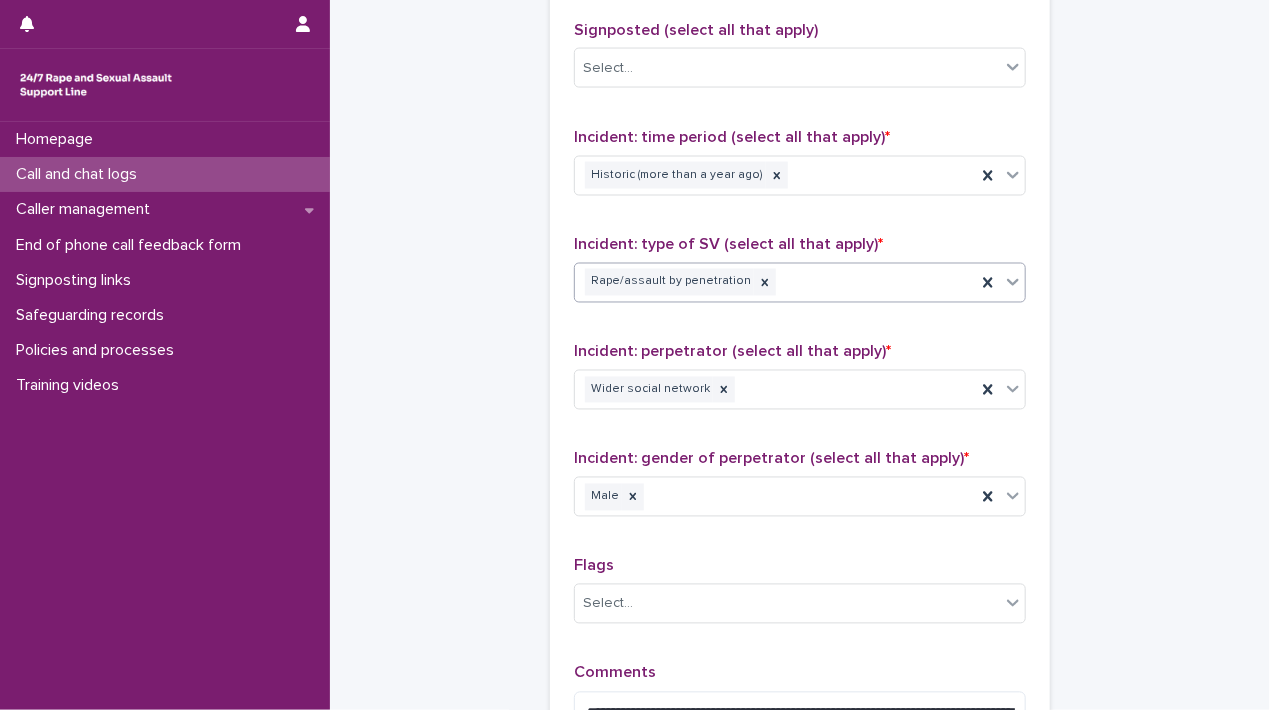 scroll, scrollTop: 1690, scrollLeft: 0, axis: vertical 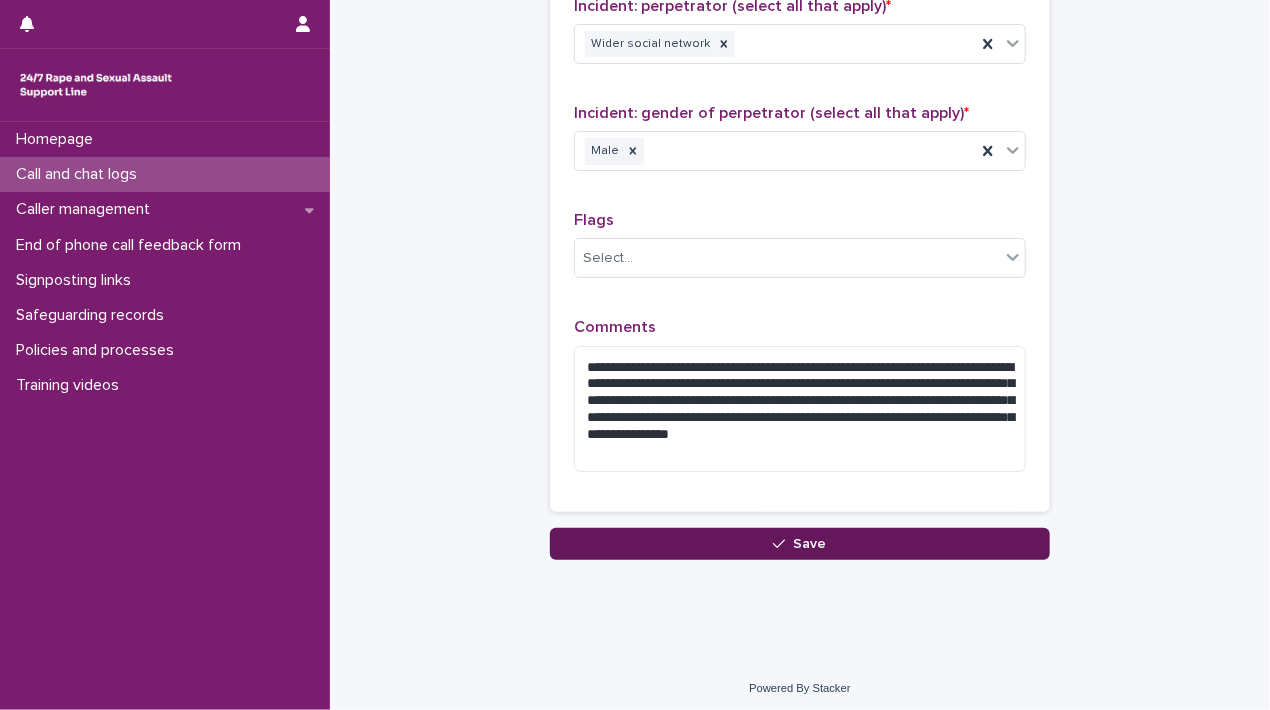 click at bounding box center [783, 544] 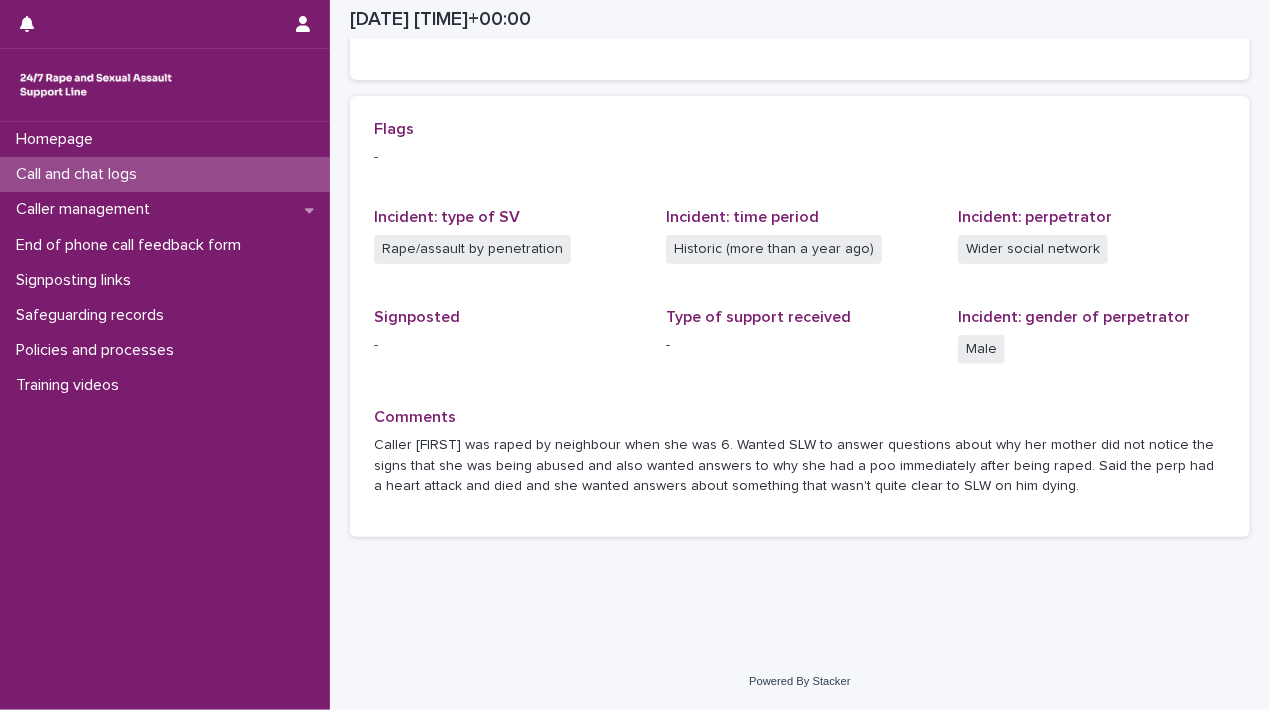 scroll, scrollTop: 393, scrollLeft: 0, axis: vertical 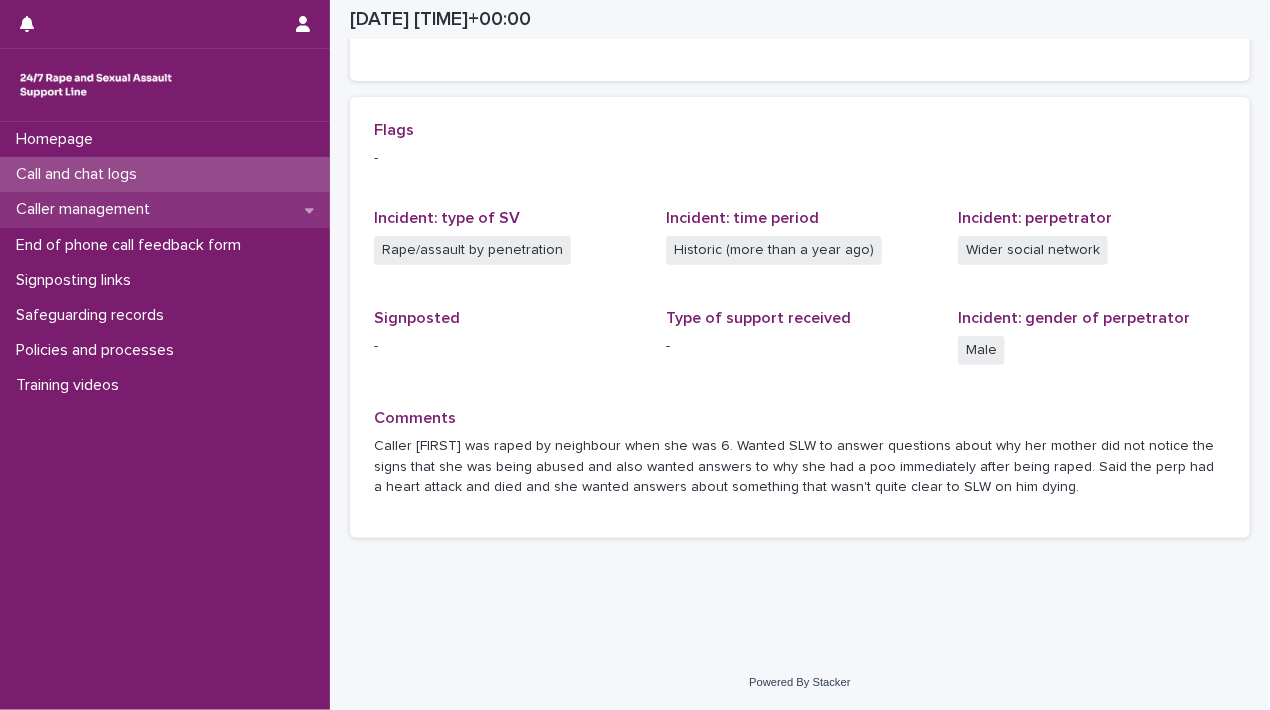 click on "Caller management" at bounding box center [165, 209] 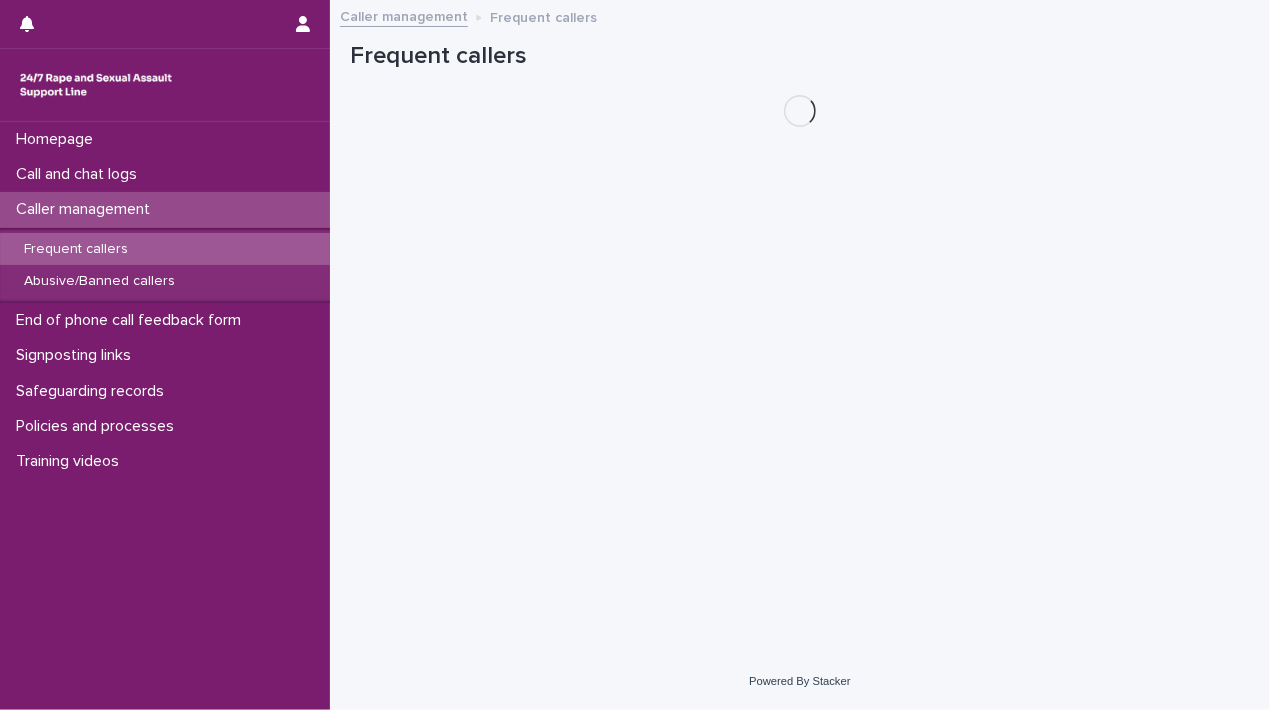 scroll, scrollTop: 0, scrollLeft: 0, axis: both 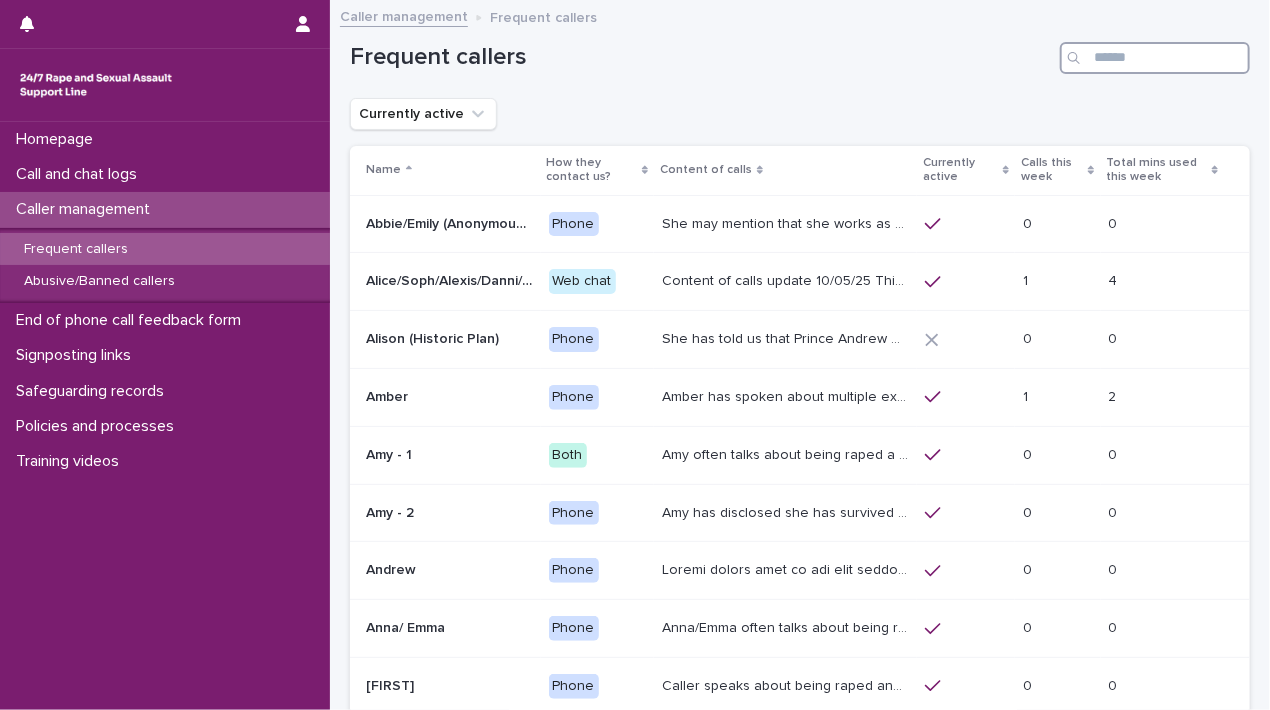 click at bounding box center (1155, 58) 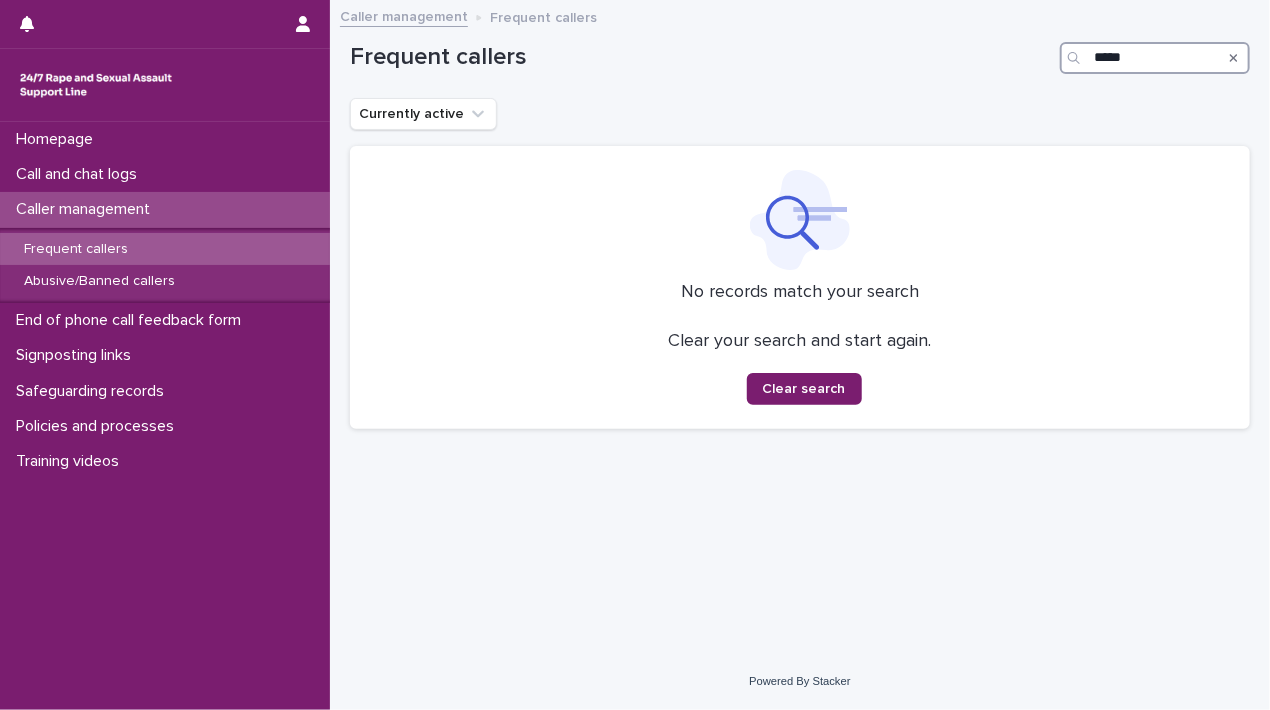 type on "*****" 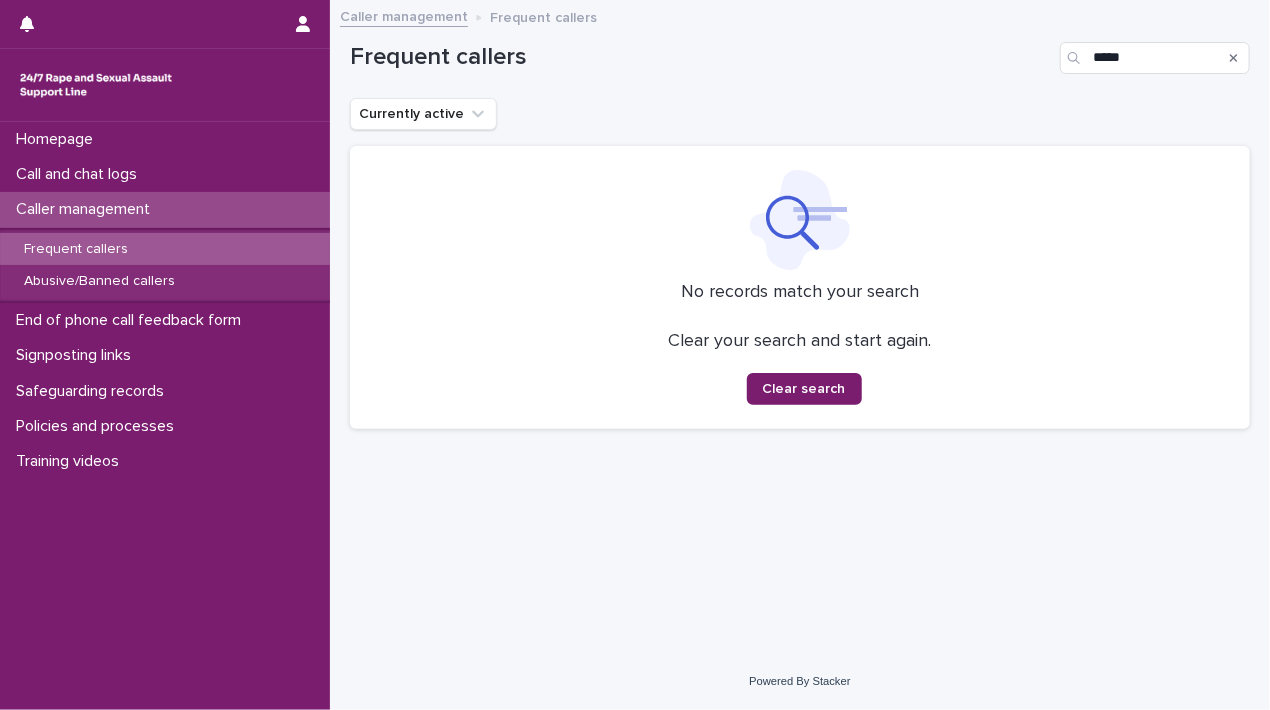 click 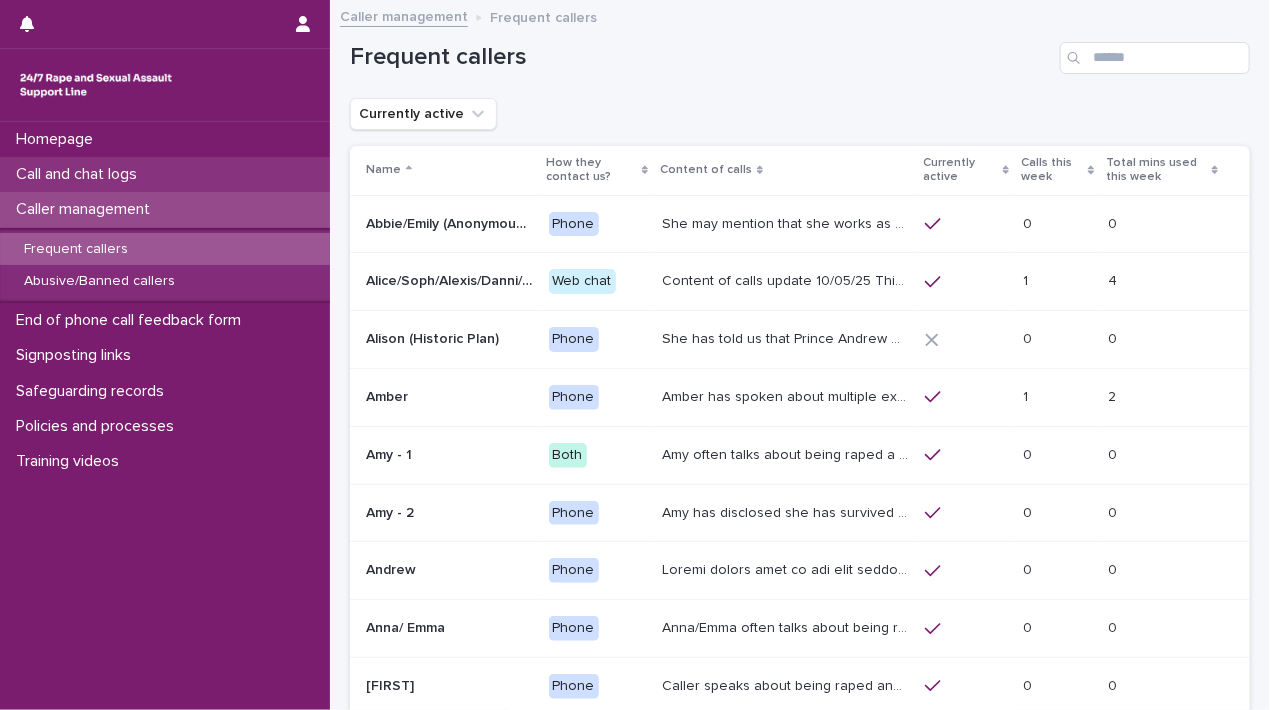 click on "Call and chat logs" at bounding box center [80, 174] 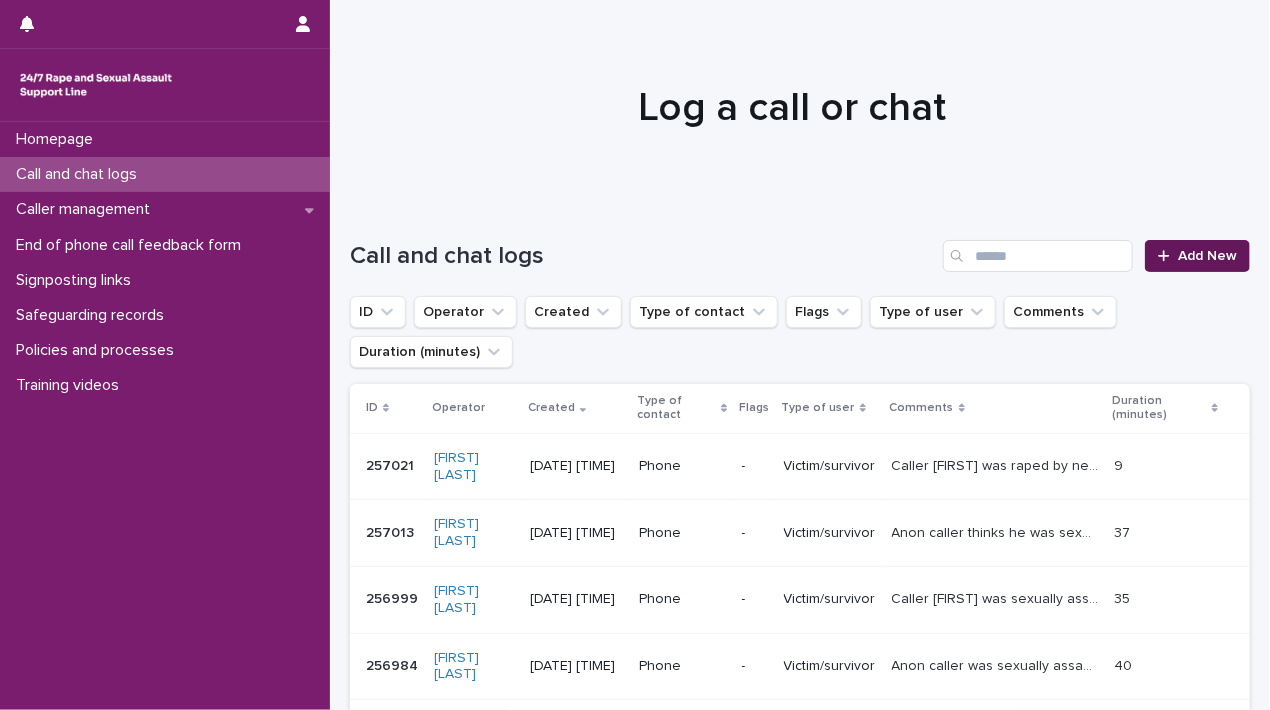 click on "Add New" at bounding box center [1207, 256] 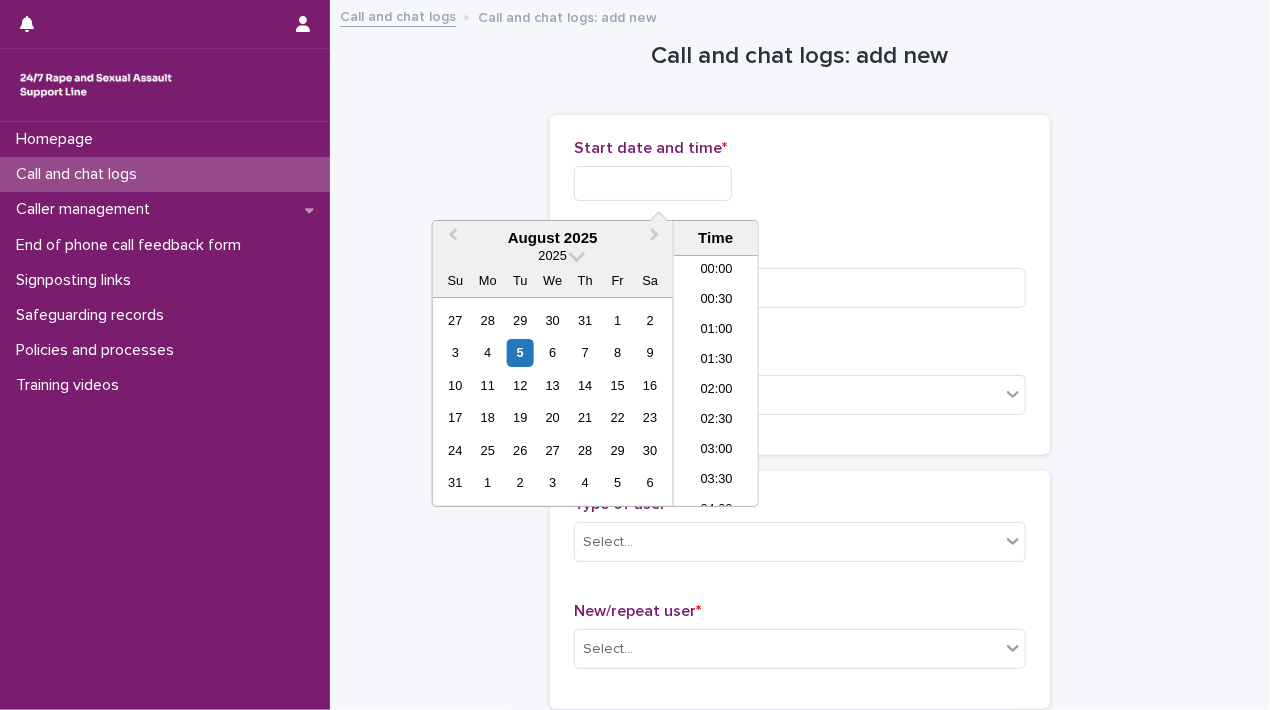 click at bounding box center (653, 183) 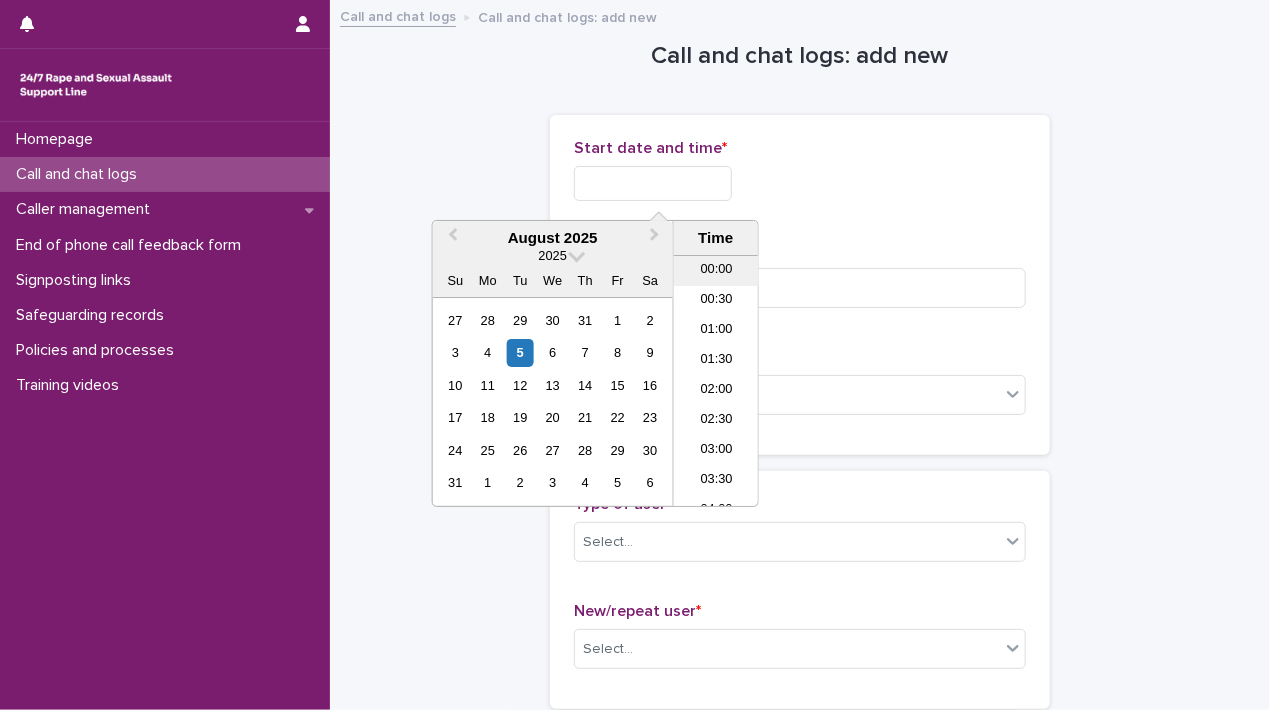 click on "00:00" at bounding box center (716, 271) 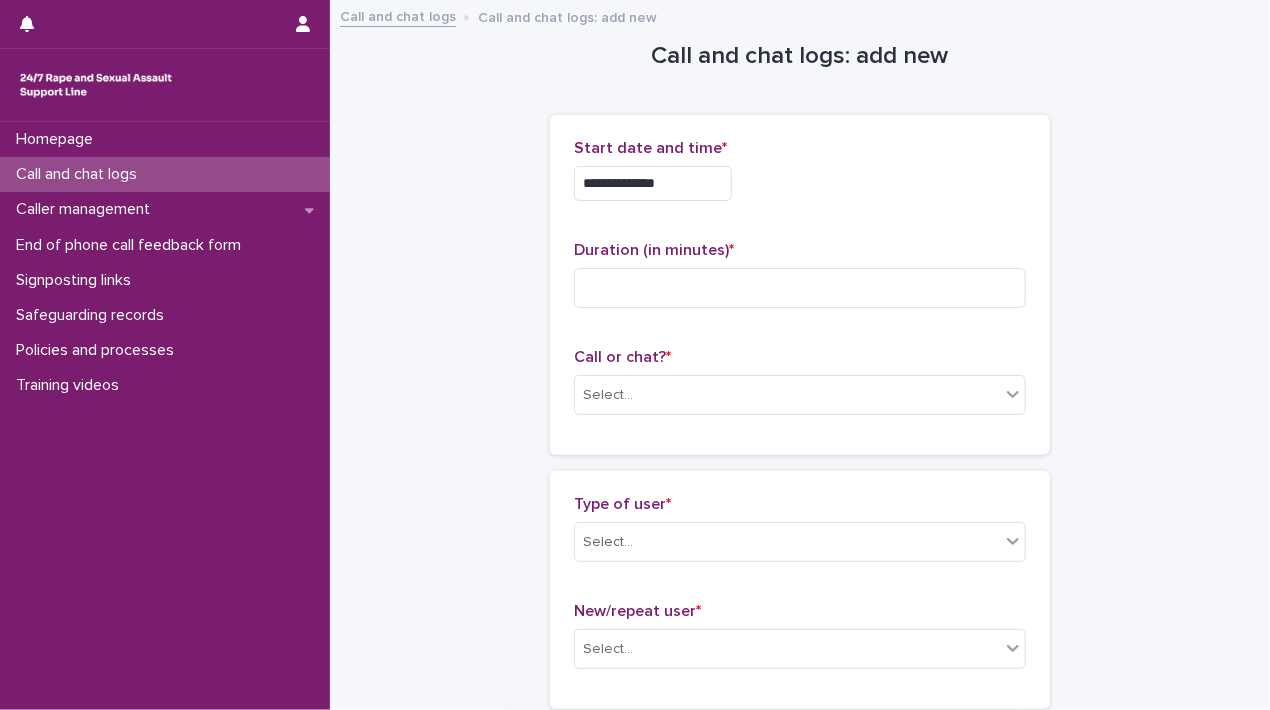click on "**********" at bounding box center (653, 183) 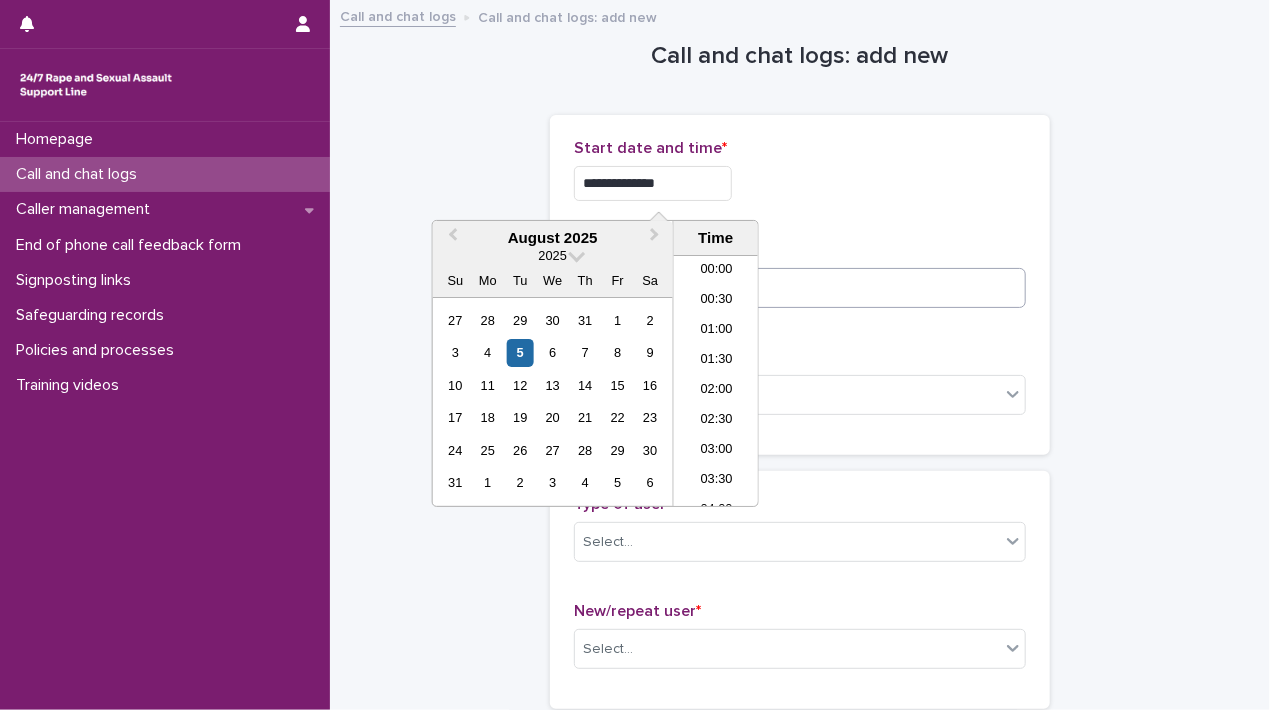 type on "**********" 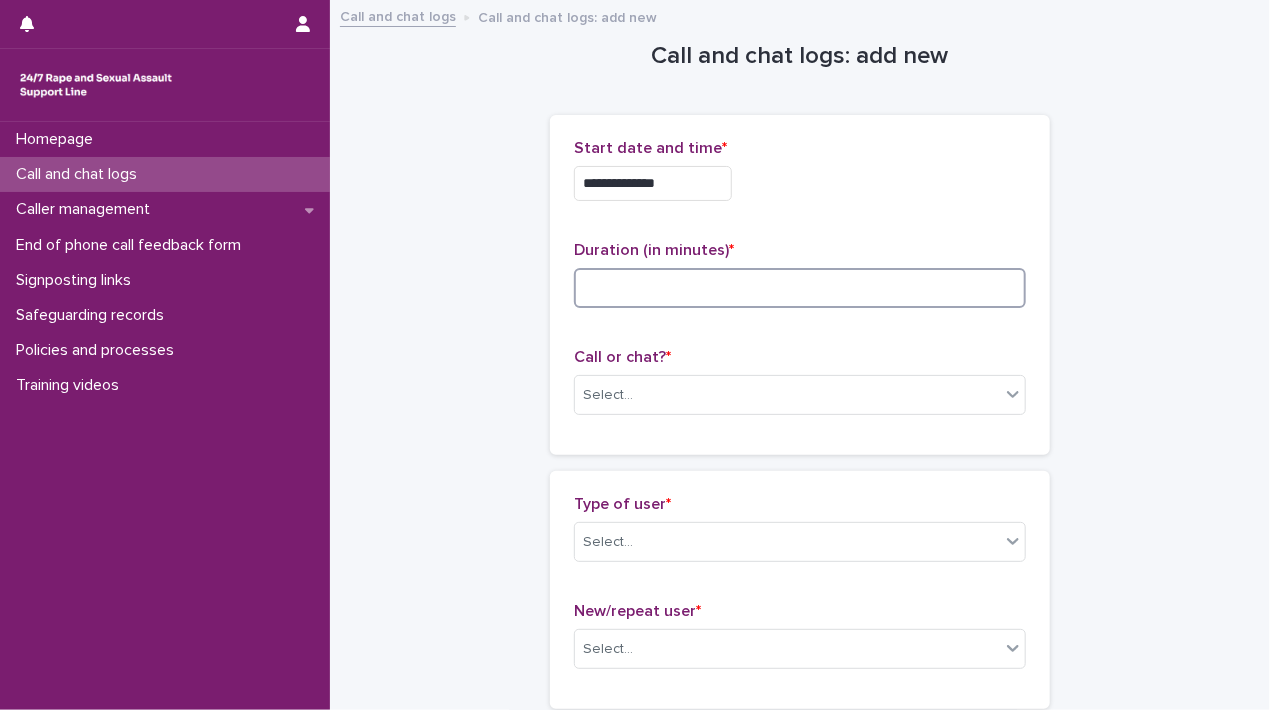 click at bounding box center [800, 288] 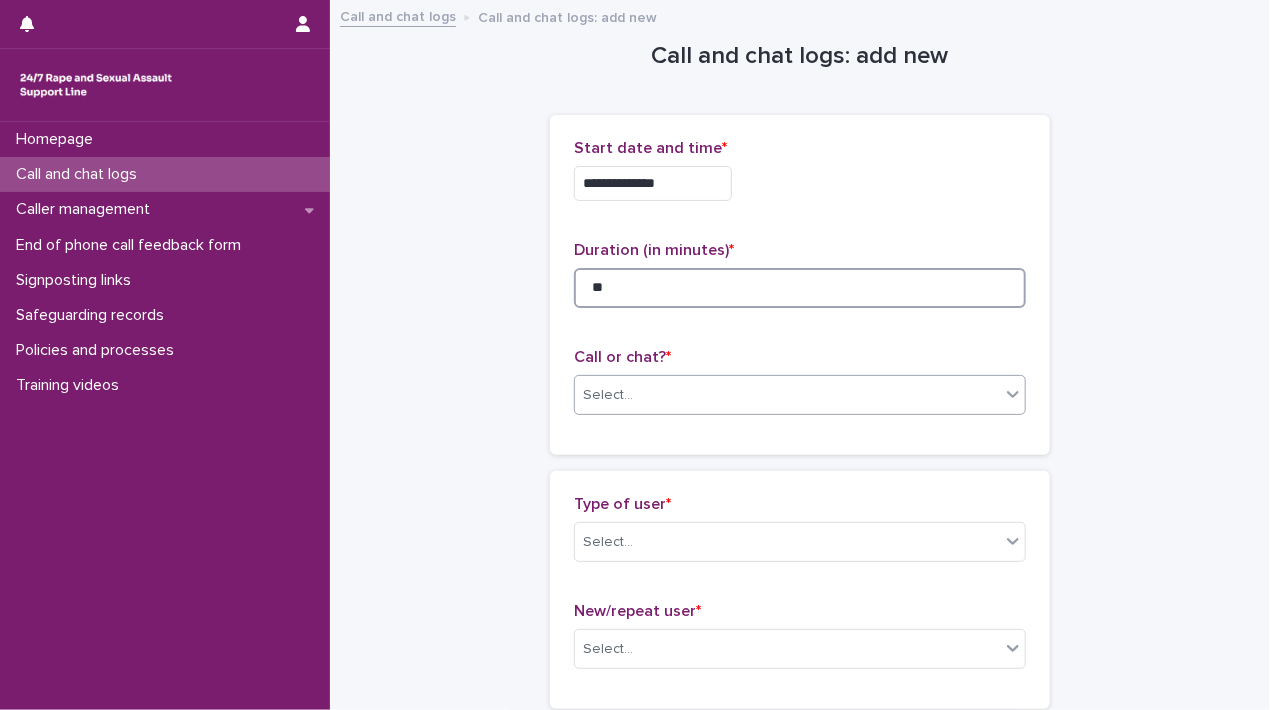 type on "**" 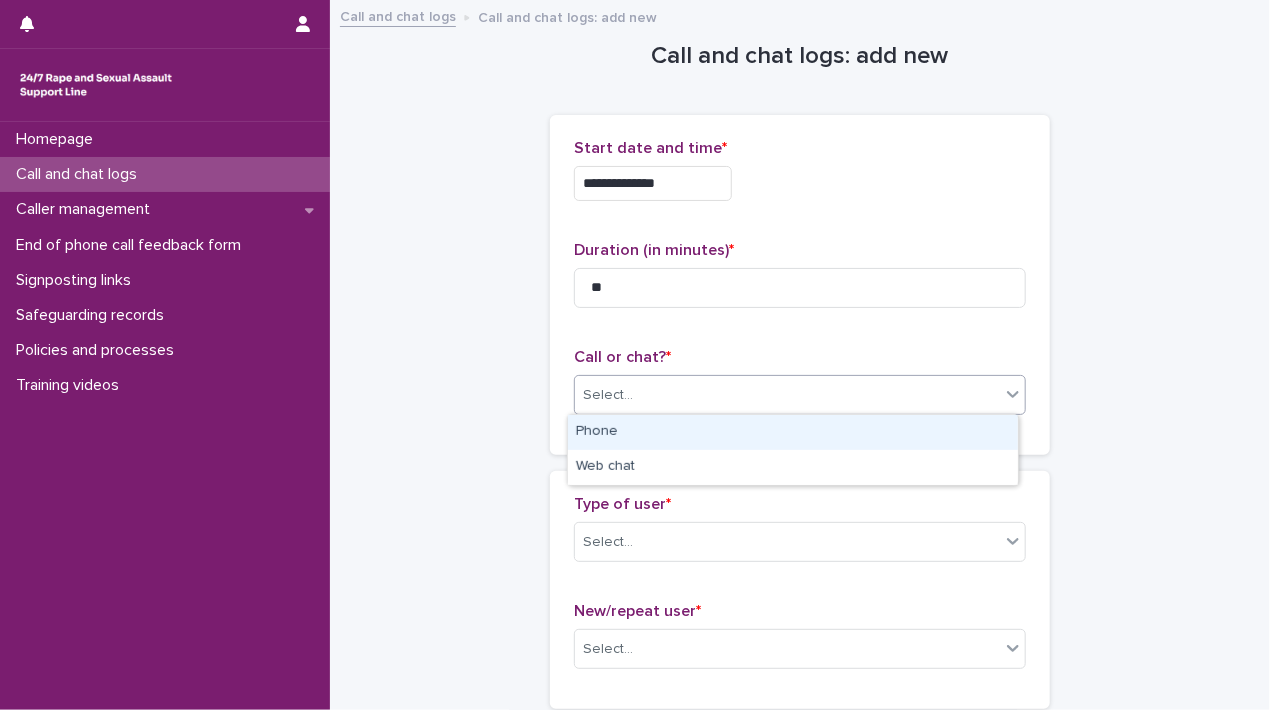 click on "Select..." at bounding box center [787, 395] 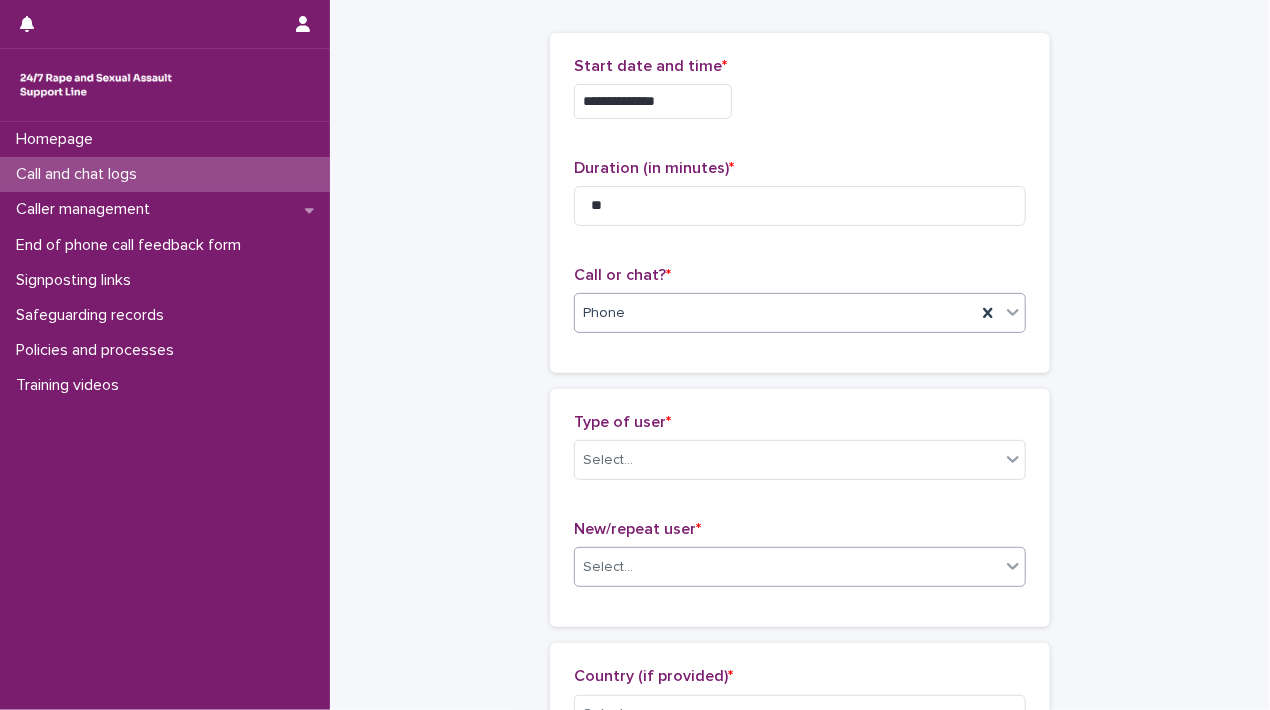 scroll, scrollTop: 200, scrollLeft: 0, axis: vertical 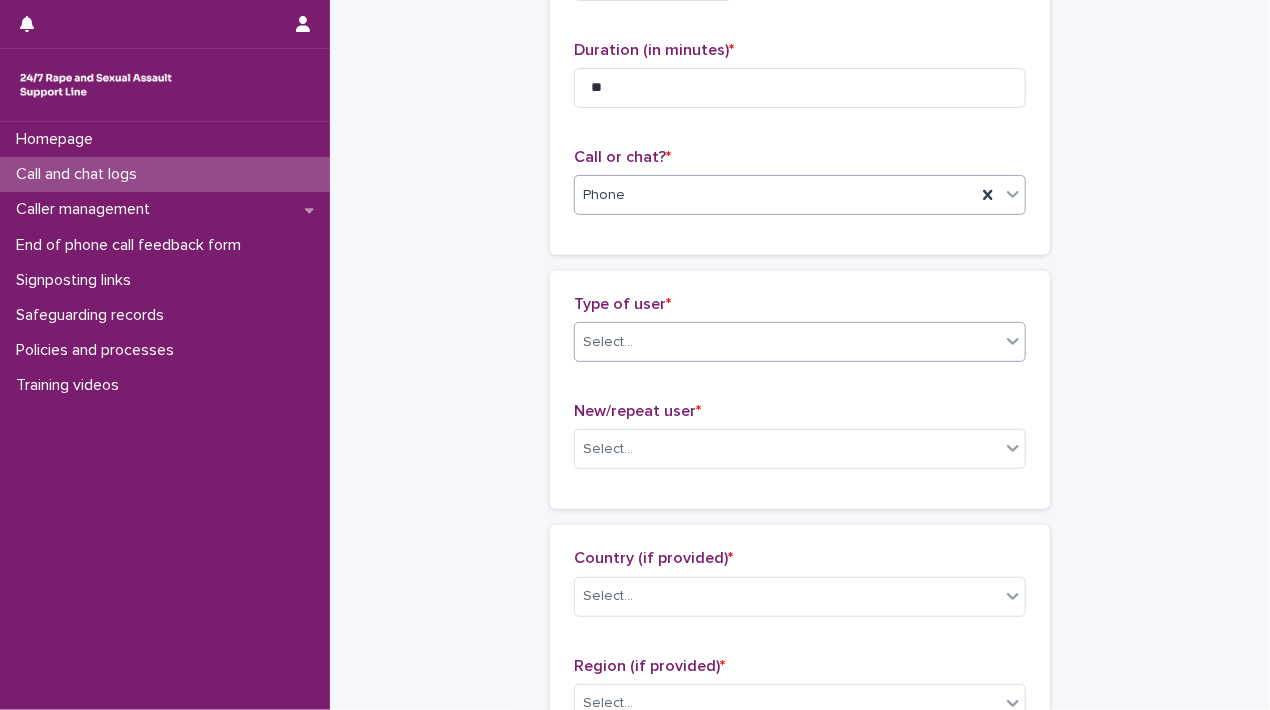 click on "Select..." at bounding box center (800, 342) 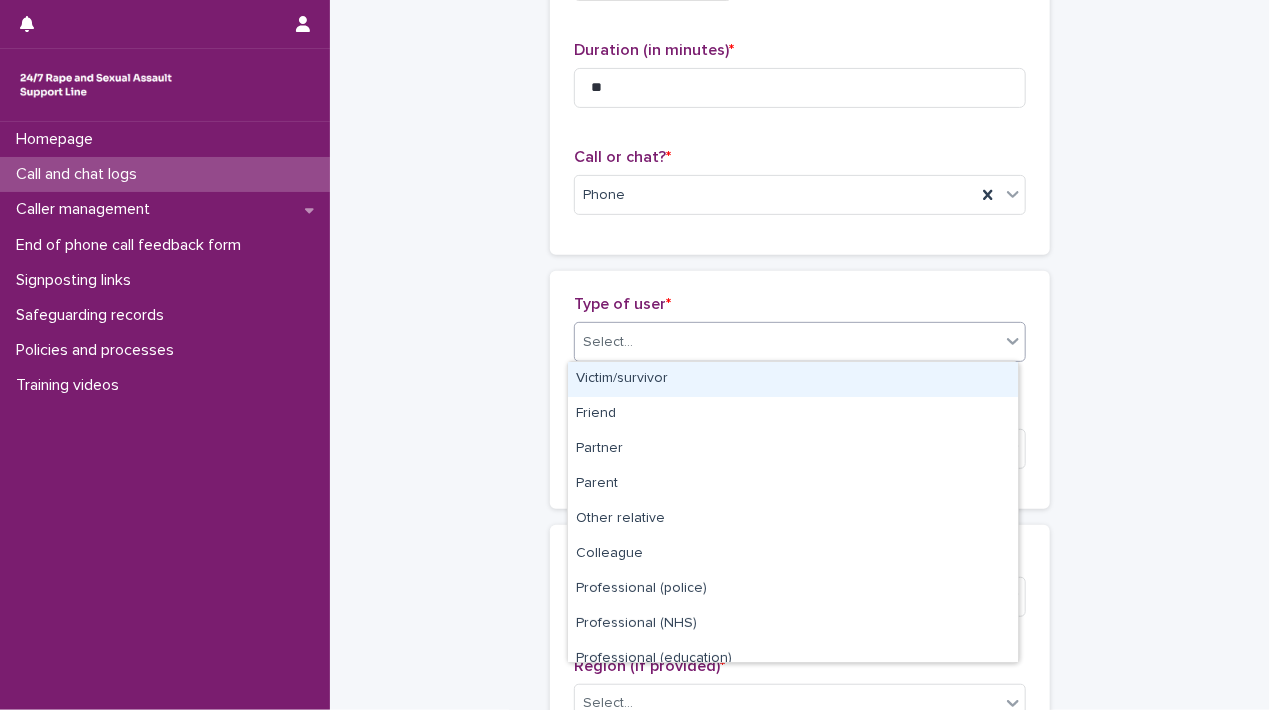 click on "Victim/survivor" at bounding box center (793, 379) 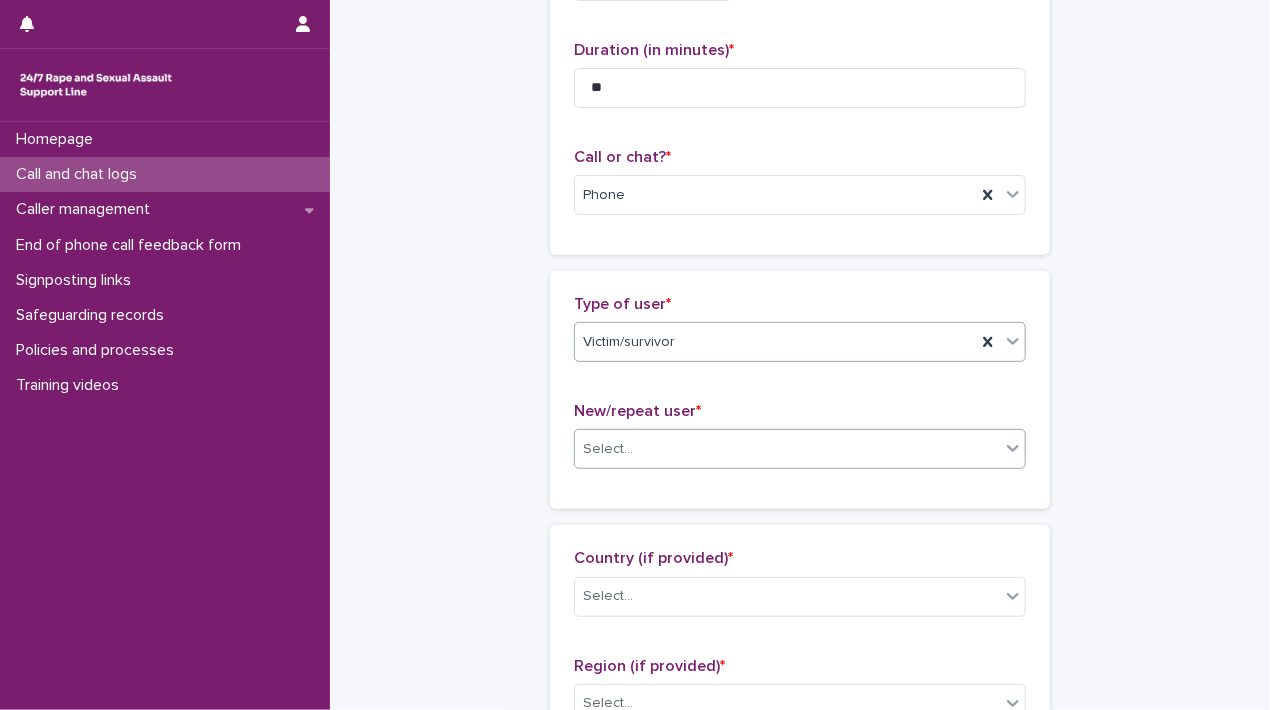 click on "Select..." at bounding box center (787, 449) 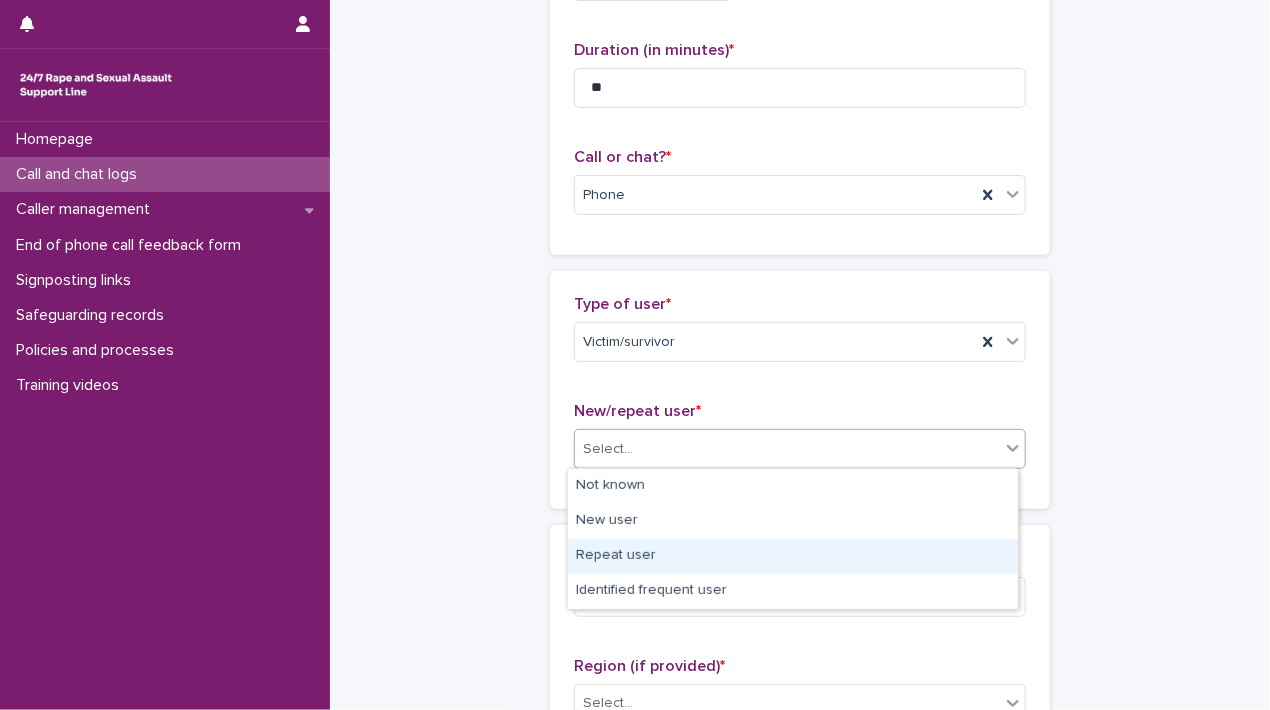 click on "Repeat user" at bounding box center [793, 556] 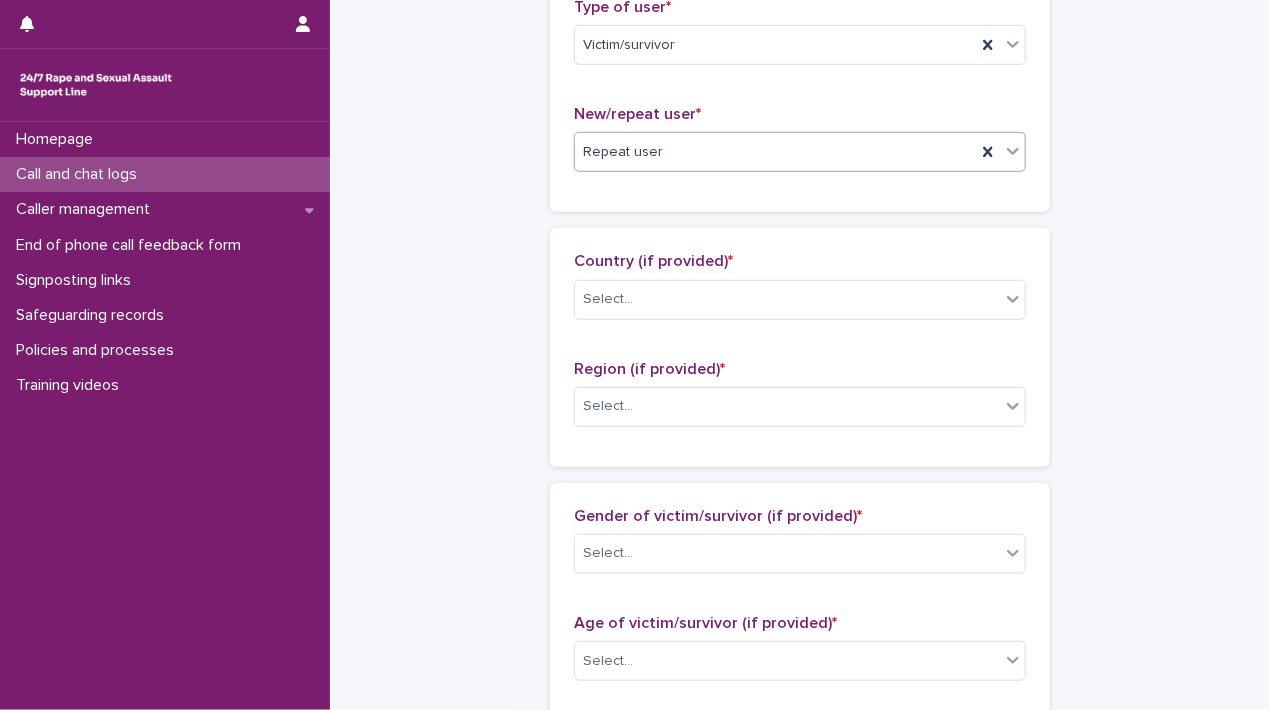 scroll, scrollTop: 500, scrollLeft: 0, axis: vertical 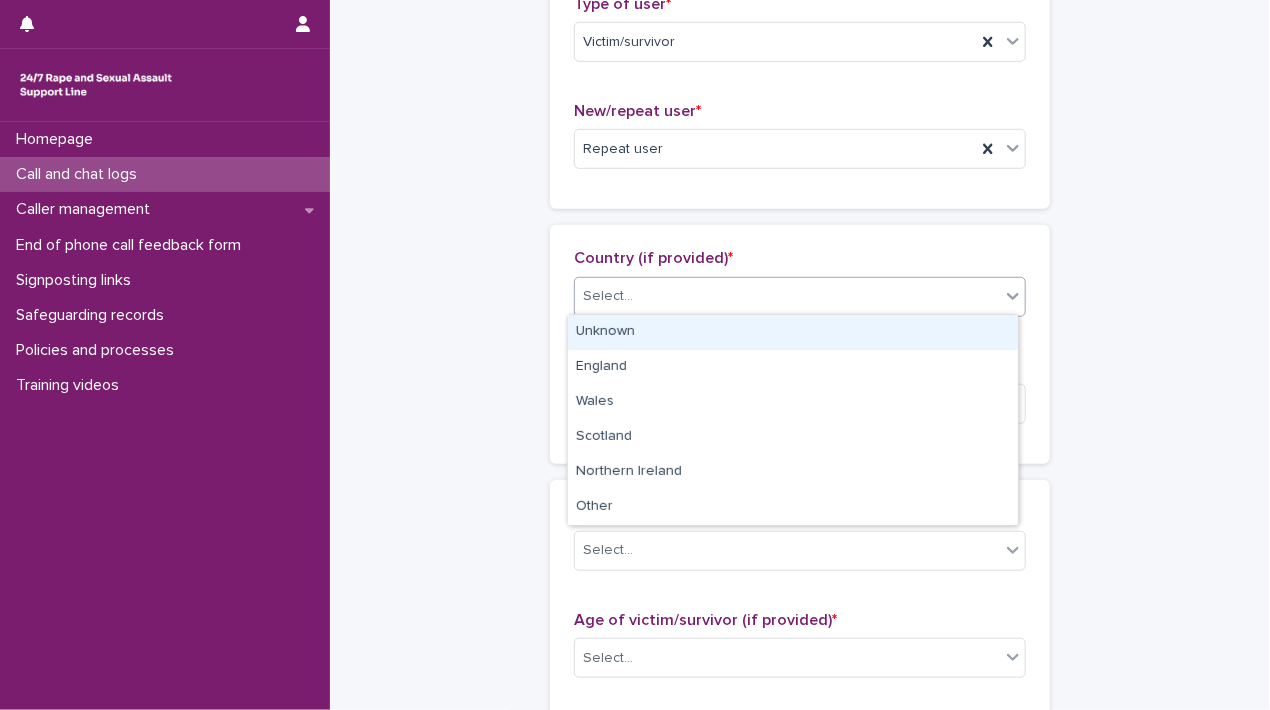 click on "Select..." at bounding box center [787, 296] 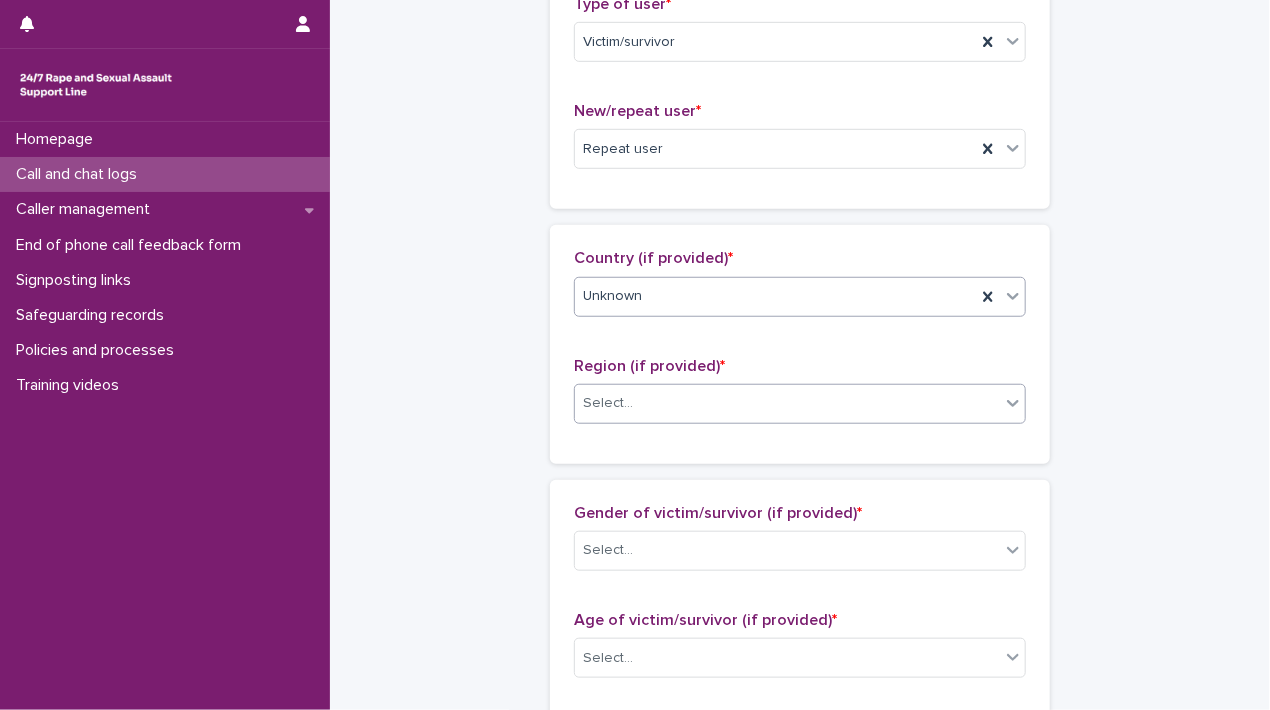 click on "Select..." at bounding box center [787, 403] 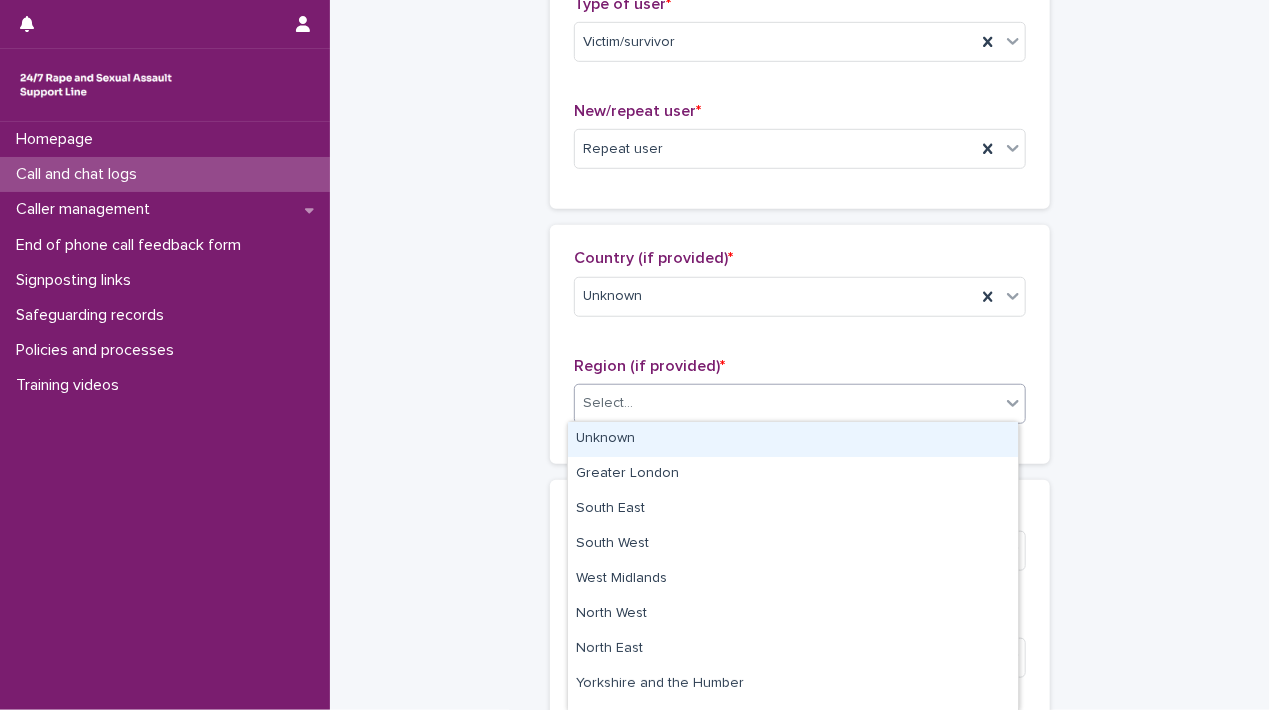 click on "Unknown" at bounding box center [793, 439] 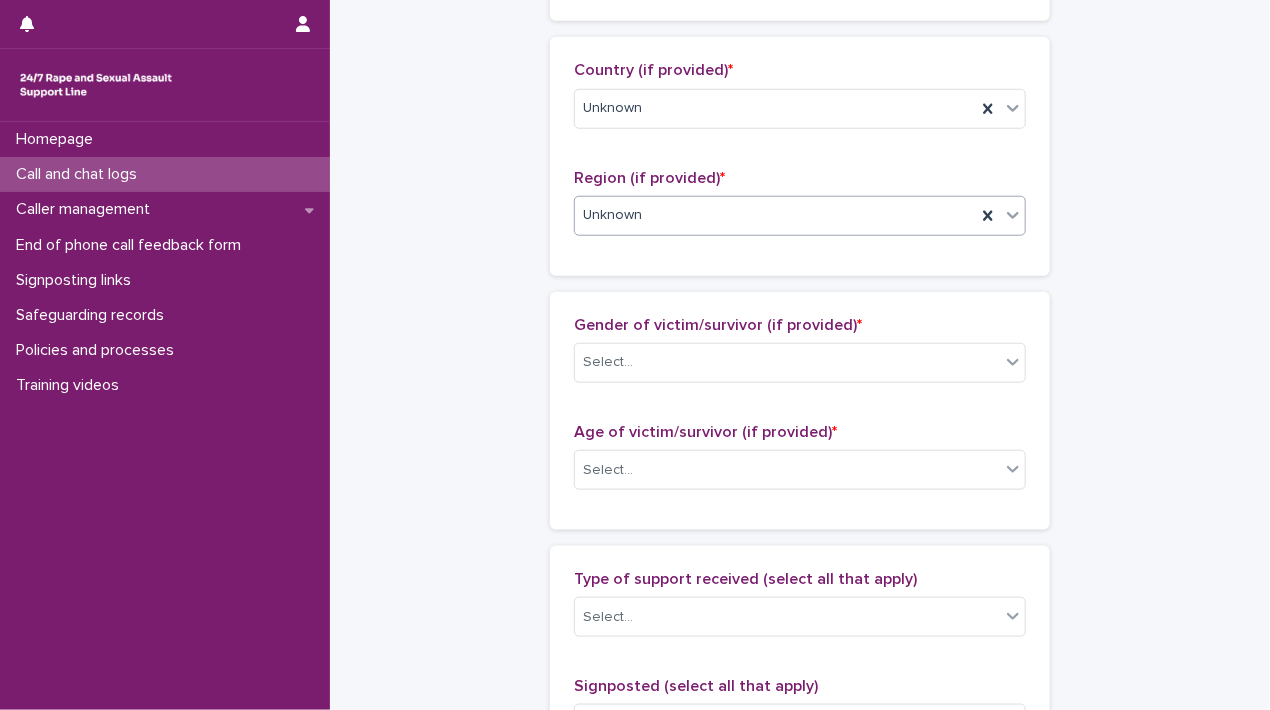 scroll, scrollTop: 900, scrollLeft: 0, axis: vertical 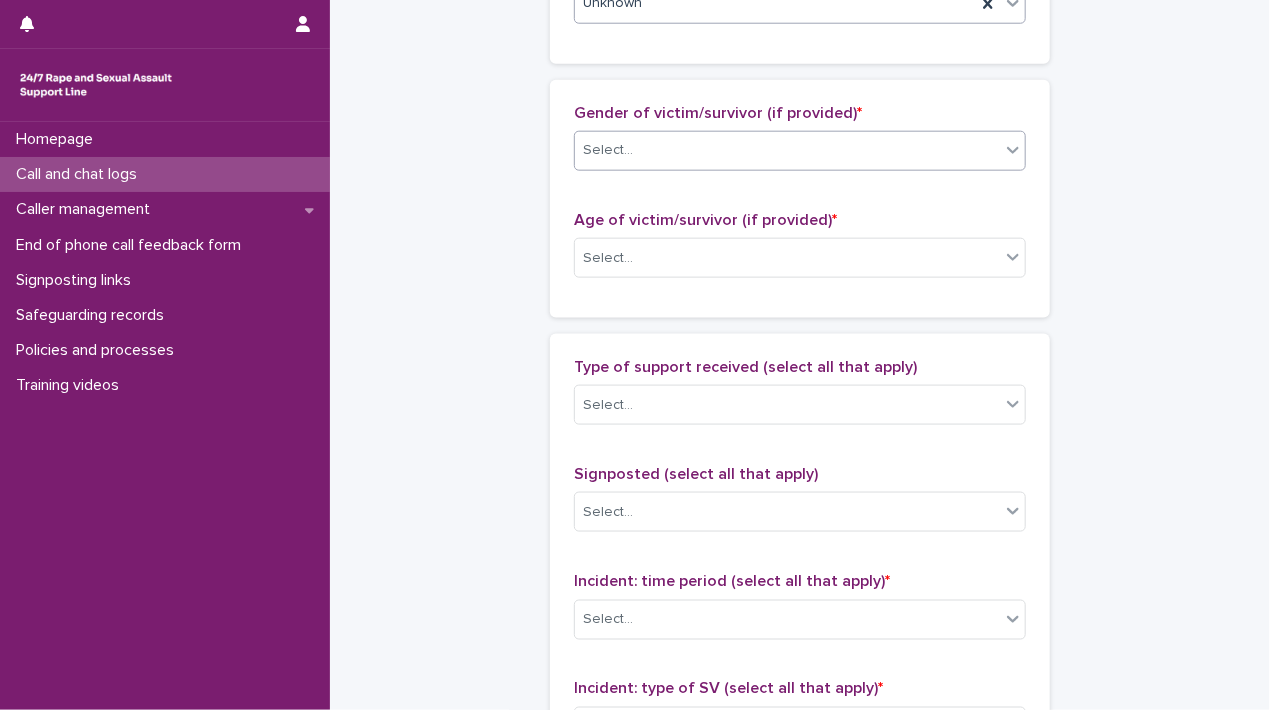click on "Select..." at bounding box center (787, 150) 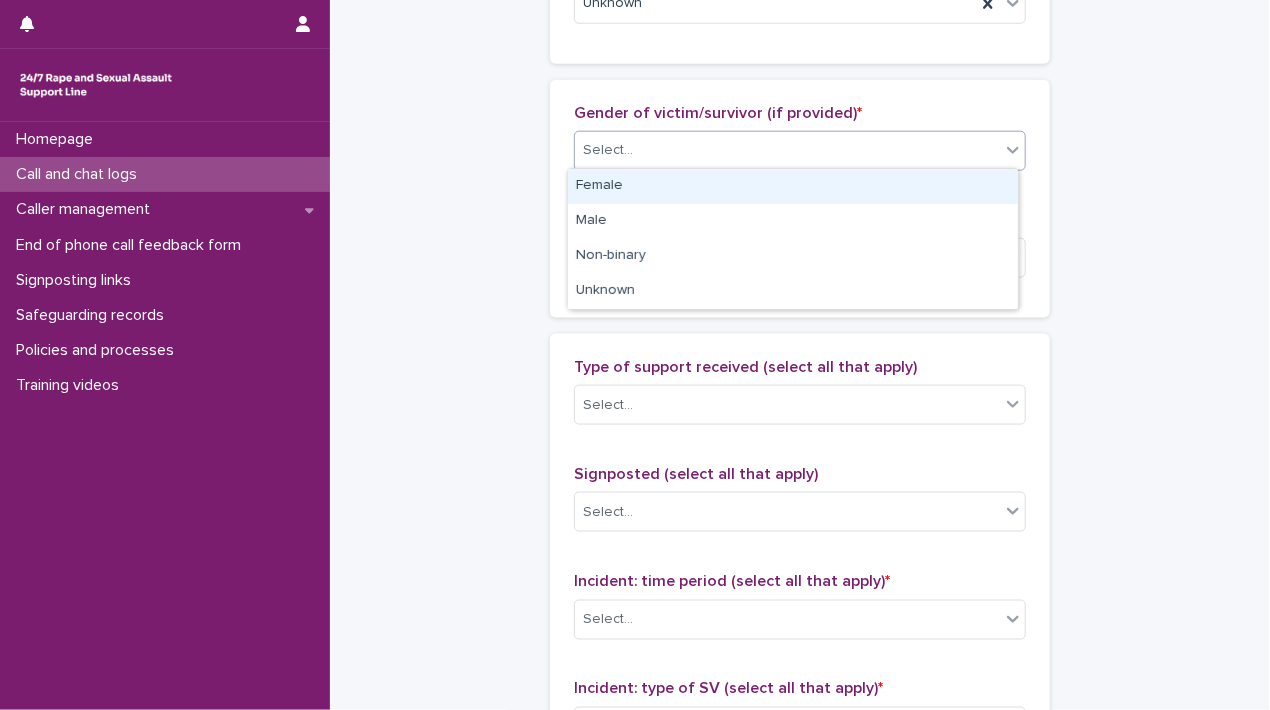click on "Female" at bounding box center (793, 186) 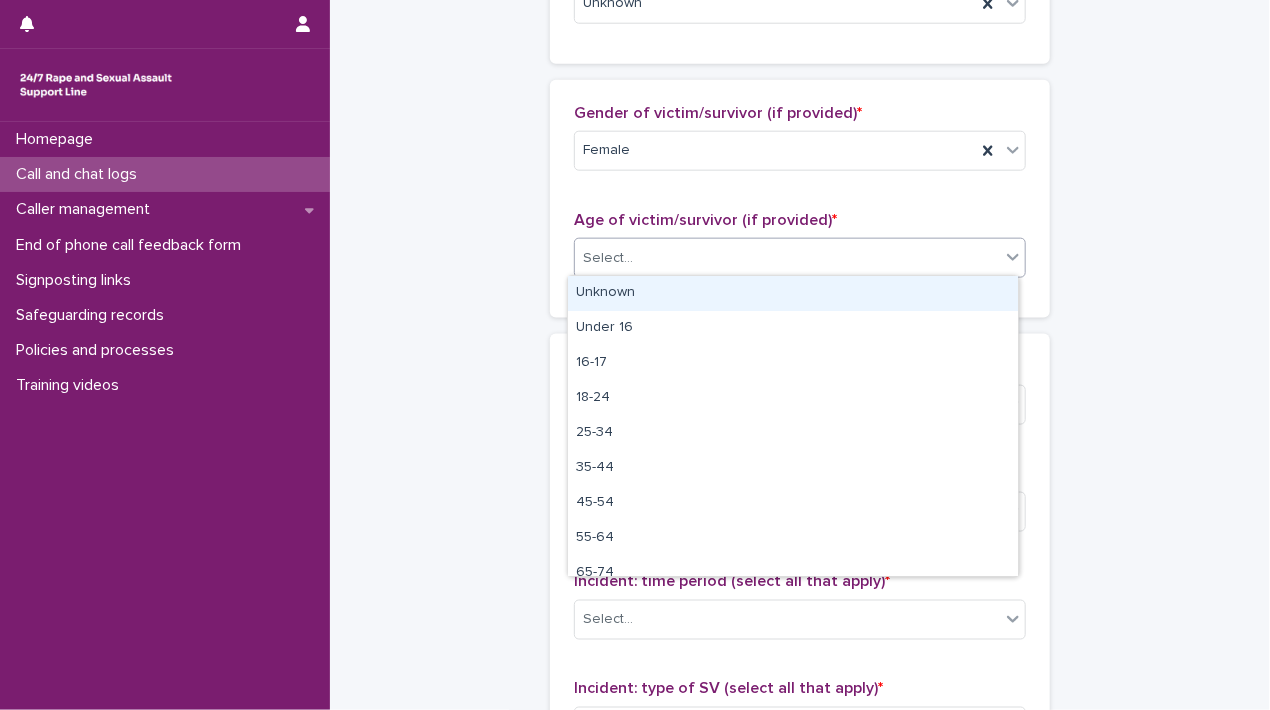 click on "Select..." at bounding box center (787, 258) 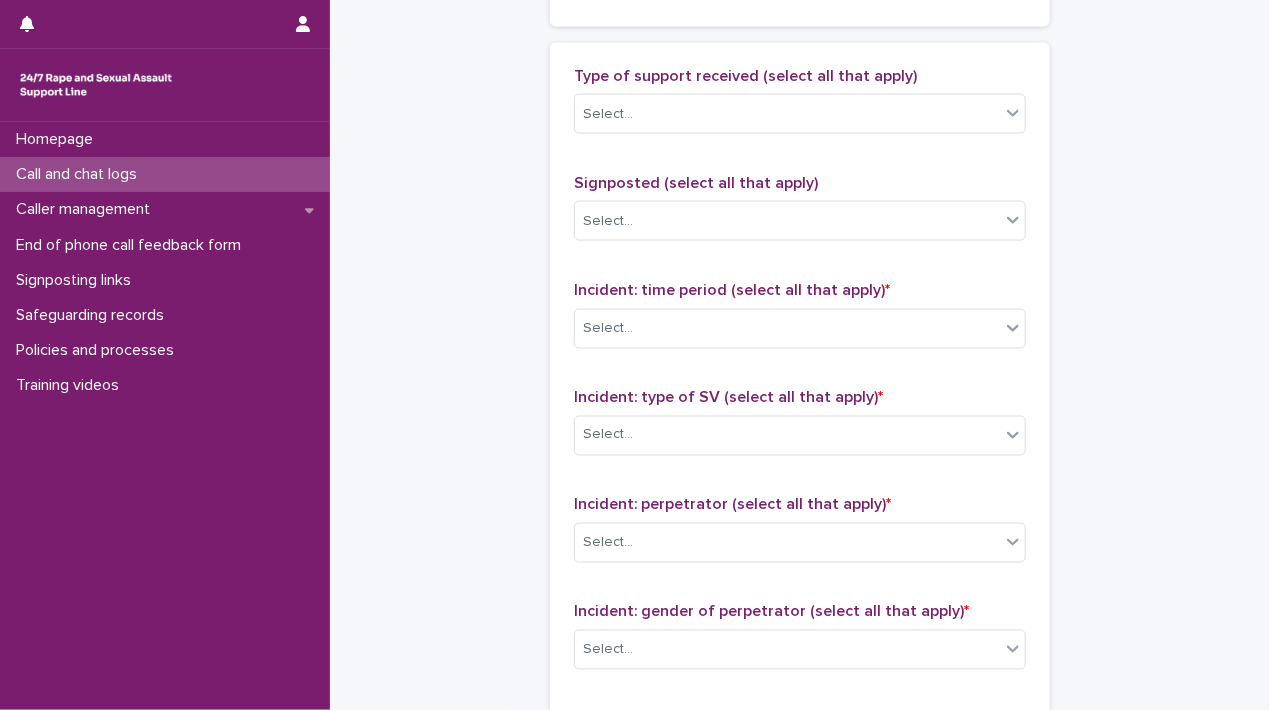 scroll, scrollTop: 1200, scrollLeft: 0, axis: vertical 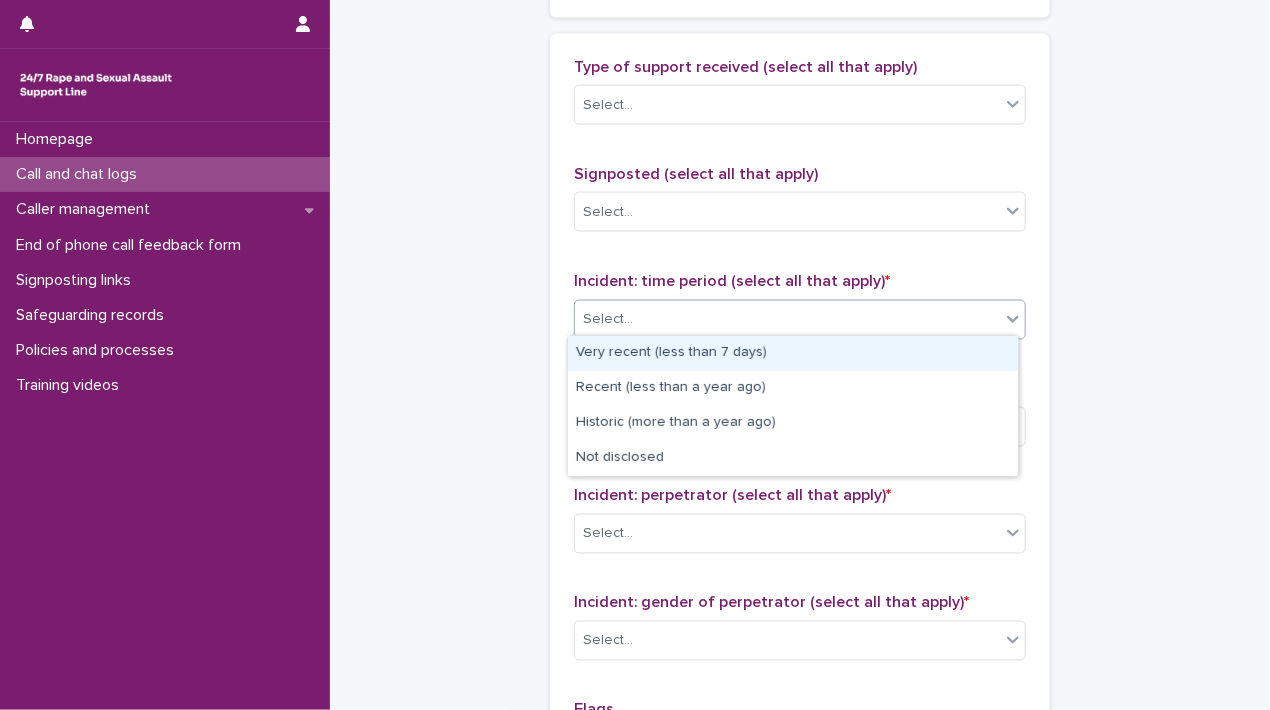 click on "Select..." at bounding box center (787, 319) 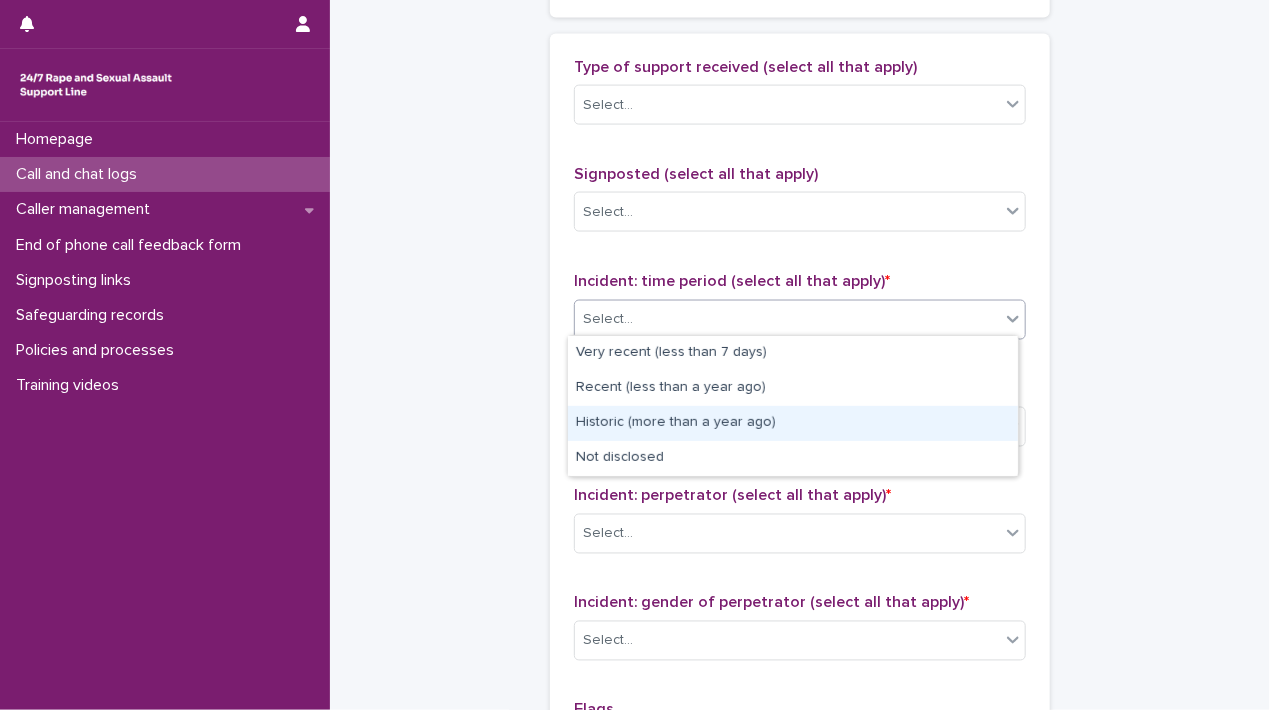 click on "Historic (more than a year ago)" at bounding box center (793, 423) 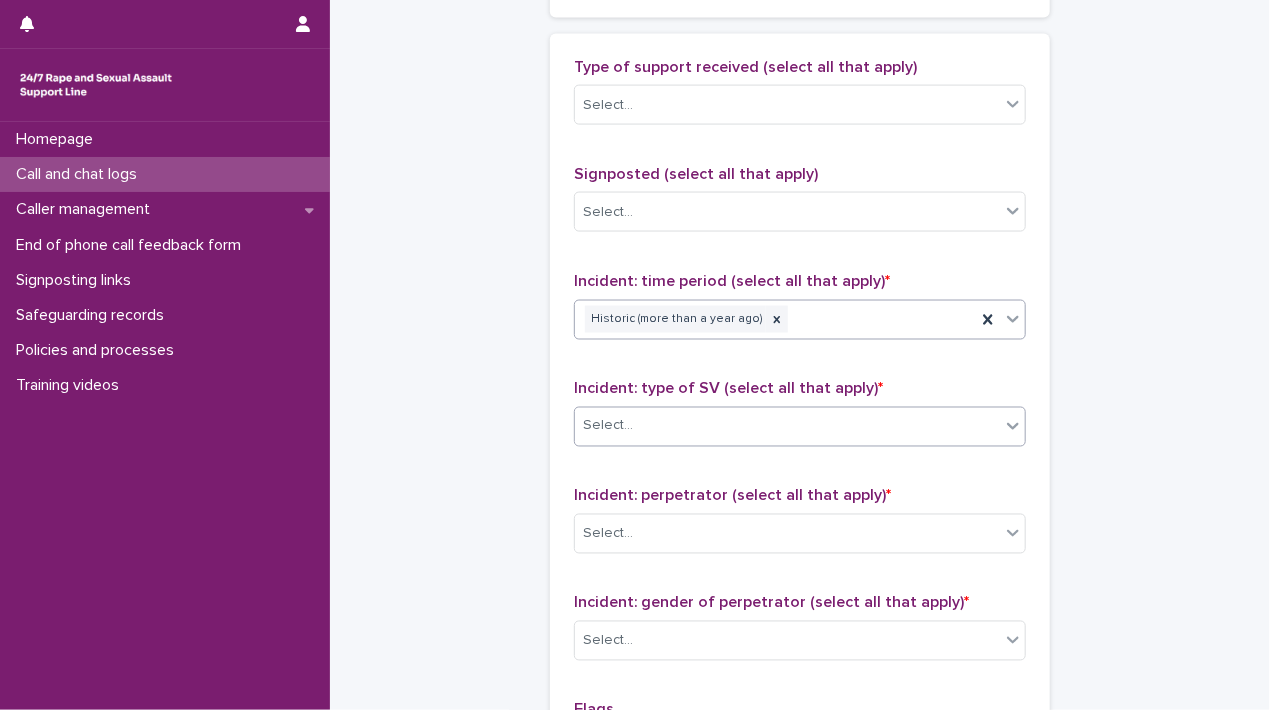 click on "Select..." at bounding box center (787, 426) 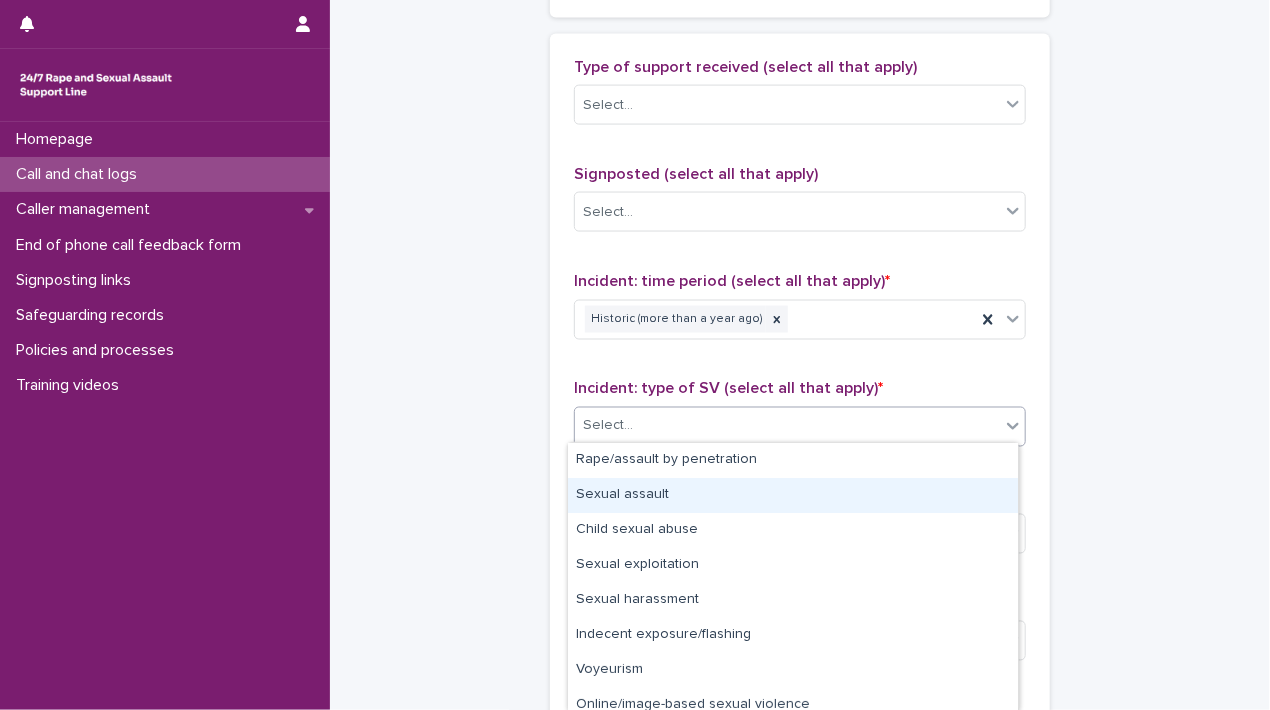 click on "Sexual assault" at bounding box center (793, 495) 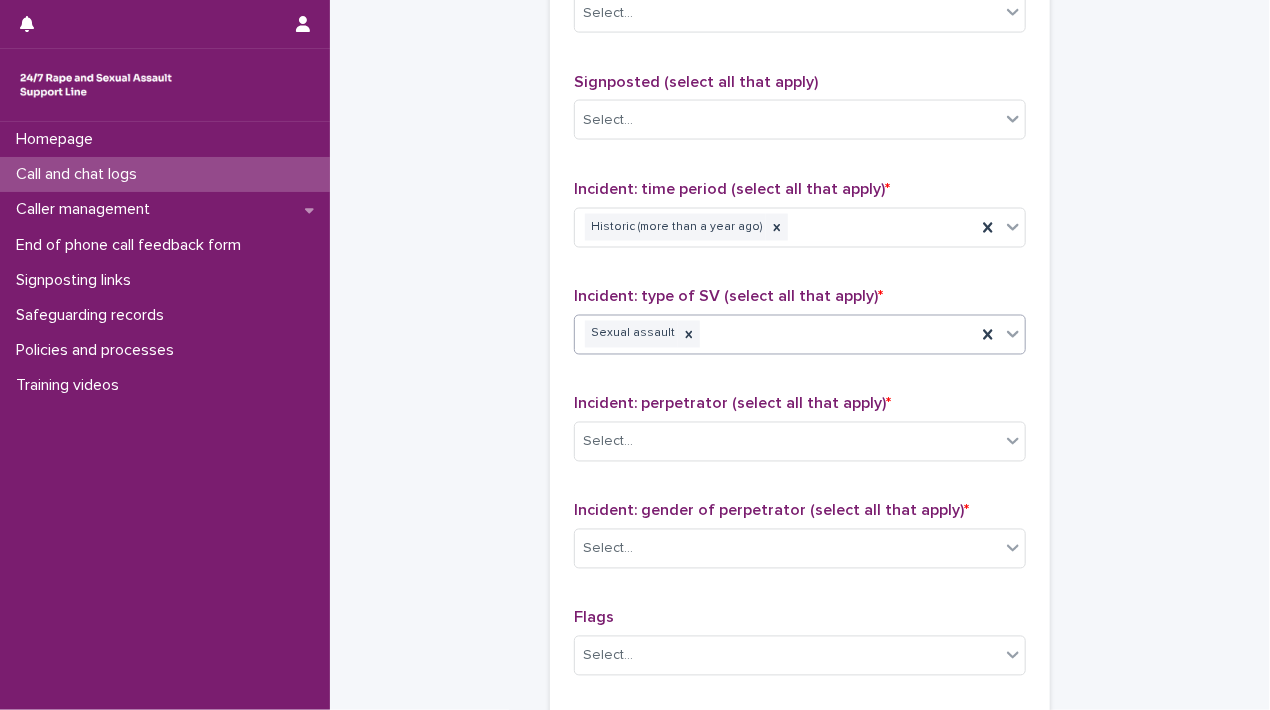 scroll, scrollTop: 1500, scrollLeft: 0, axis: vertical 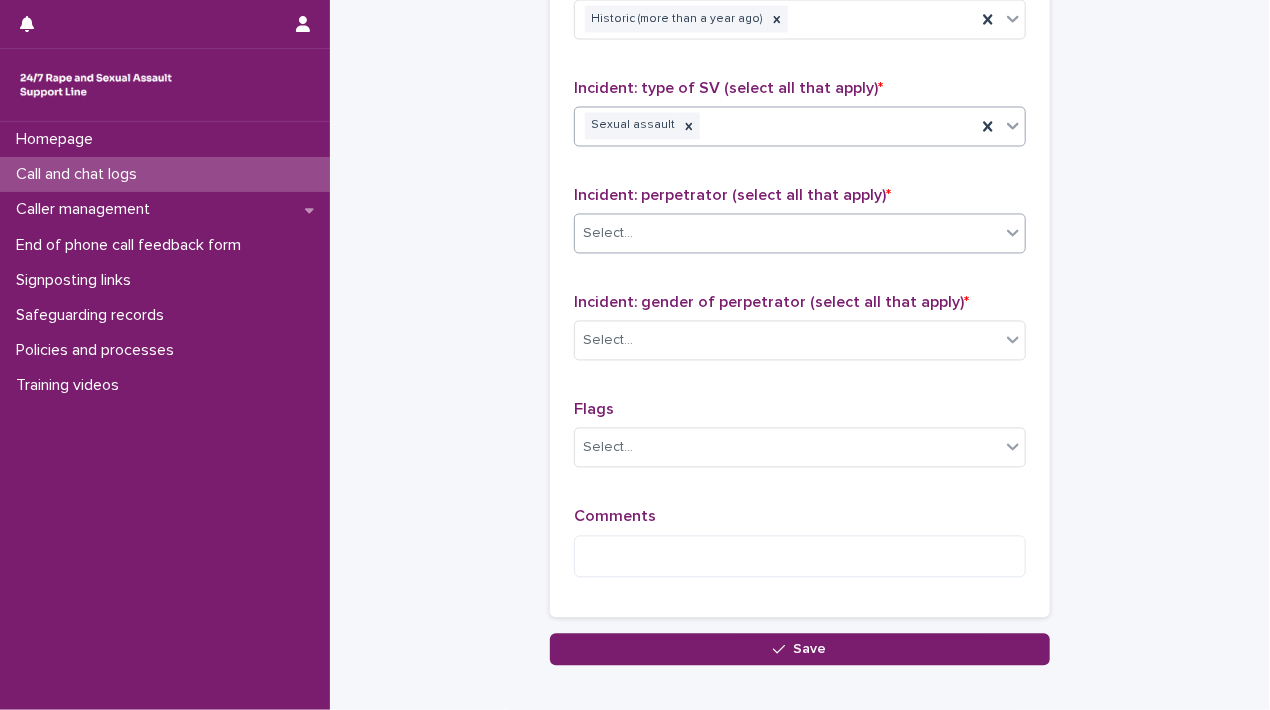 click on "Select..." at bounding box center [787, 234] 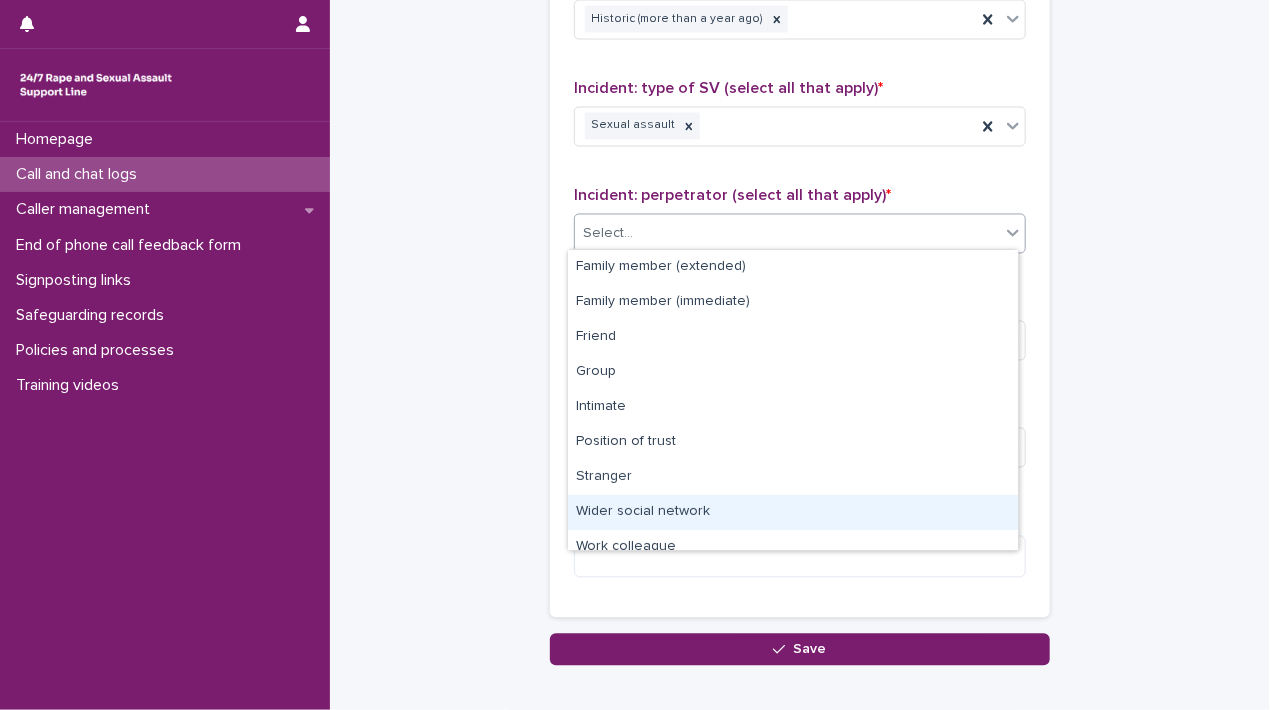 click on "Wider social network" at bounding box center (793, 512) 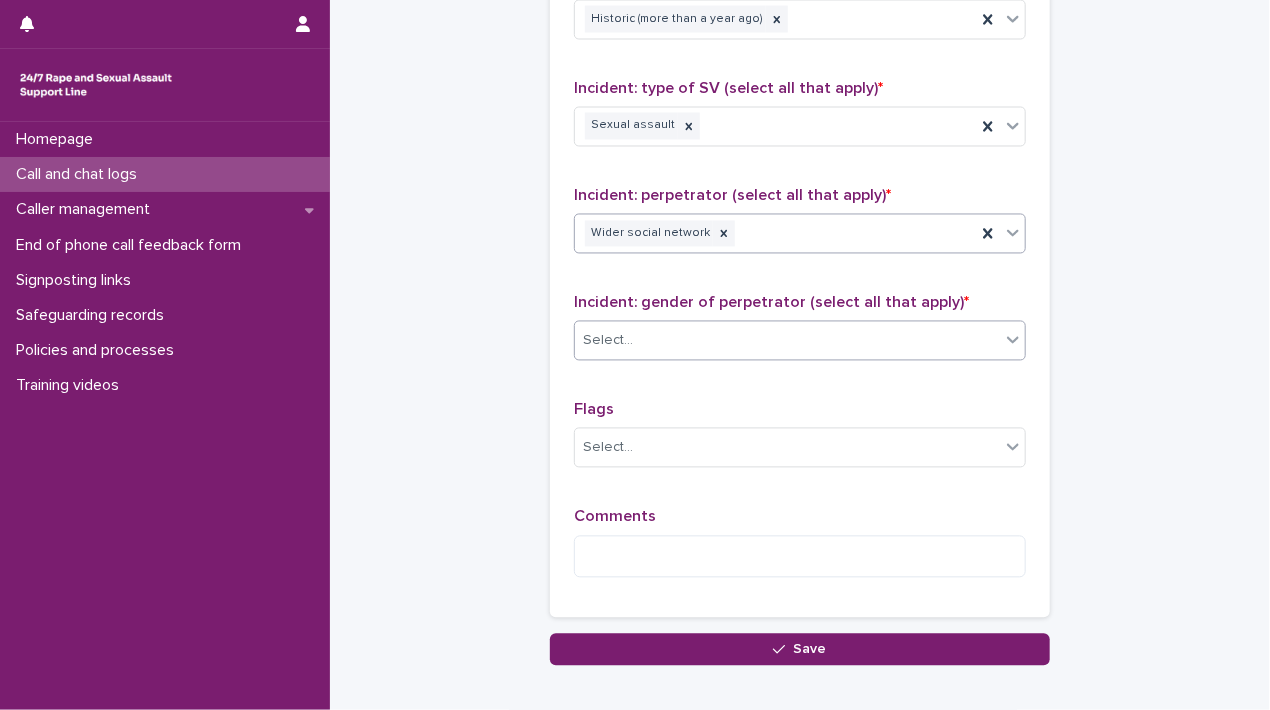 click on "Select..." at bounding box center (787, 341) 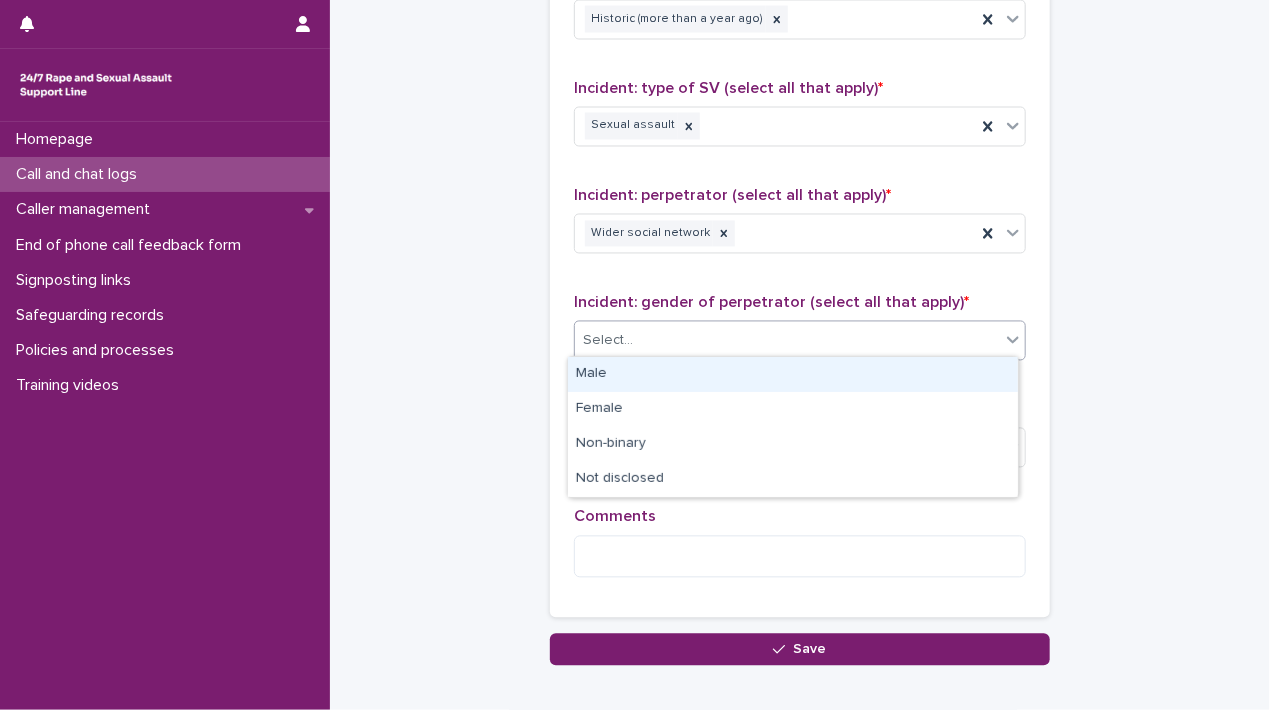 click on "Male" at bounding box center [793, 374] 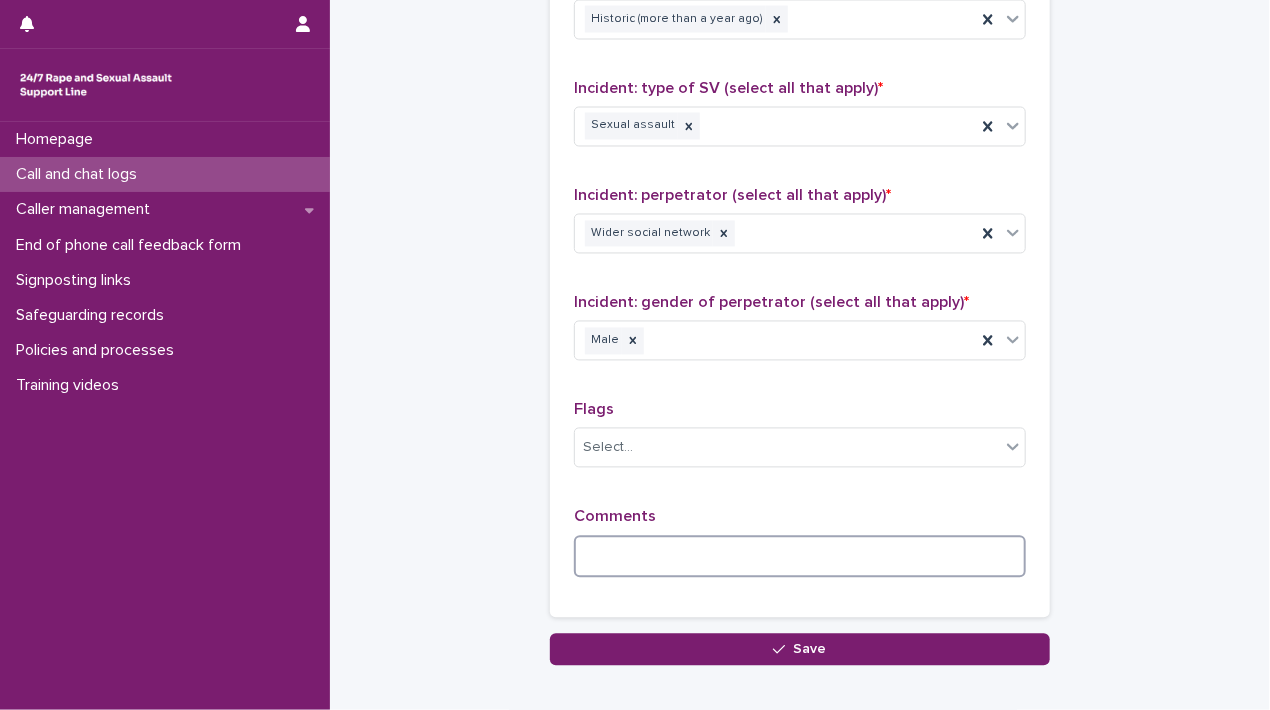 click at bounding box center (800, 557) 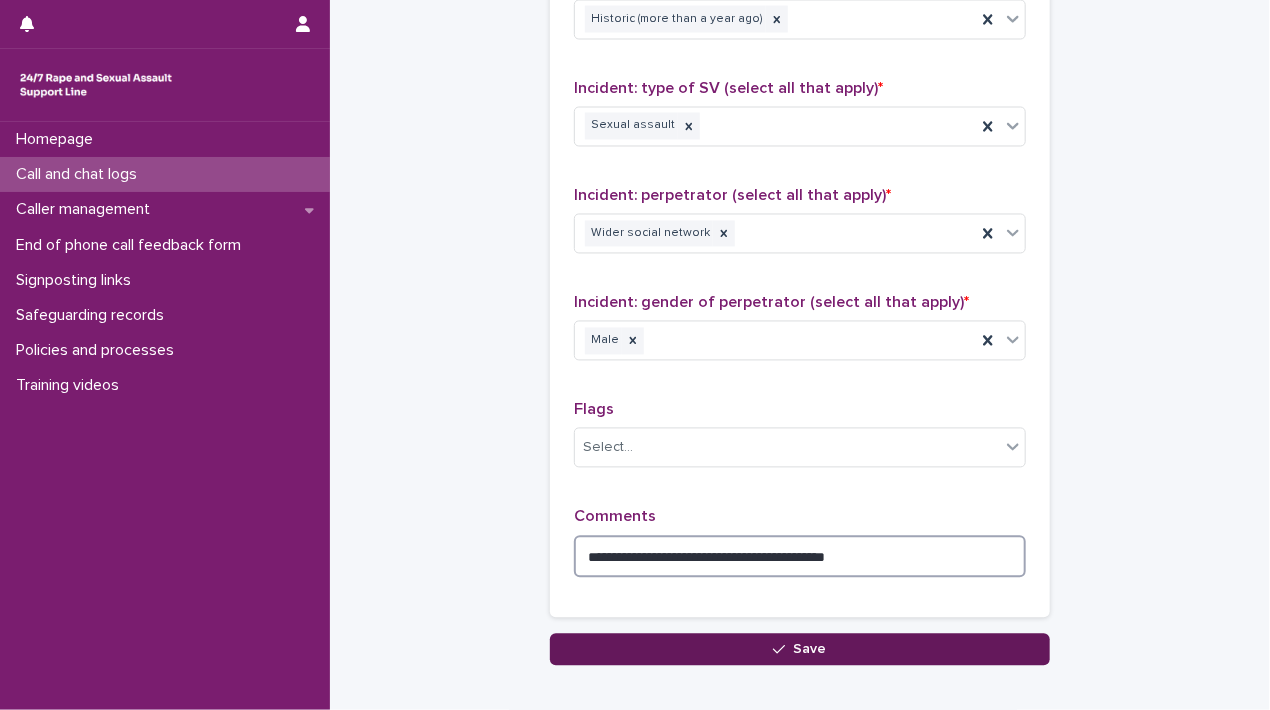 type on "**********" 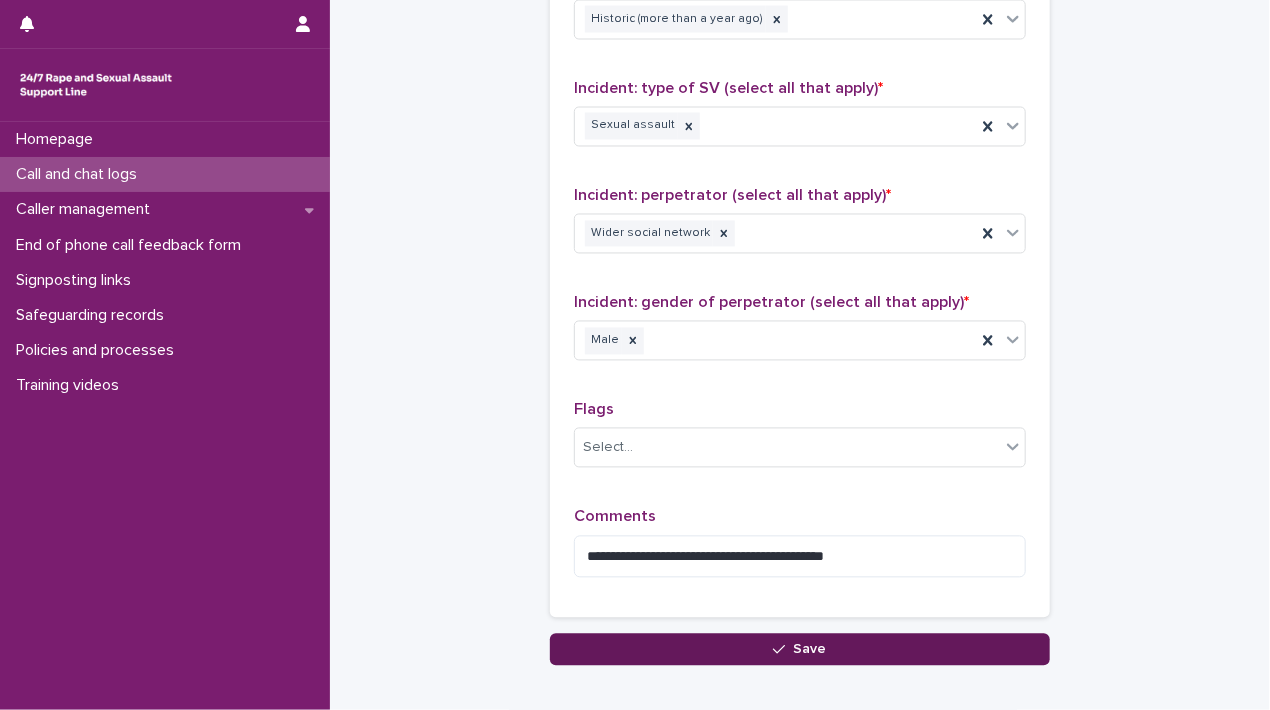 click on "Save" at bounding box center (800, 650) 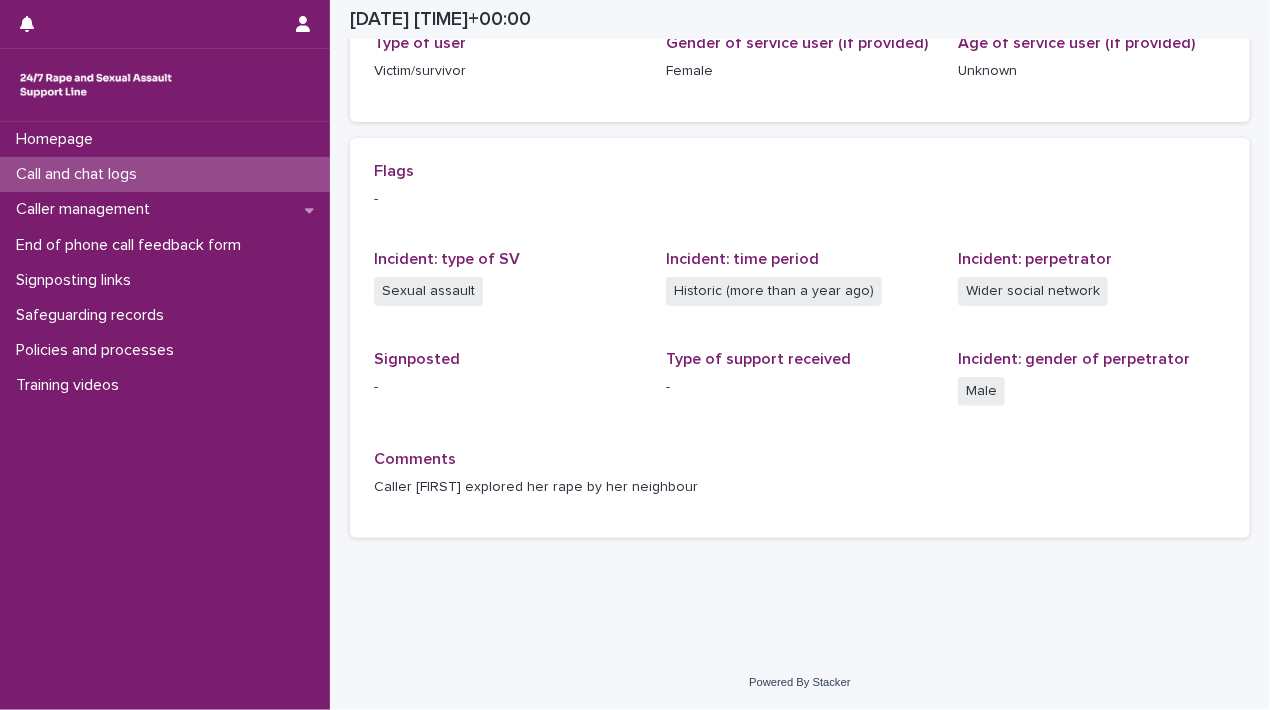 scroll, scrollTop: 352, scrollLeft: 0, axis: vertical 